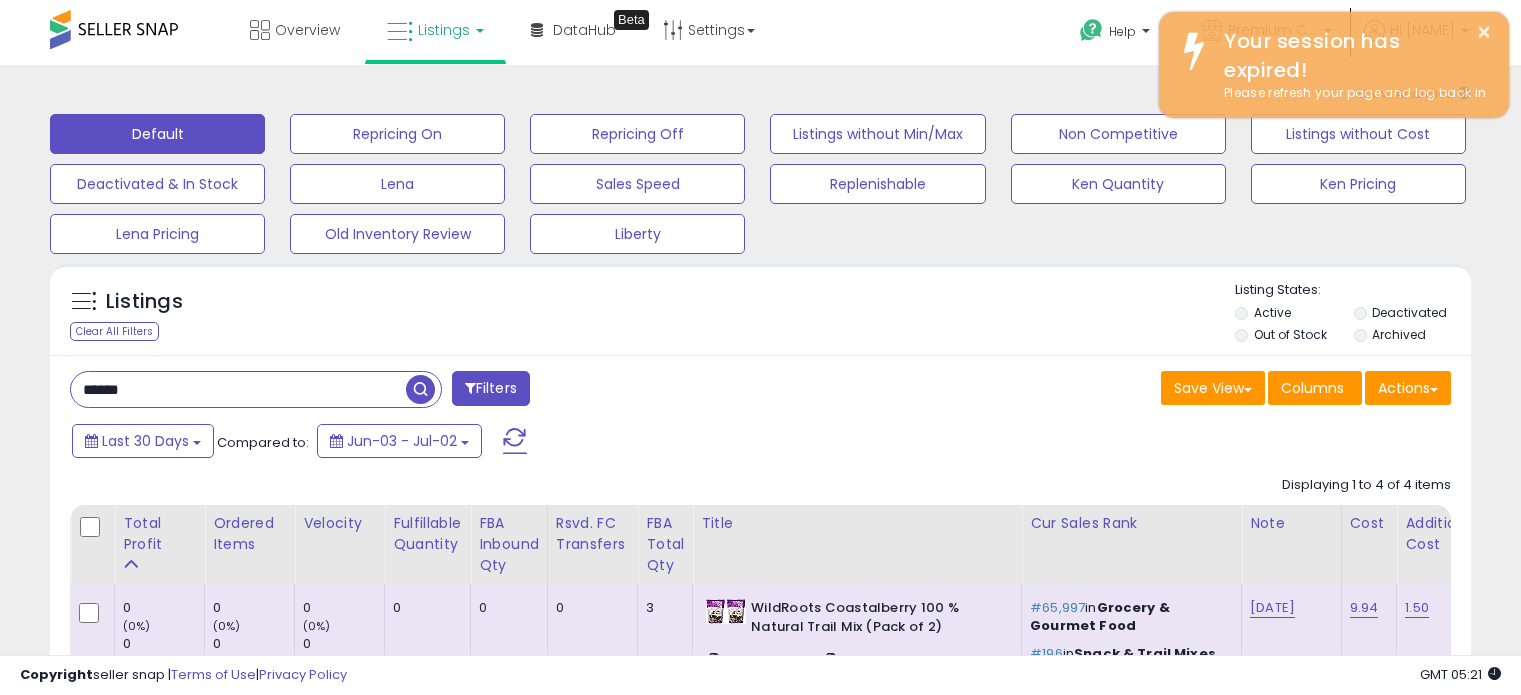 scroll, scrollTop: 43, scrollLeft: 0, axis: vertical 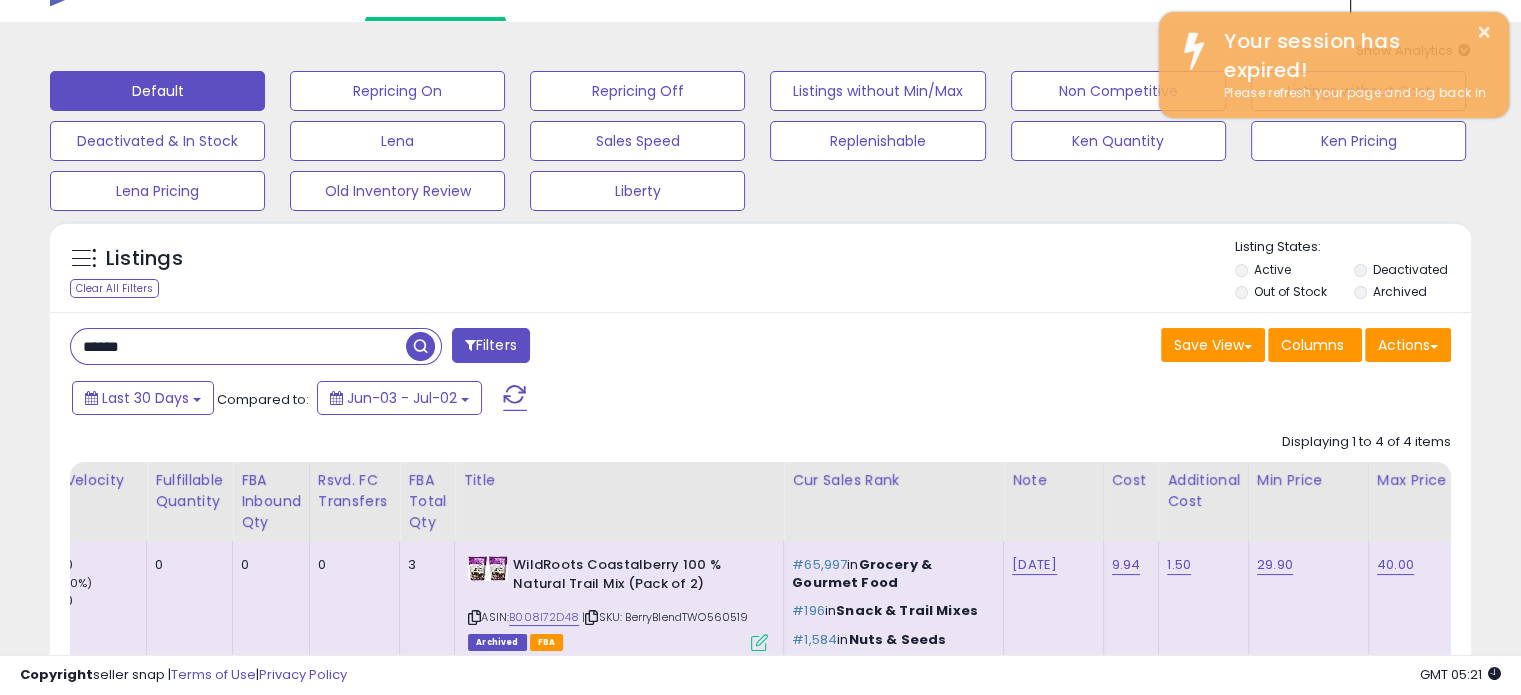 drag, startPoint x: 163, startPoint y: 345, endPoint x: 0, endPoint y: 247, distance: 190.192 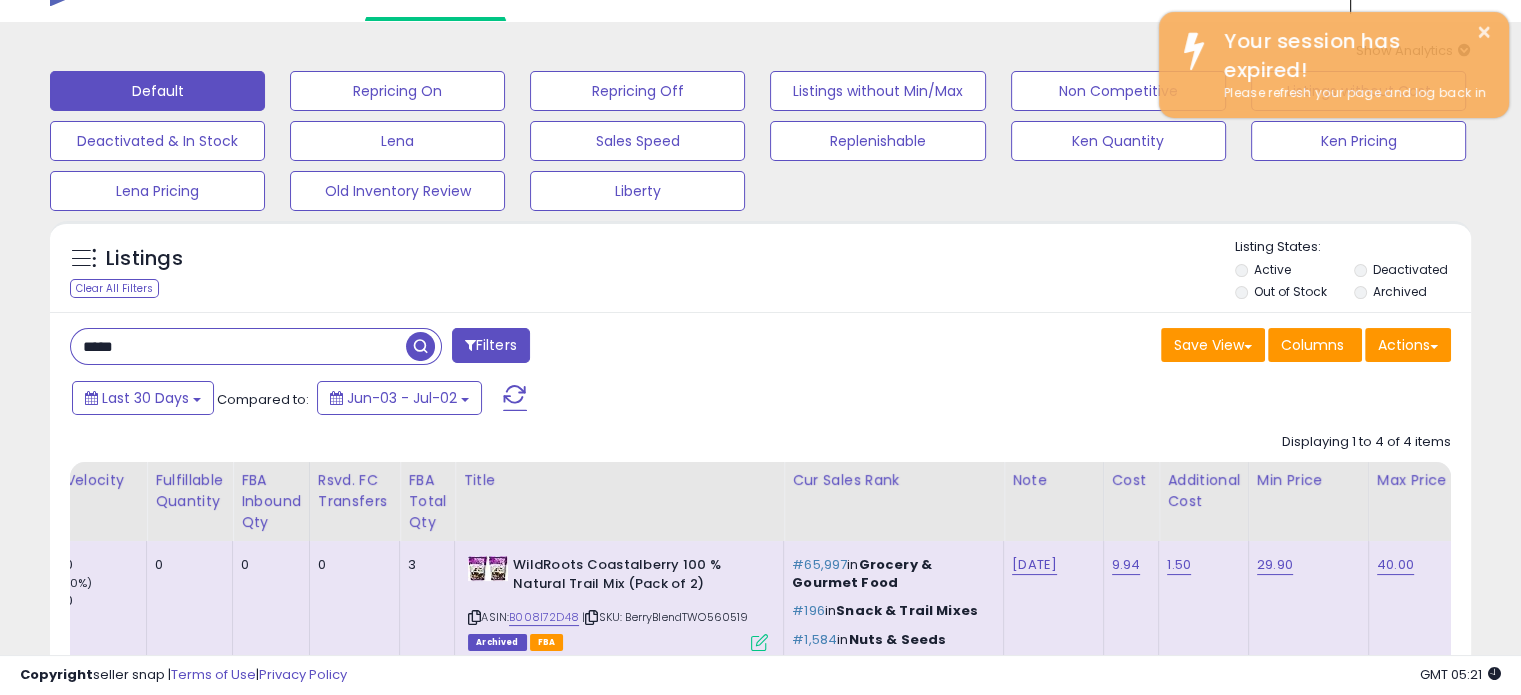 type on "*****" 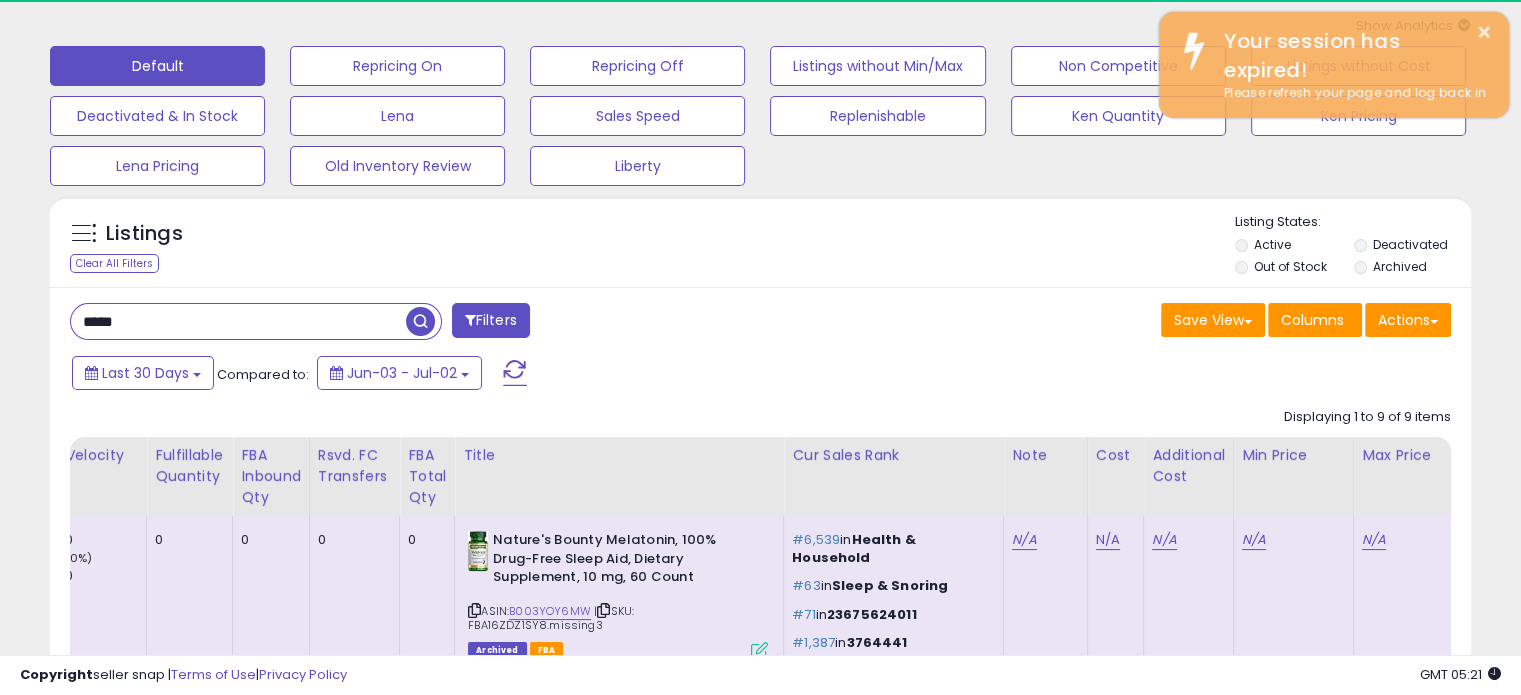 scroll, scrollTop: 66, scrollLeft: 0, axis: vertical 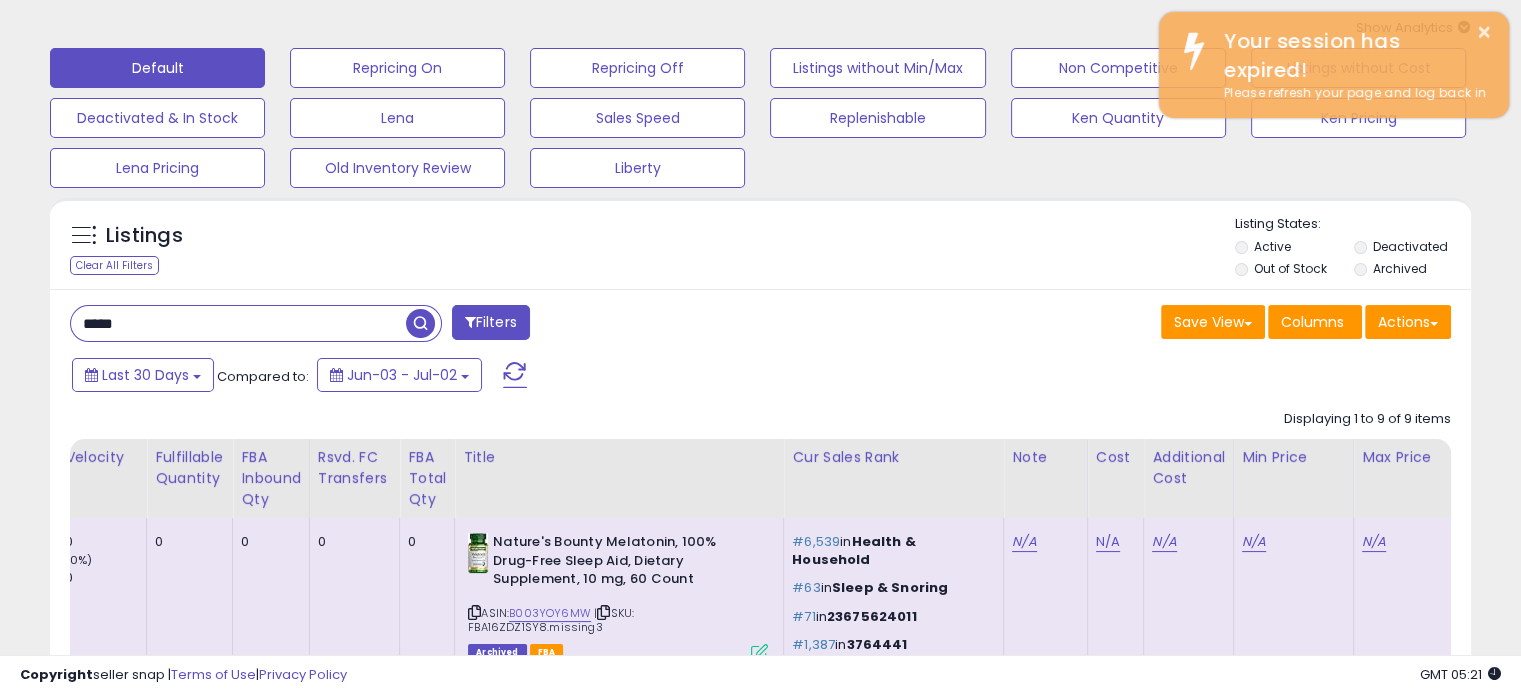 click on "Deactivated" at bounding box center (1412, 249) 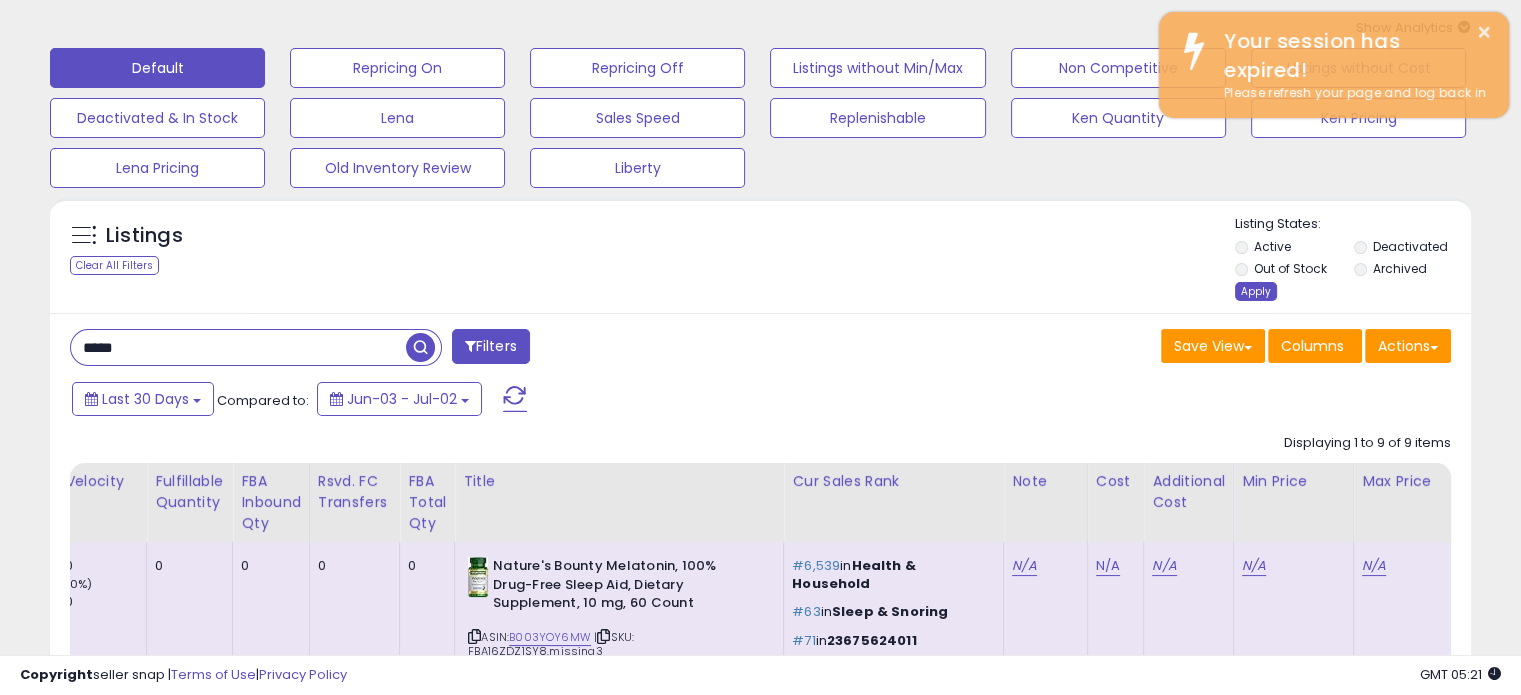 click on "Apply" at bounding box center (1256, 291) 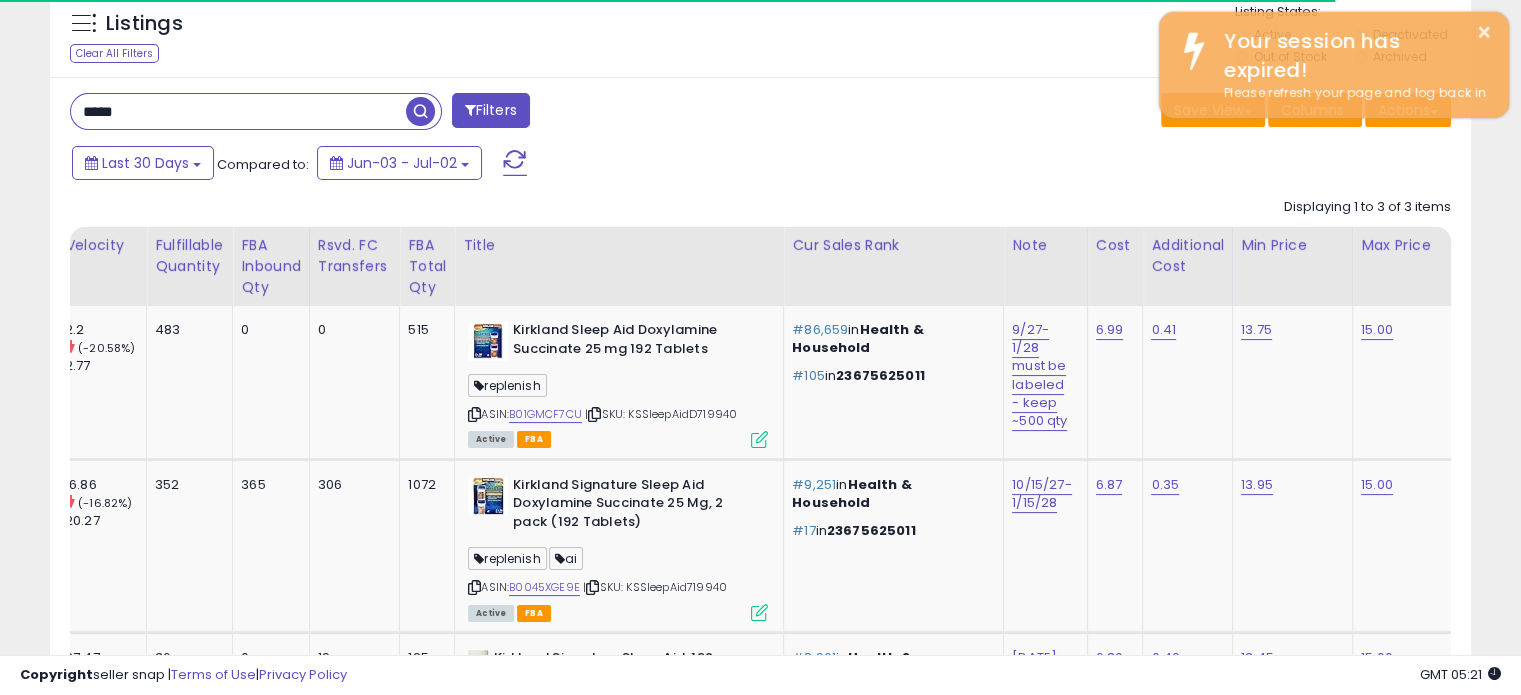 scroll, scrollTop: 284, scrollLeft: 0, axis: vertical 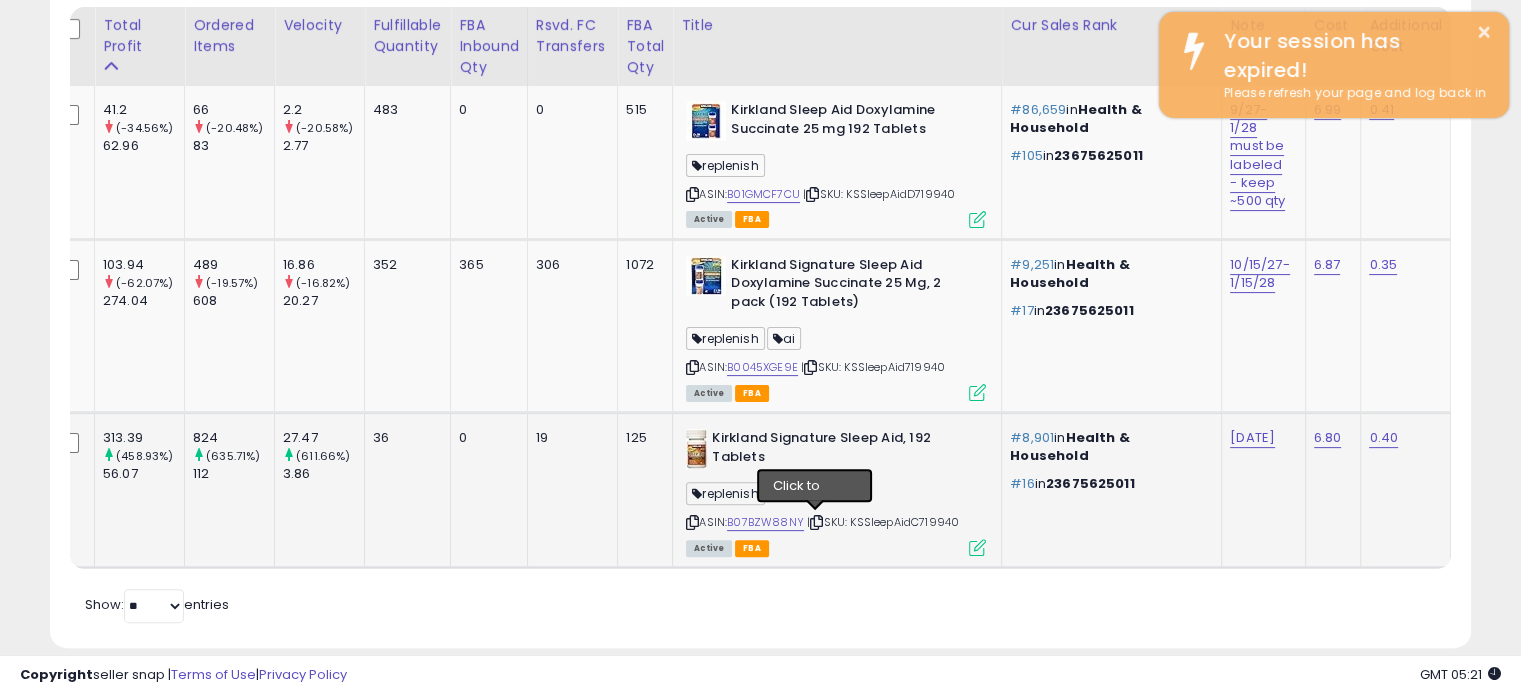 click at bounding box center [816, 522] 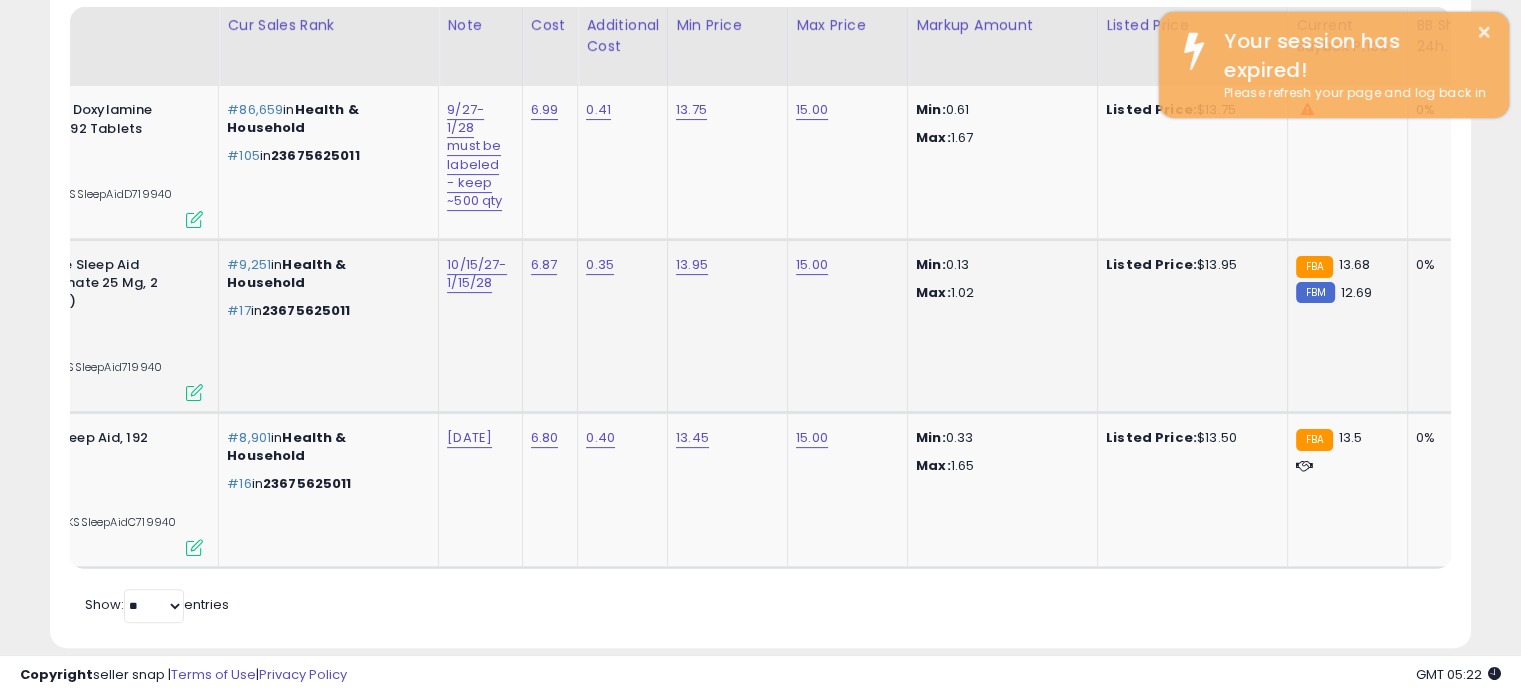 click at bounding box center (194, 392) 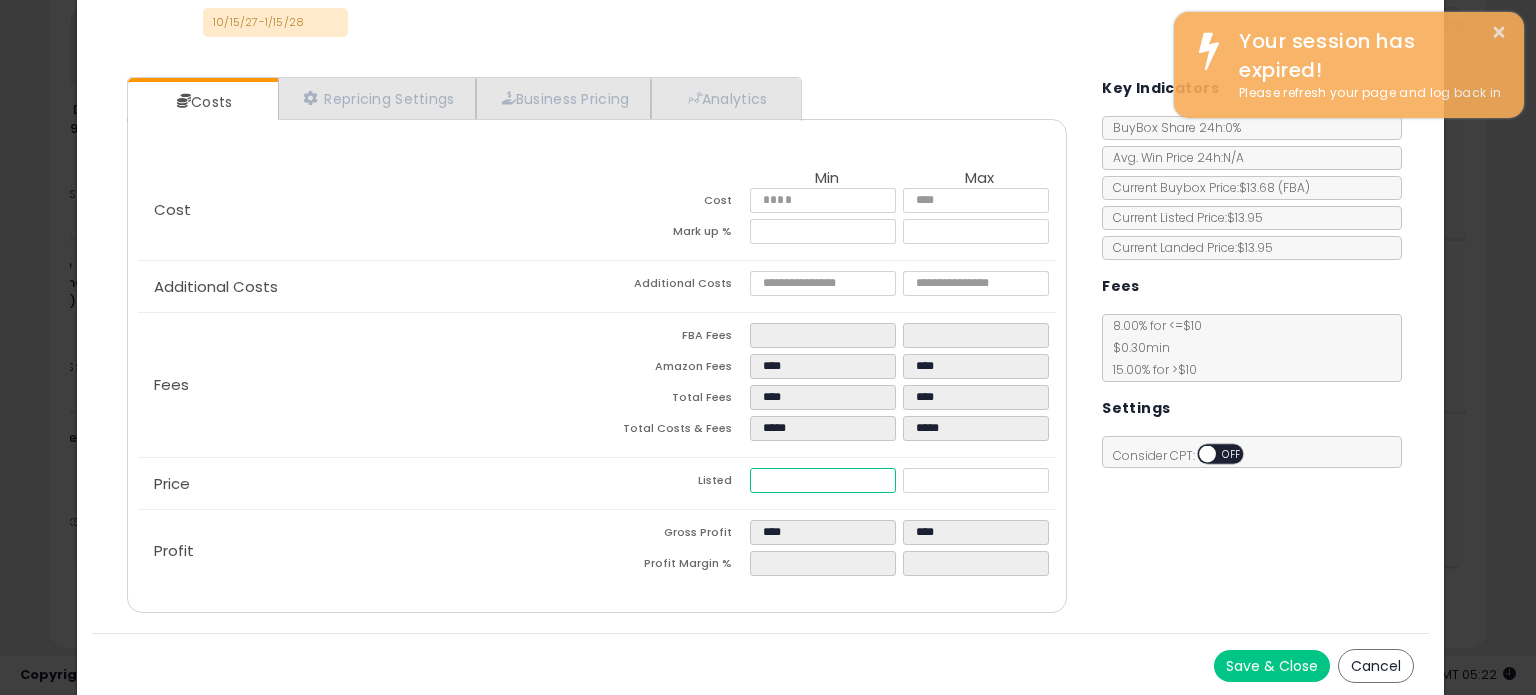 click on "*****" at bounding box center (822, 480) 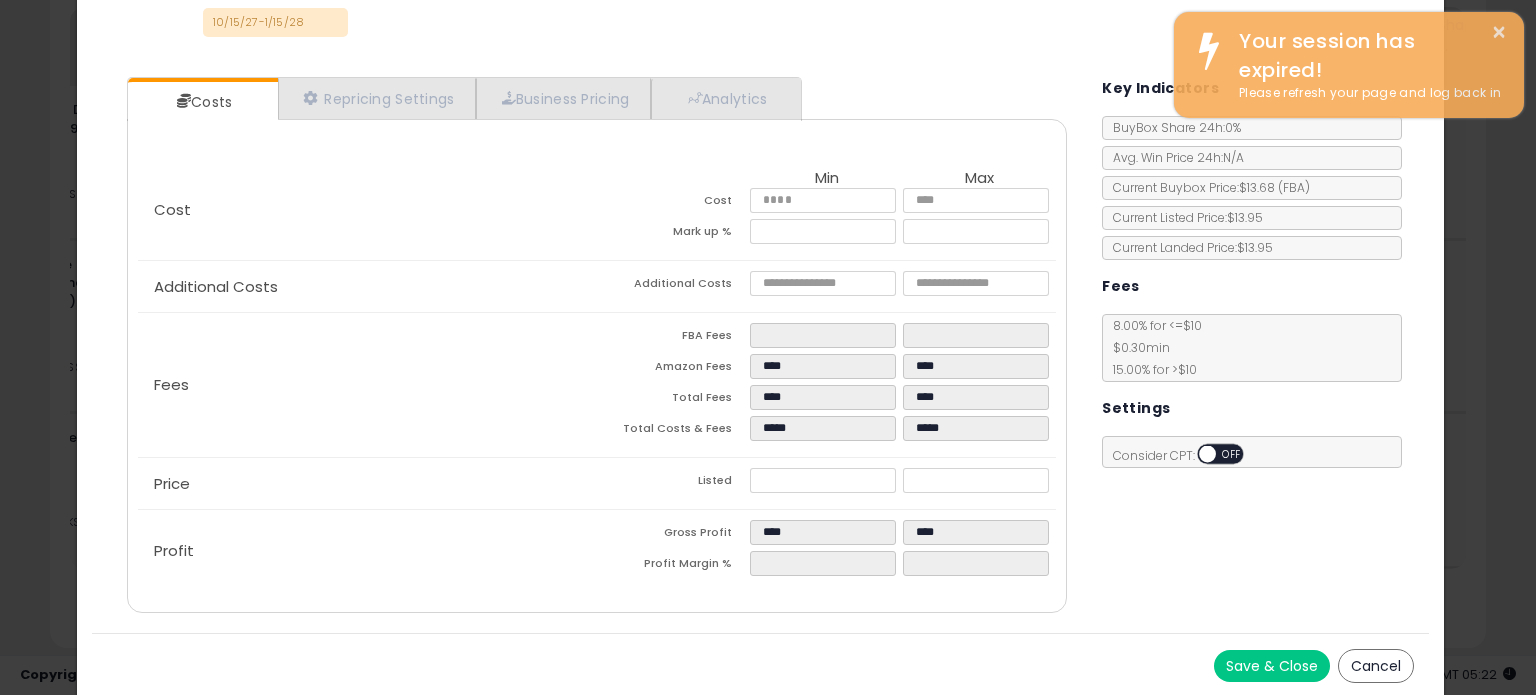 type on "****" 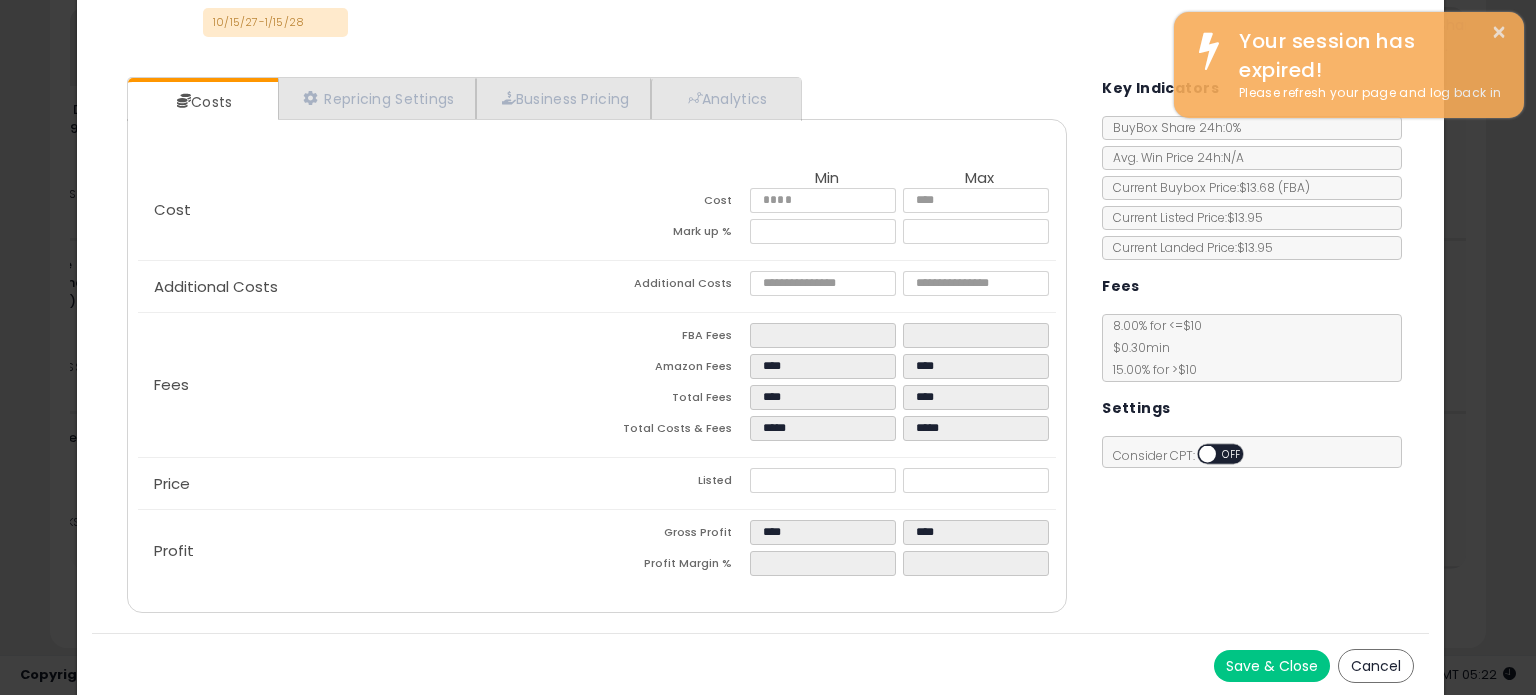 click on "Save & Close" at bounding box center (1272, 666) 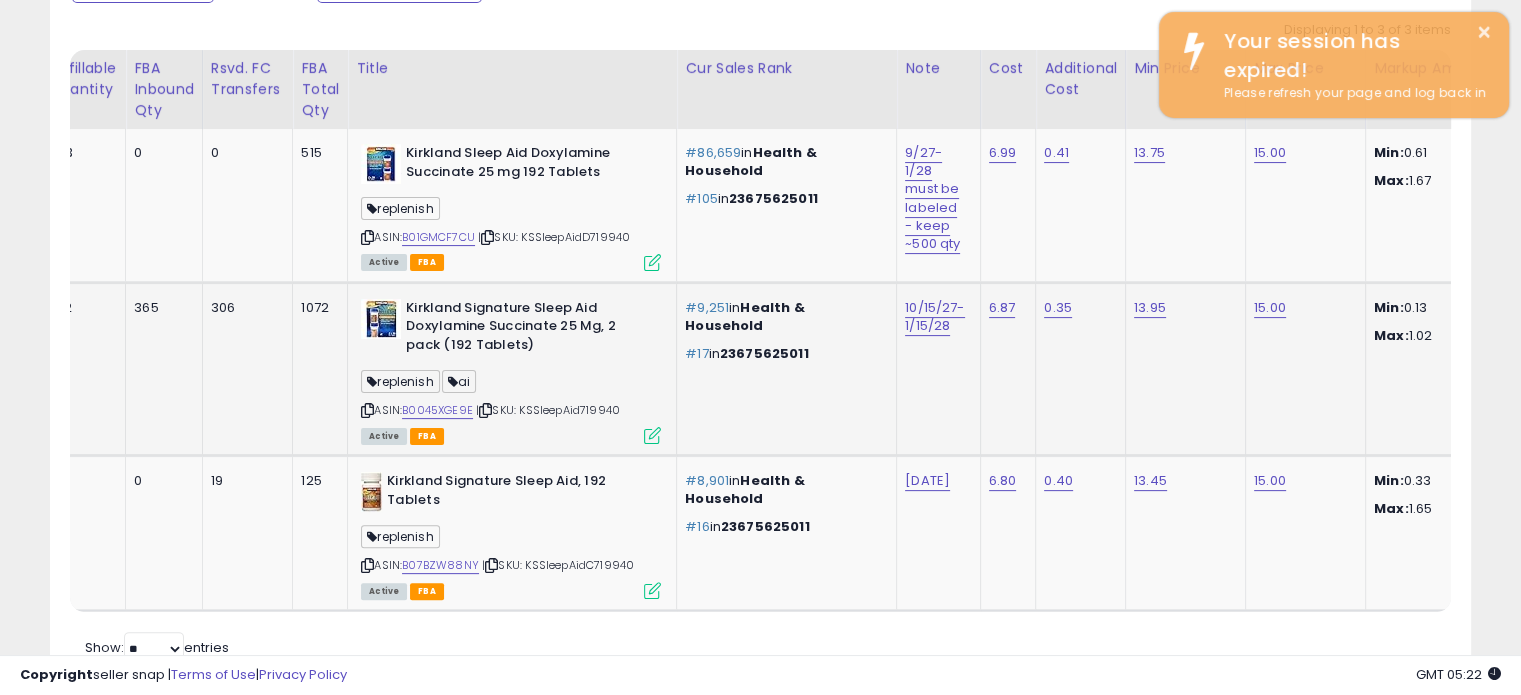 click on "Active FBA" at bounding box center (511, 435) 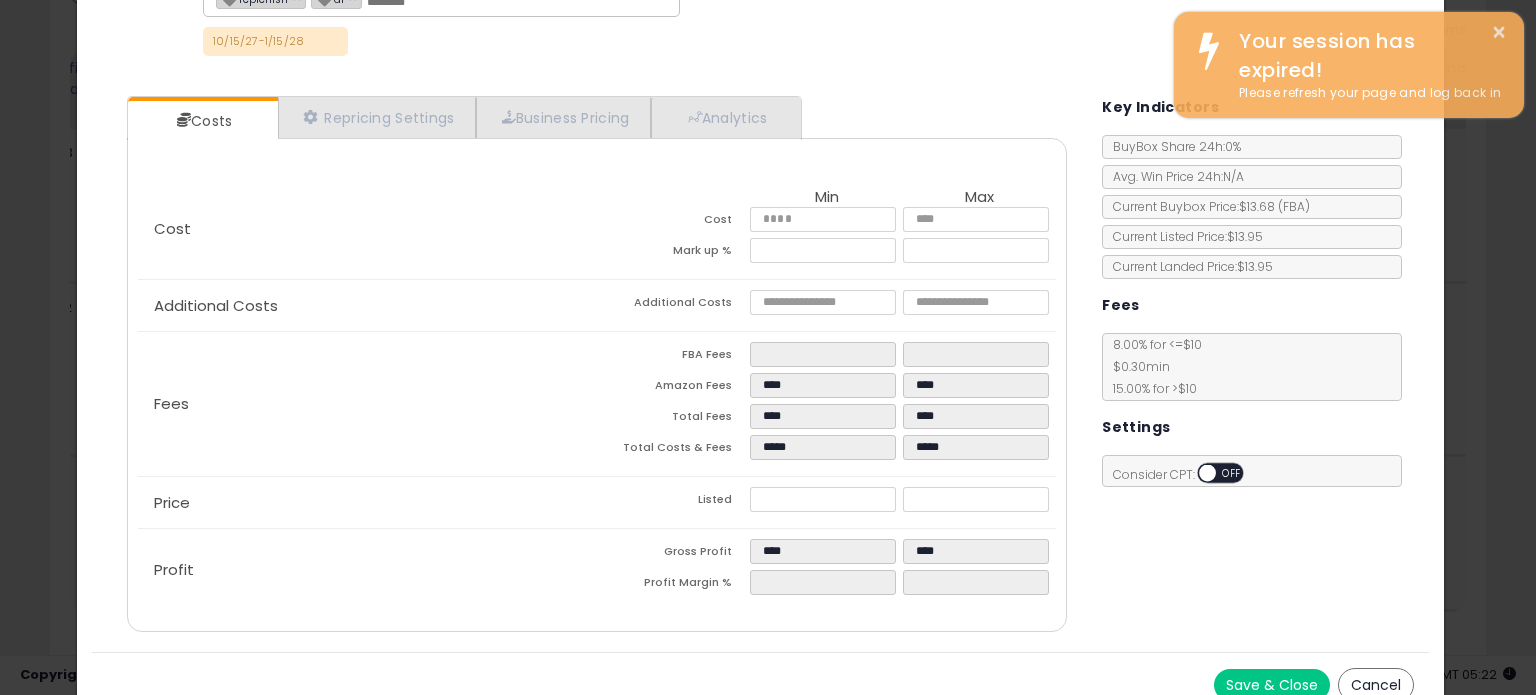 click on "Costs
Repricing Settings
Business Pricing
Analytics
Cost" at bounding box center [760, 366] 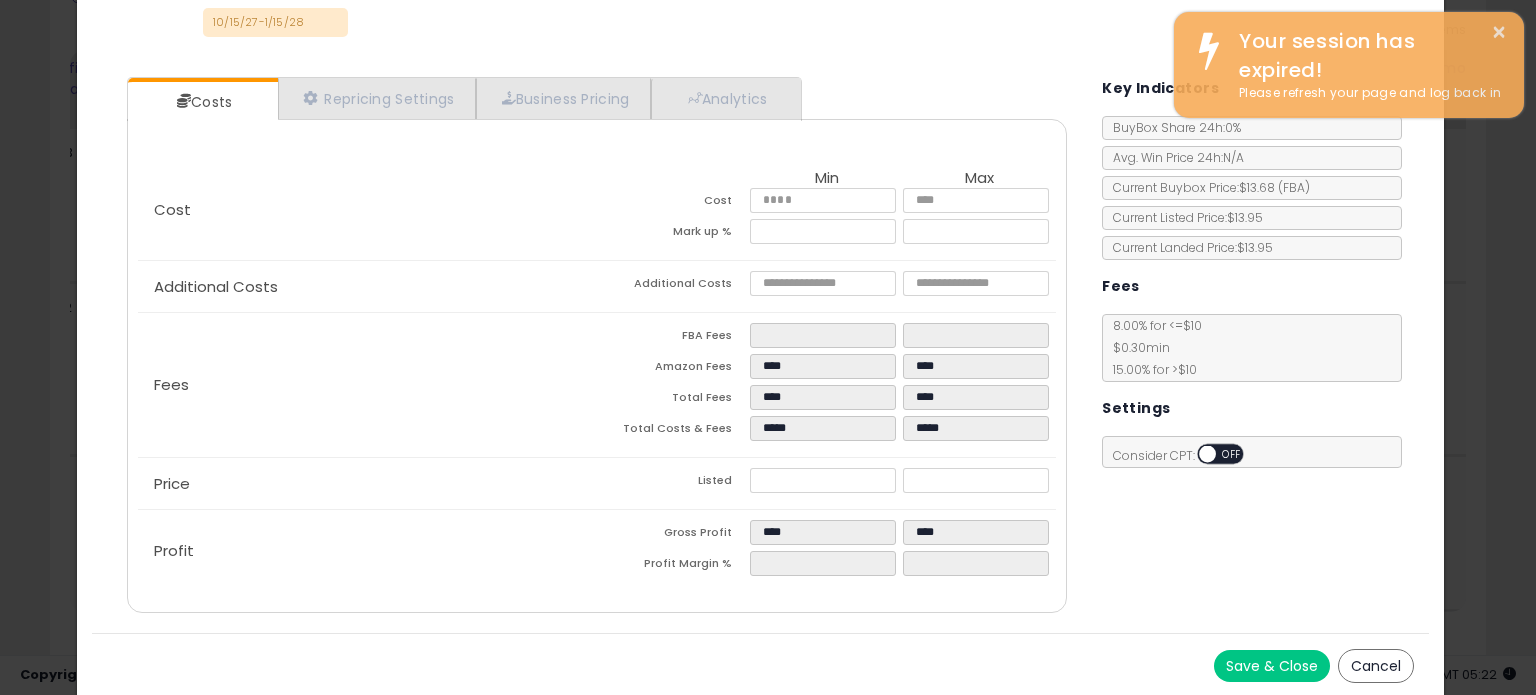 click on "Cancel" at bounding box center (1376, 666) 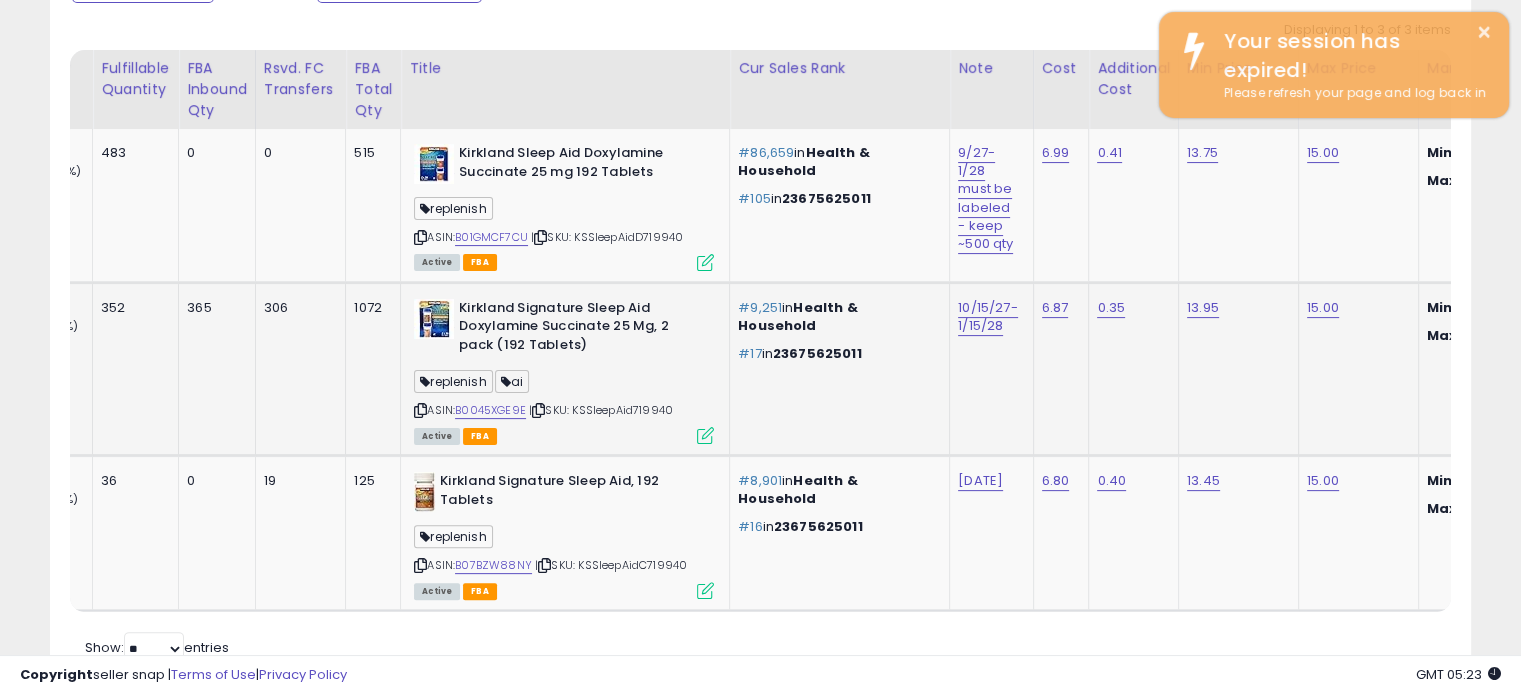 click at bounding box center (705, 435) 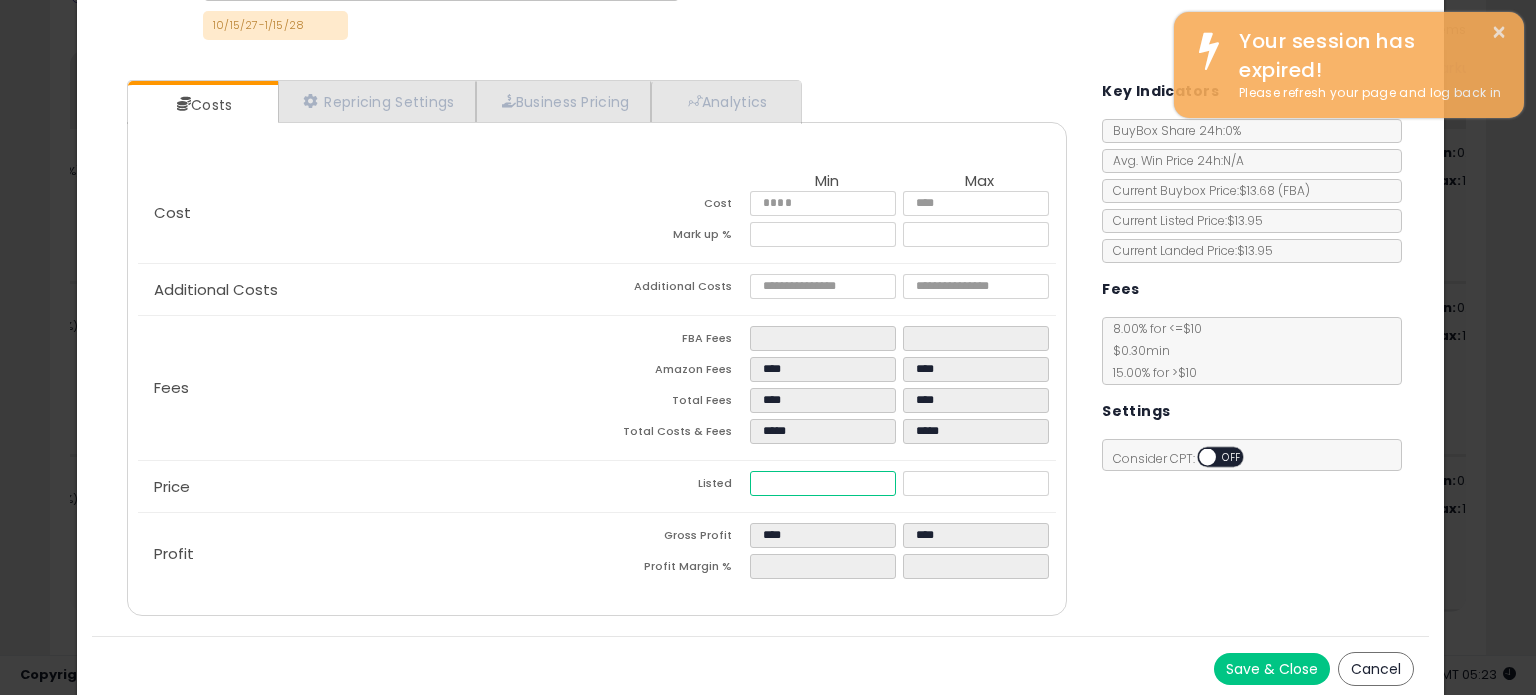 click on "*****" at bounding box center [822, 483] 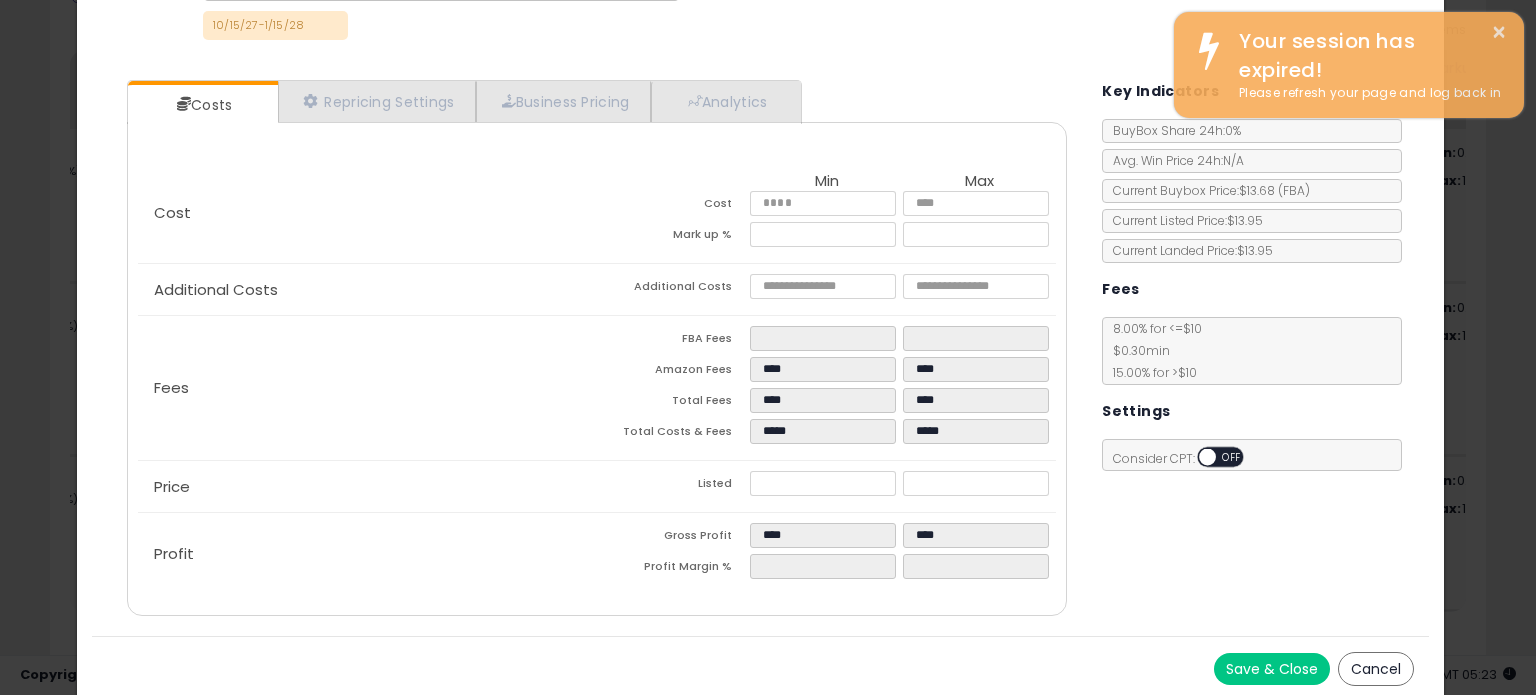 type on "****" 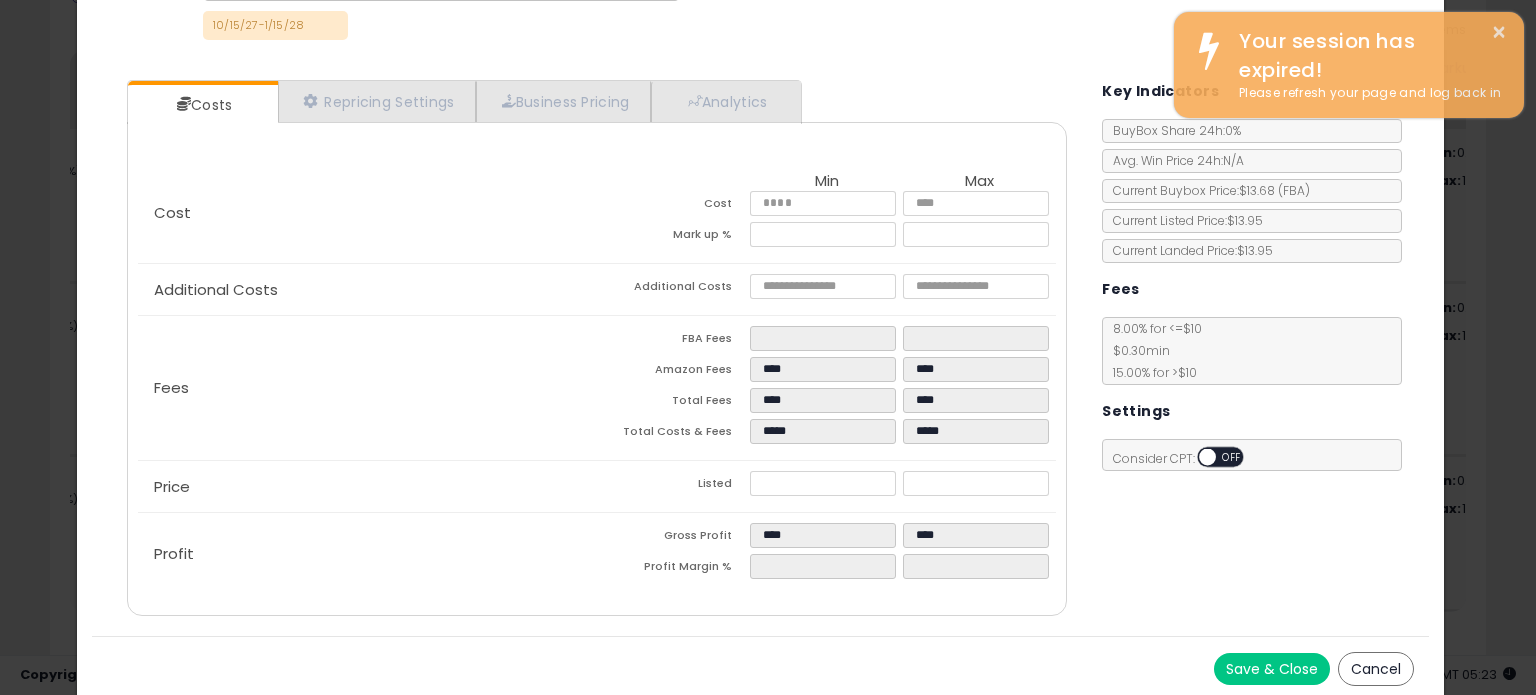 click on "Save & Close" at bounding box center (1272, 669) 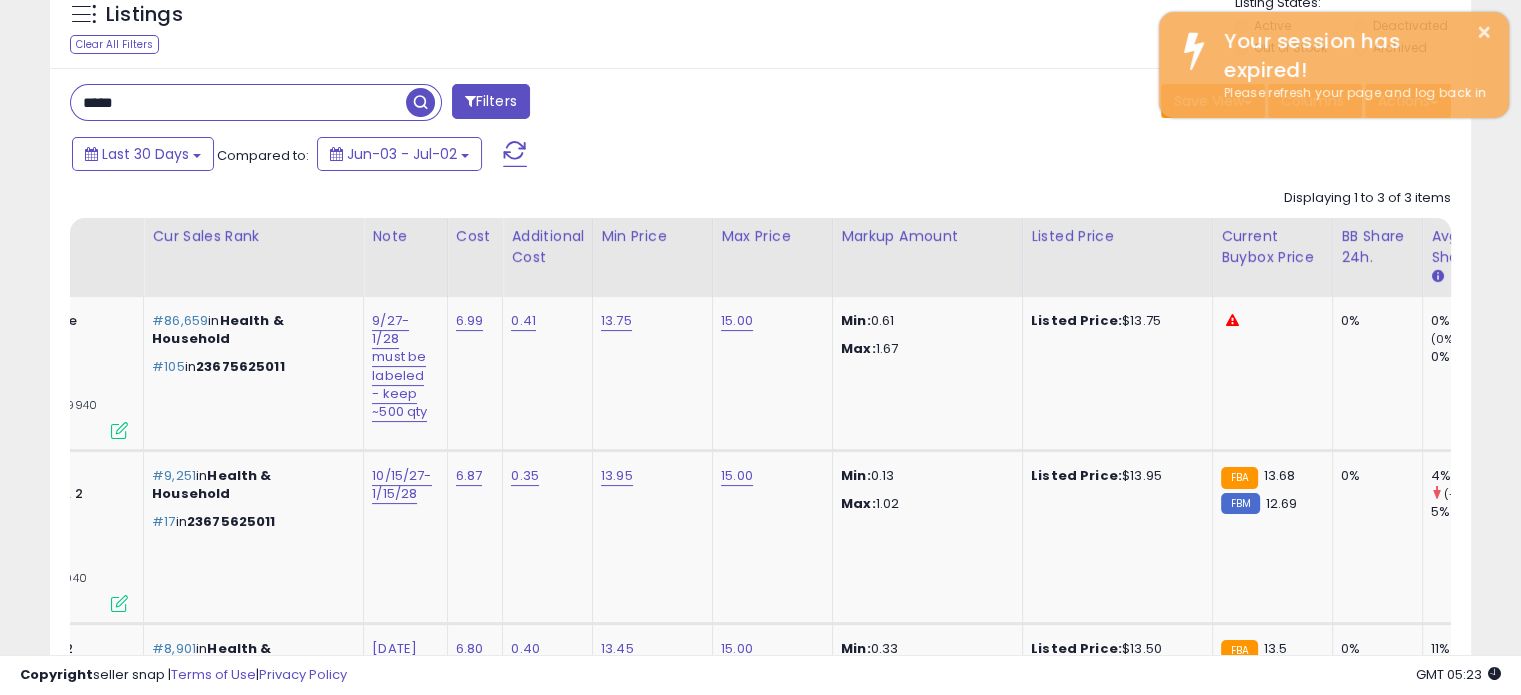 click at bounding box center (515, 154) 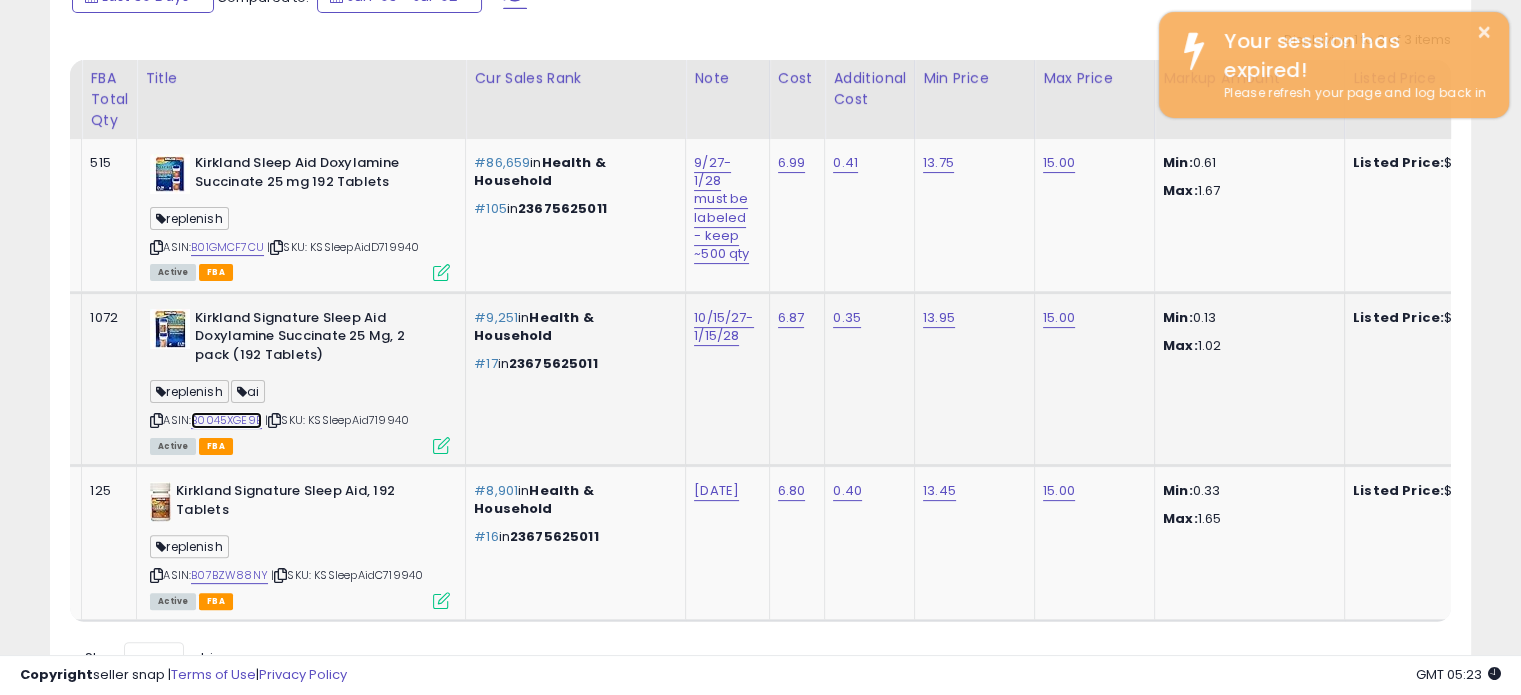 click on "B0045XGE9E" at bounding box center (226, 420) 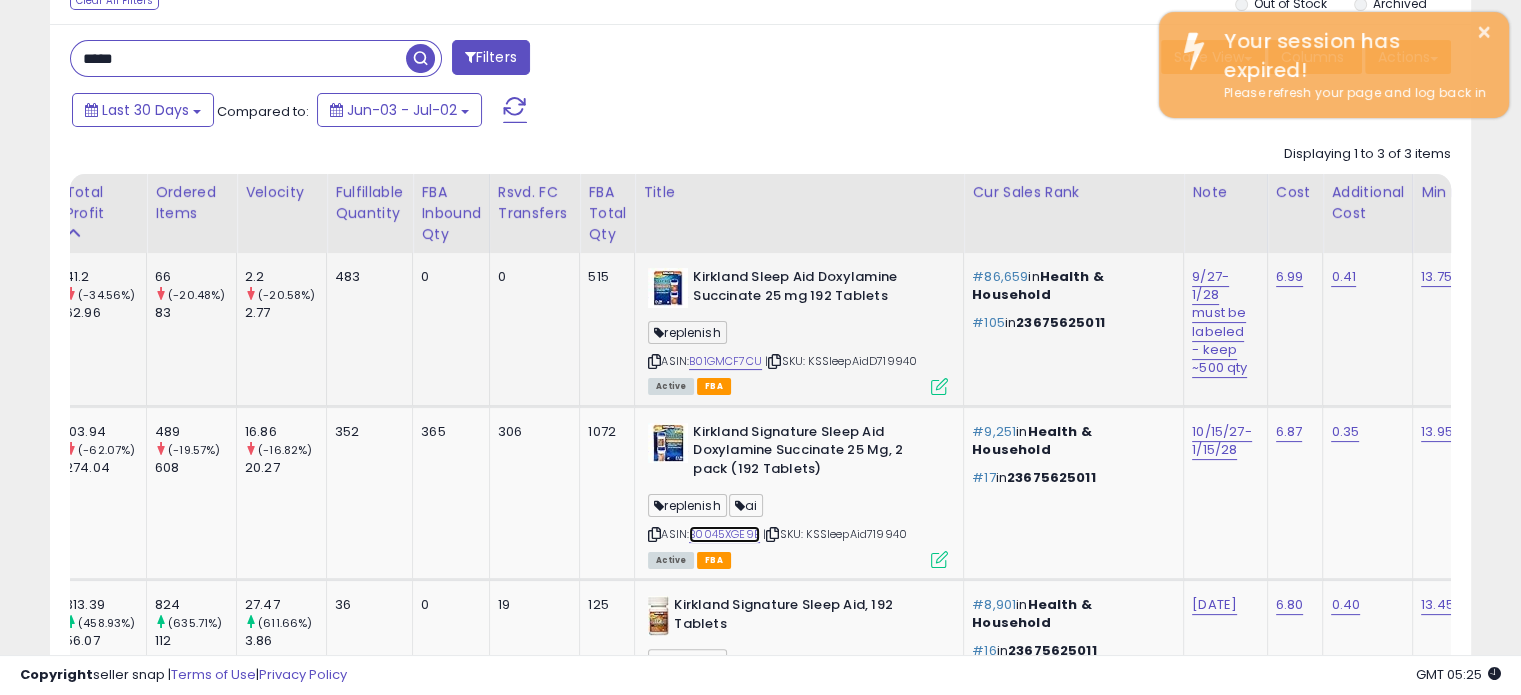 scroll, scrollTop: 332, scrollLeft: 0, axis: vertical 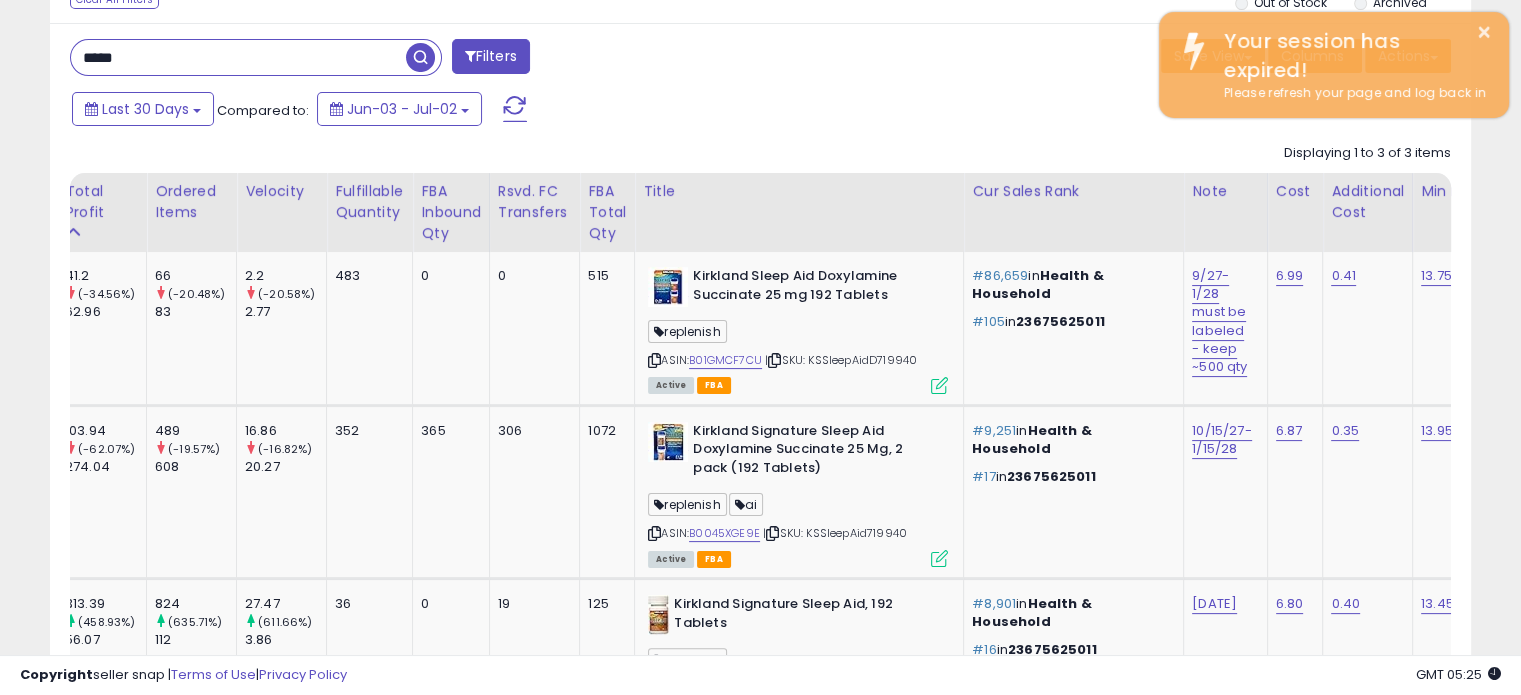 drag, startPoint x: 292, startPoint y: 67, endPoint x: 0, endPoint y: 67, distance: 292 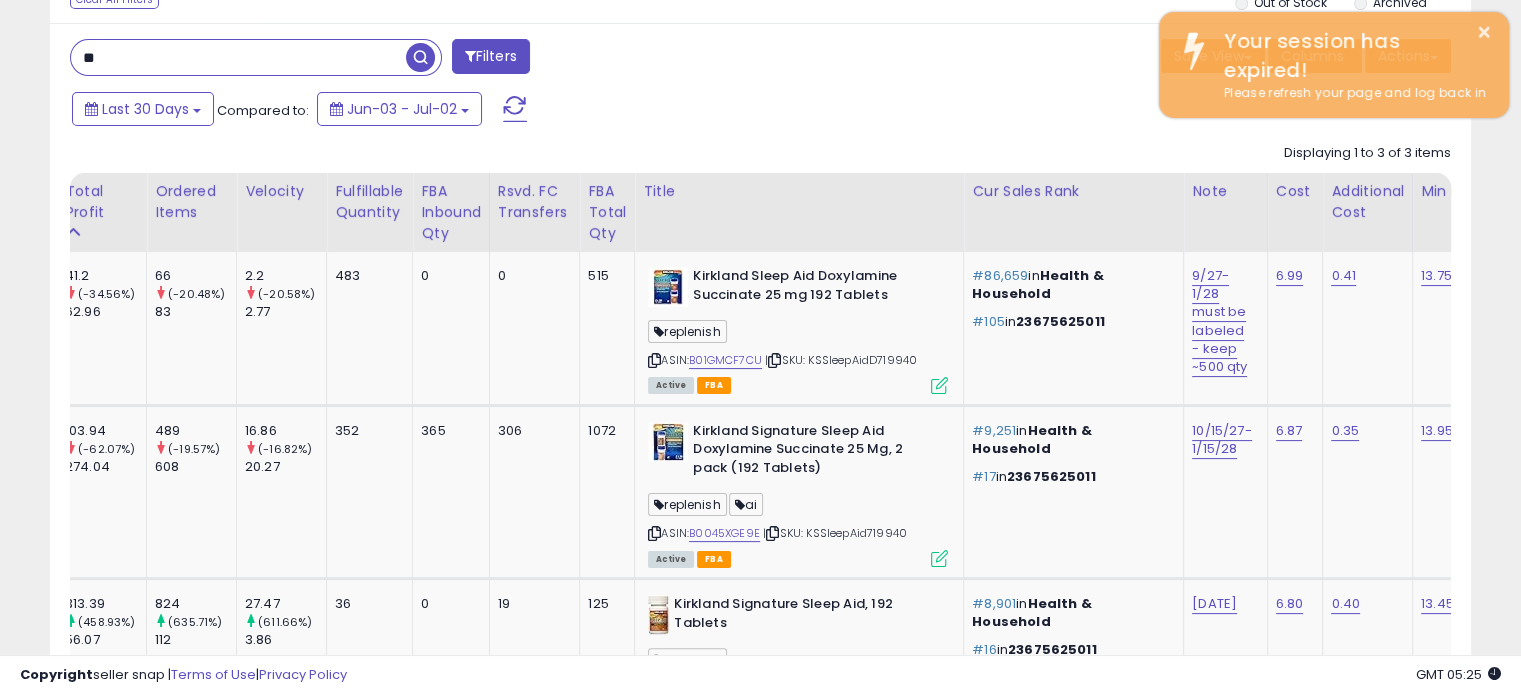 type on "**" 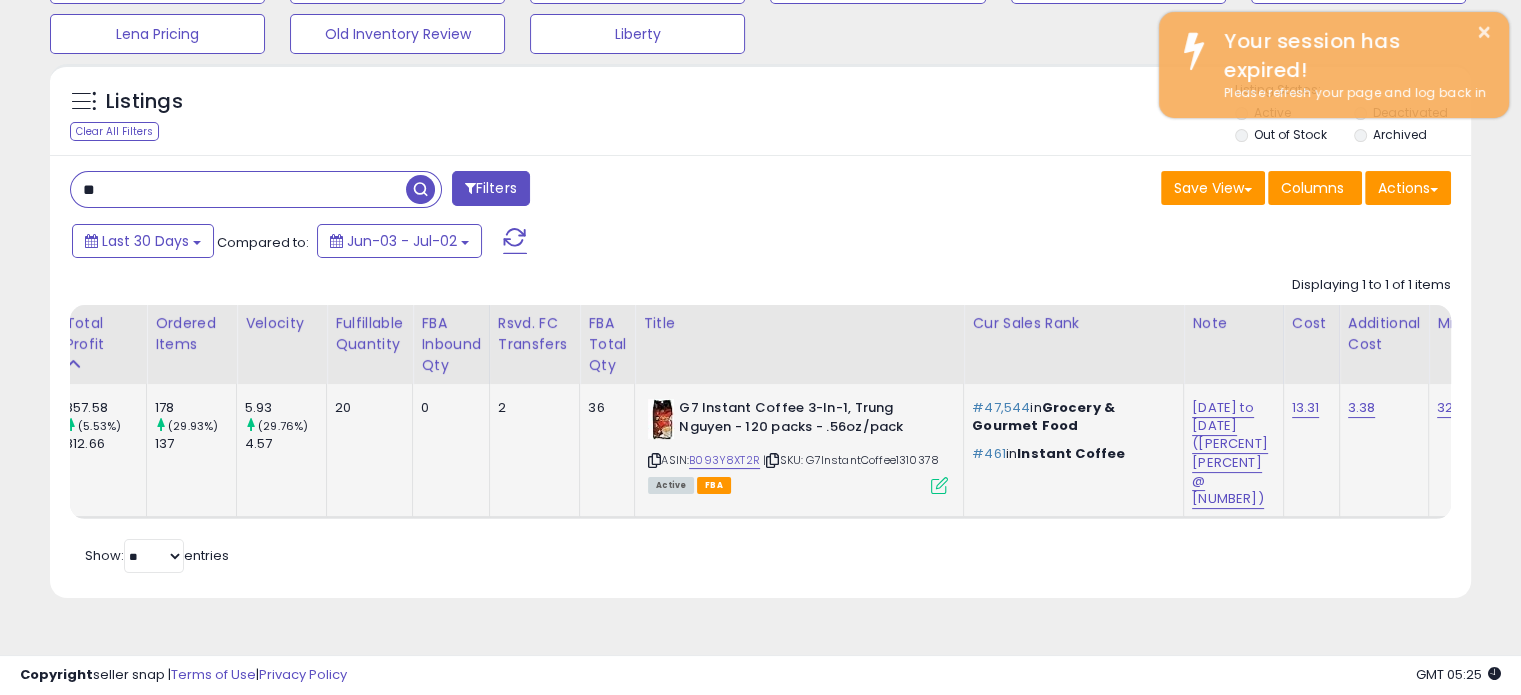 drag, startPoint x: 949, startPoint y: 464, endPoint x: 900, endPoint y: 457, distance: 49.497475 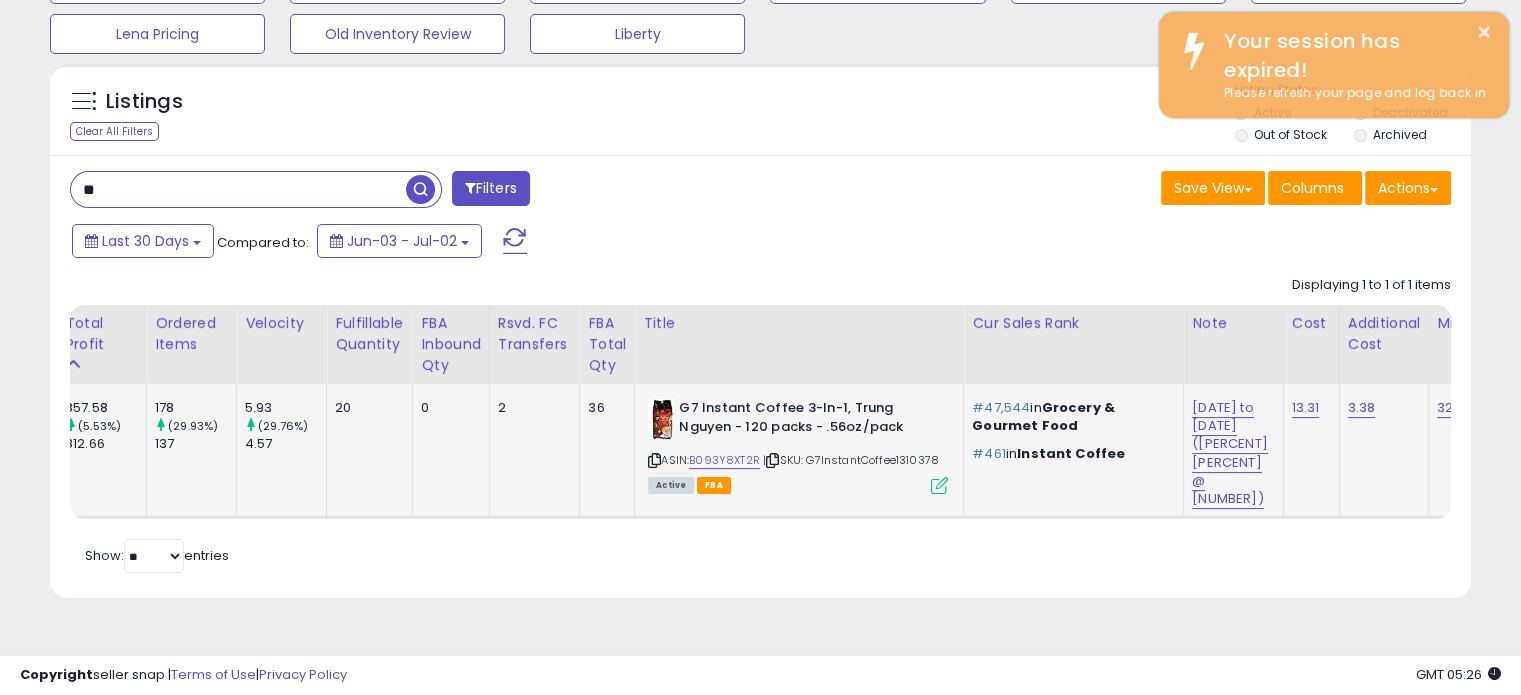 drag, startPoint x: 937, startPoint y: 464, endPoint x: 900, endPoint y: 466, distance: 37.054016 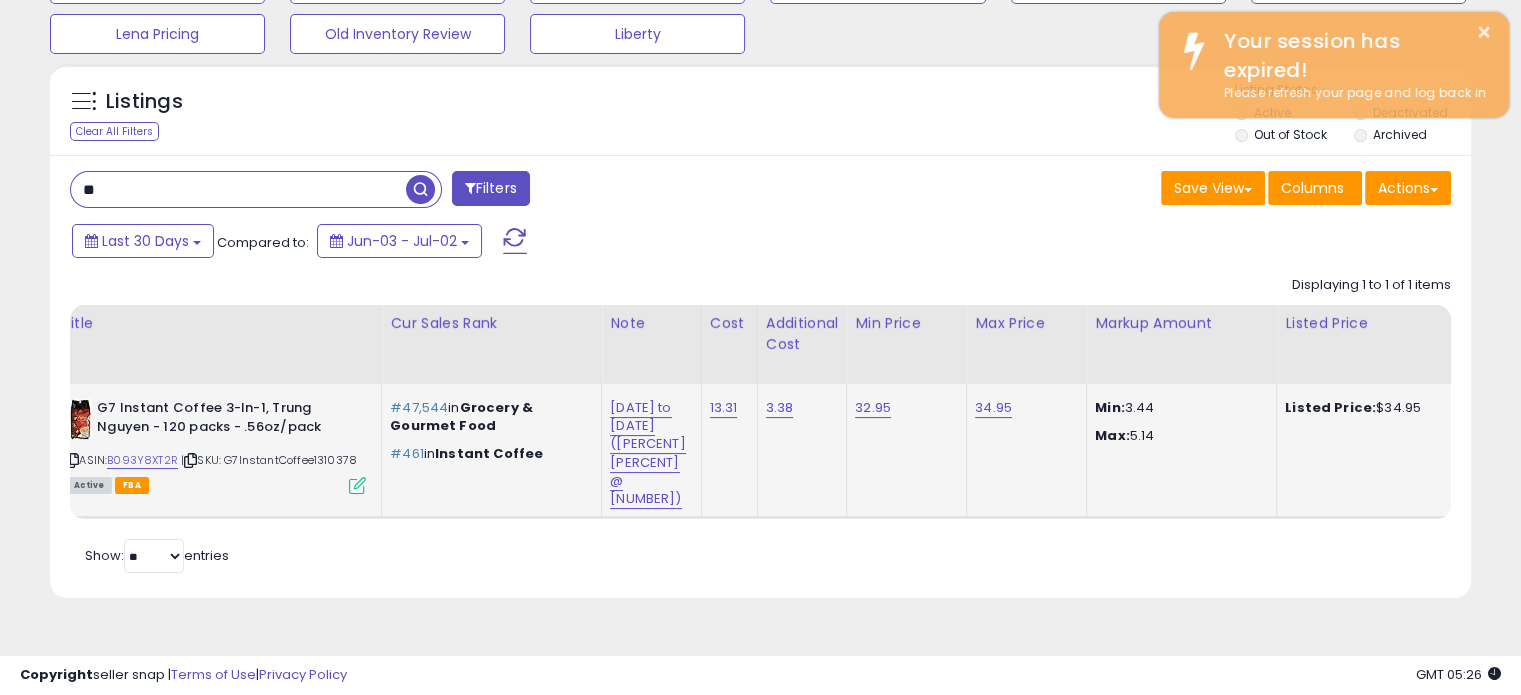 scroll, scrollTop: 0, scrollLeft: 699, axis: horizontal 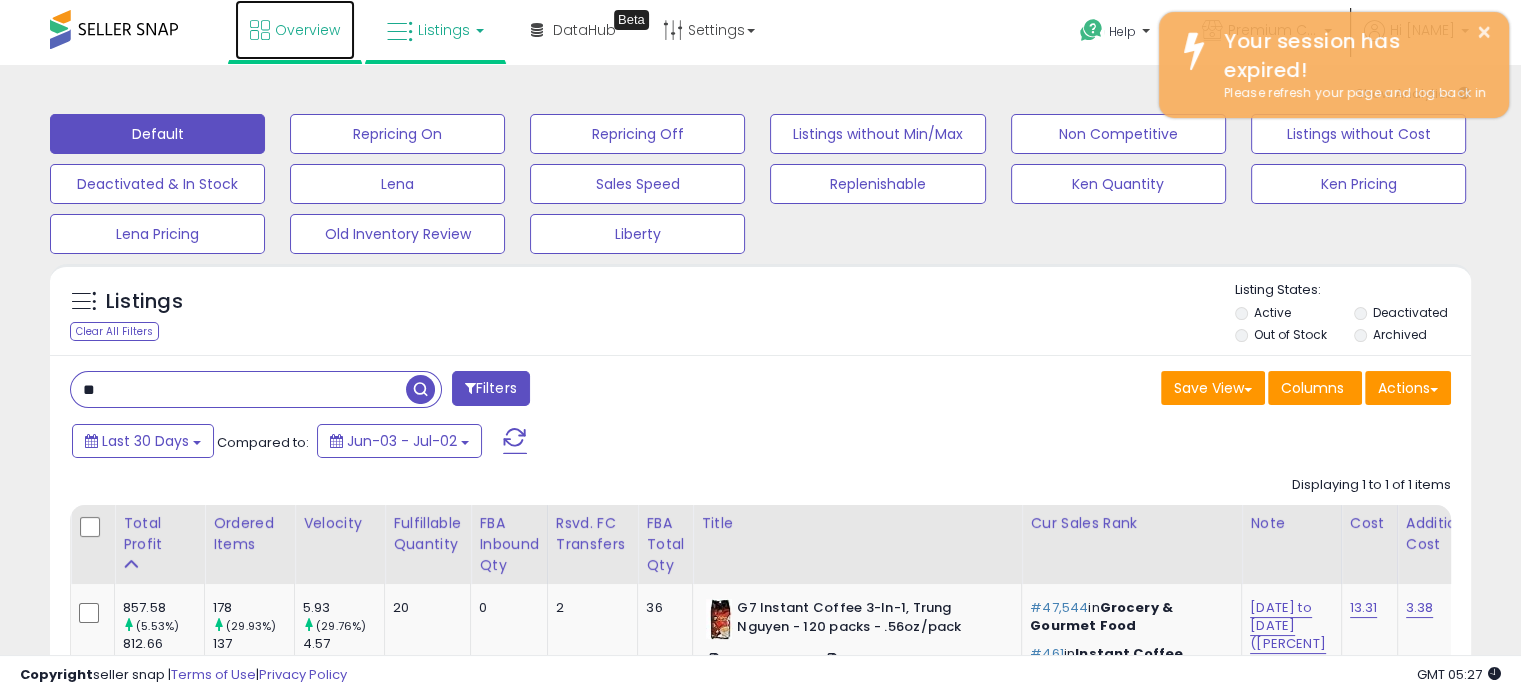click on "Overview" at bounding box center [295, 30] 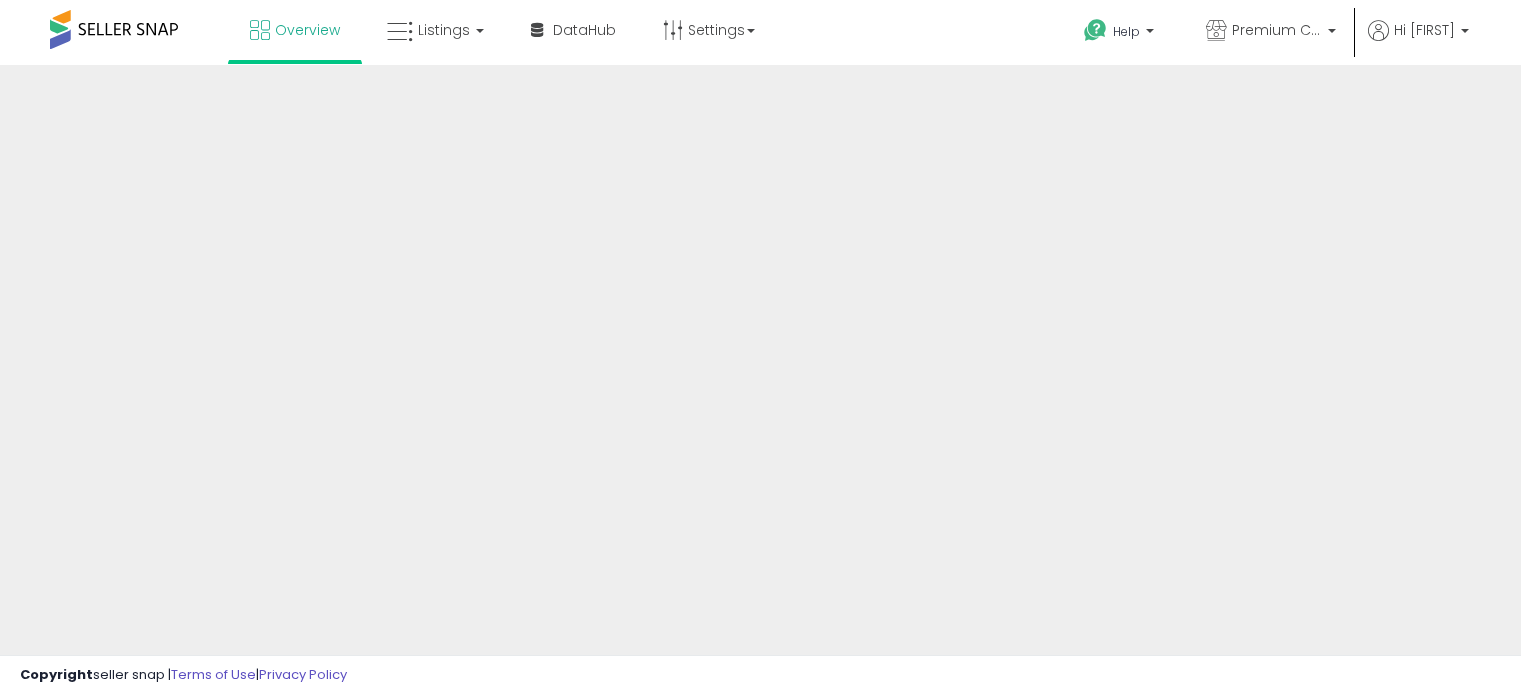 scroll, scrollTop: 0, scrollLeft: 0, axis: both 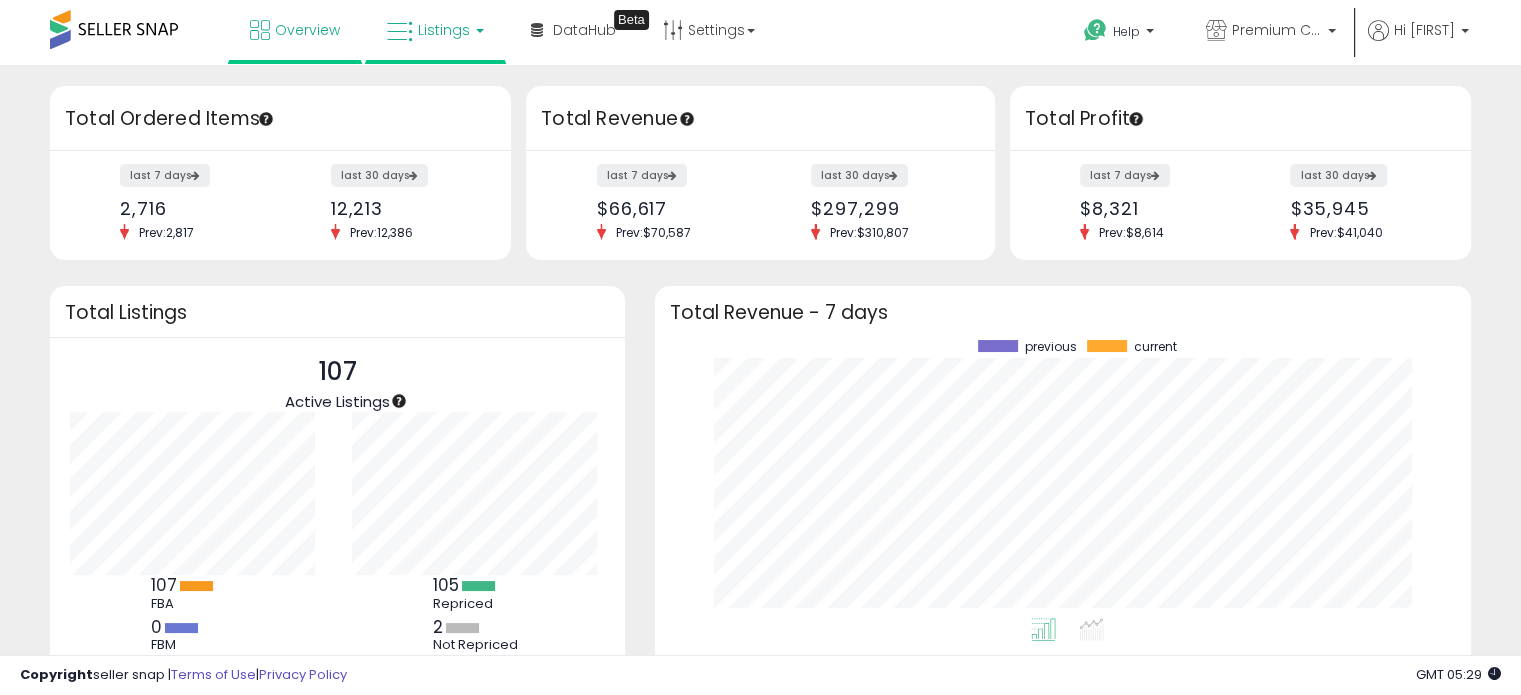 click on "Listings" at bounding box center (435, 30) 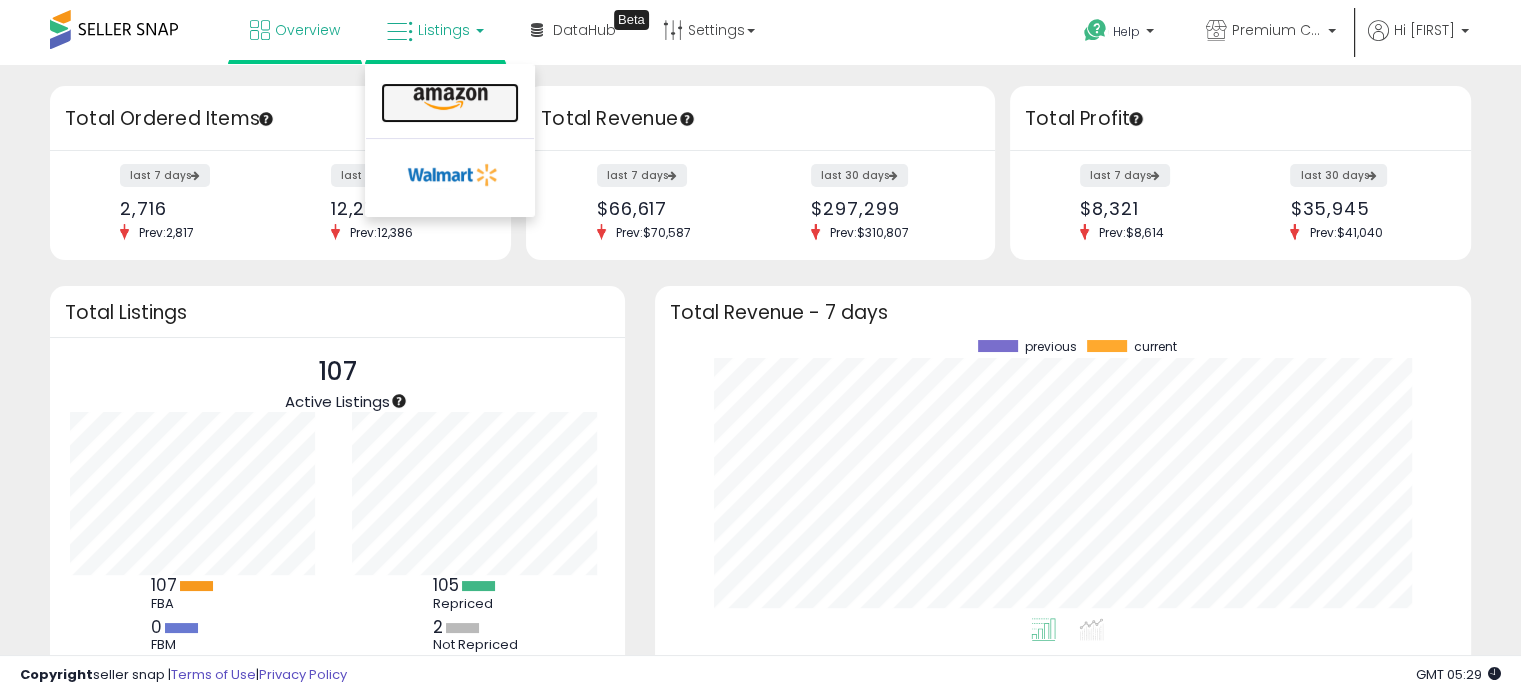 click at bounding box center [450, 103] 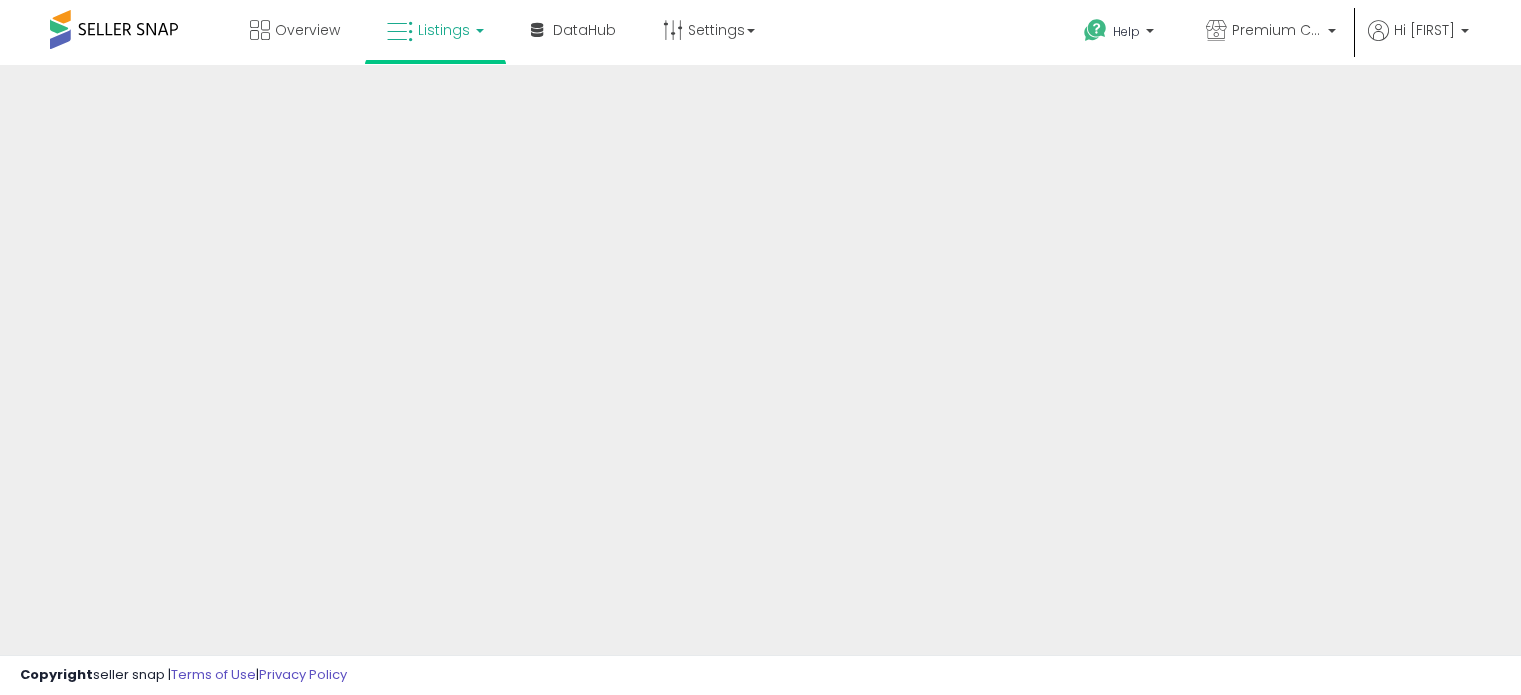 scroll, scrollTop: 0, scrollLeft: 0, axis: both 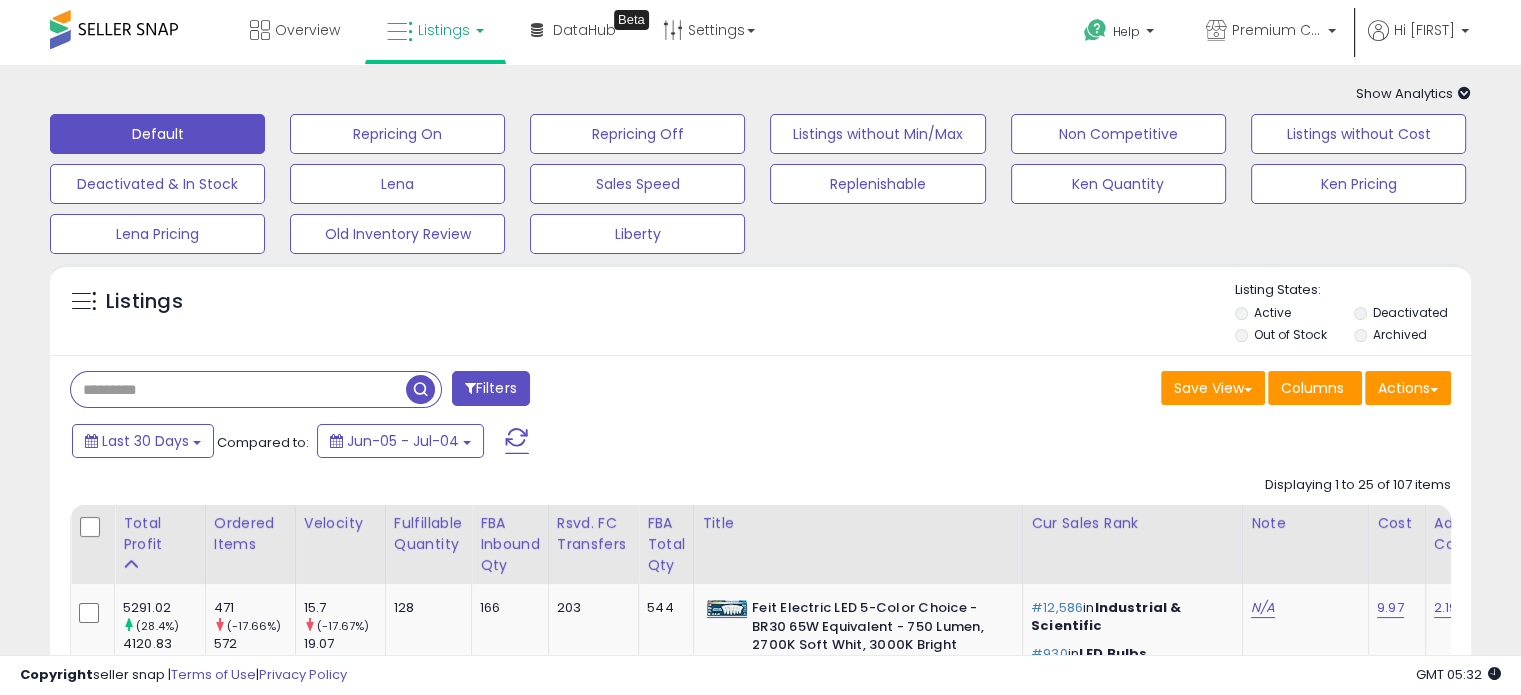 click at bounding box center (238, 389) 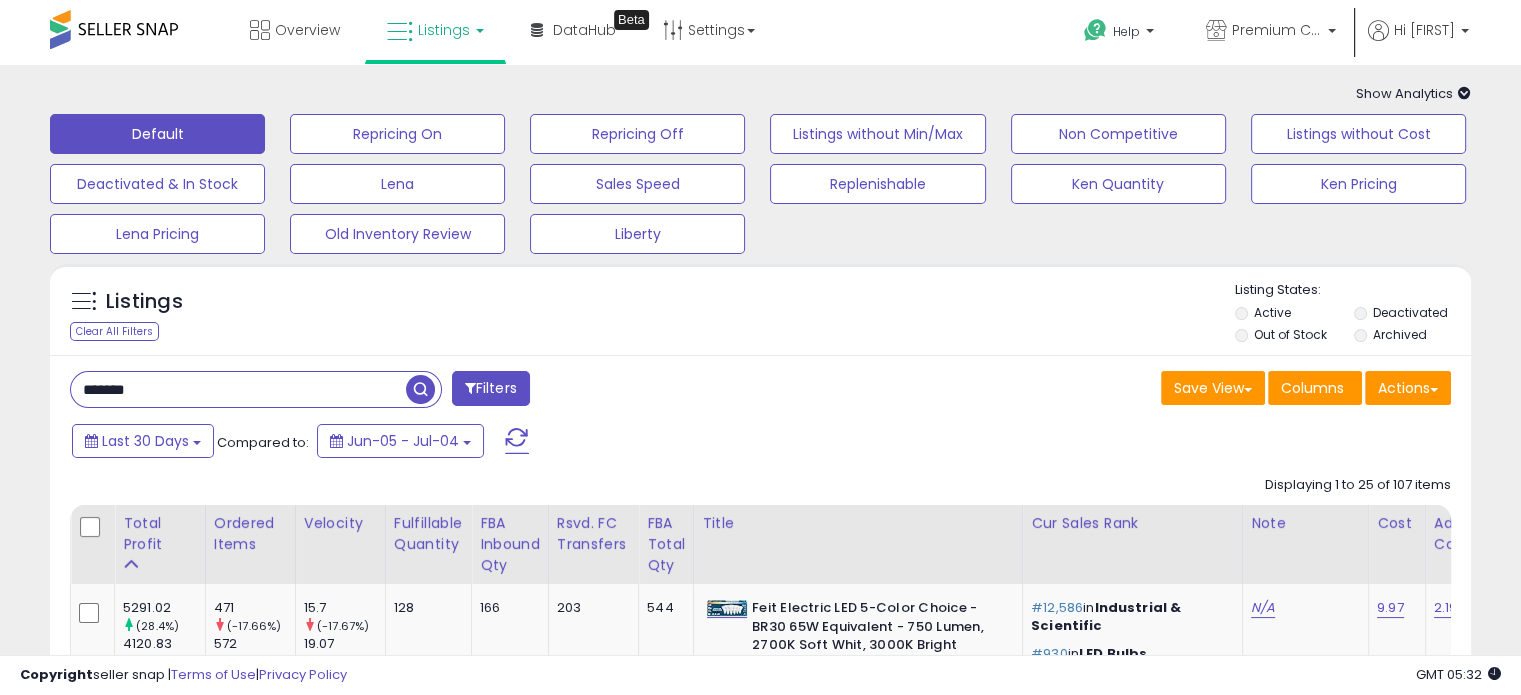 type on "*******" 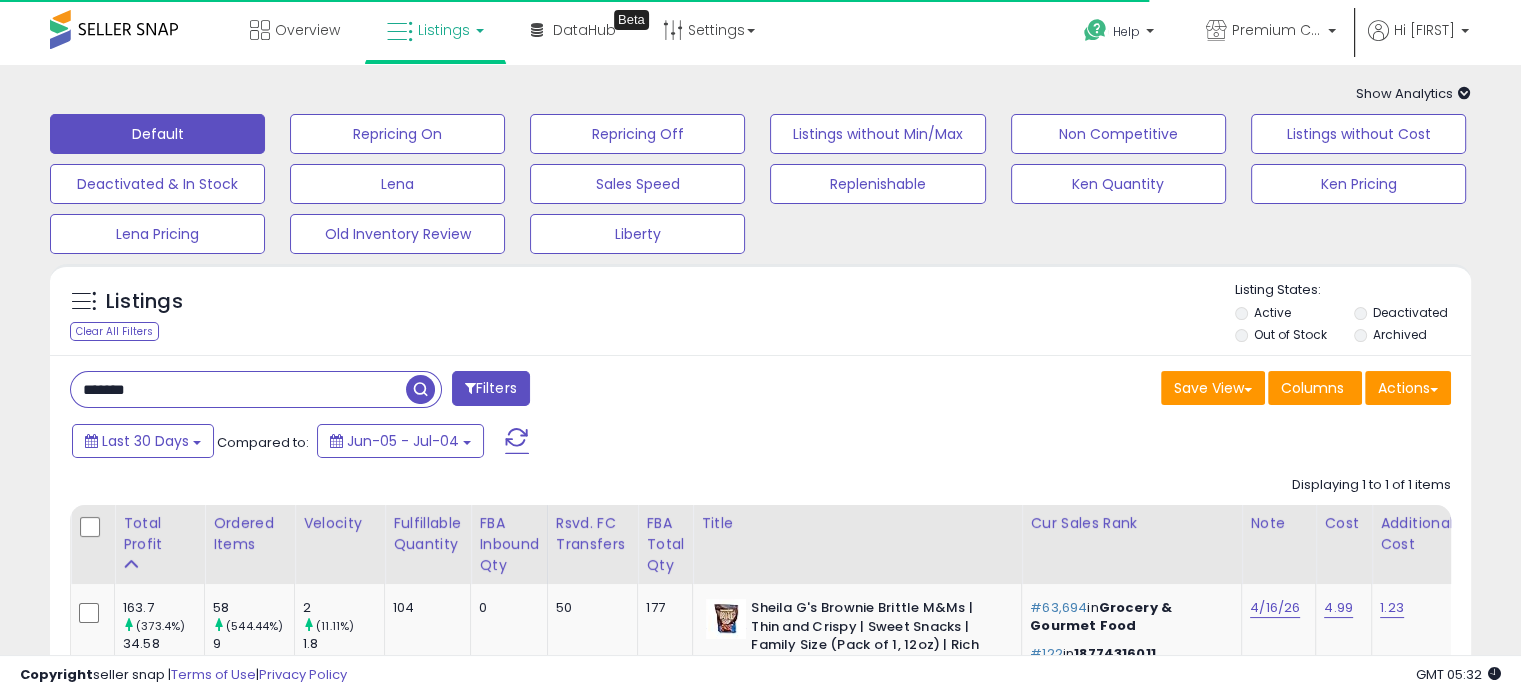 scroll, scrollTop: 232, scrollLeft: 0, axis: vertical 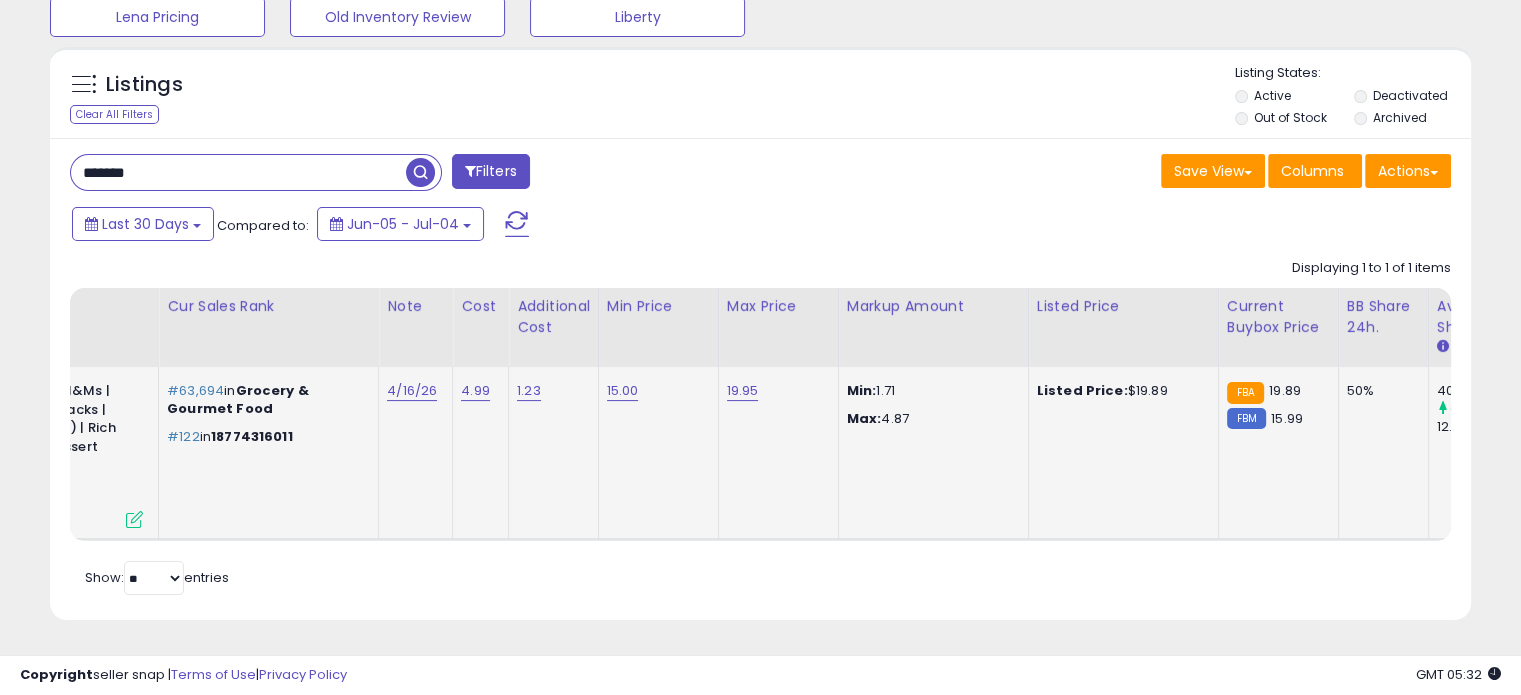 click on "Sheila G's Brownie Brittle M&Ms | Thin and Crispy | Sweet Snacks | Family Size (Pack of 1, 12oz) | Rich Gourmet Brownie Bites Dessert ASIN: B0DK69DS5D | SKU: BrownieBrittleM&M1909141 Active FBA" 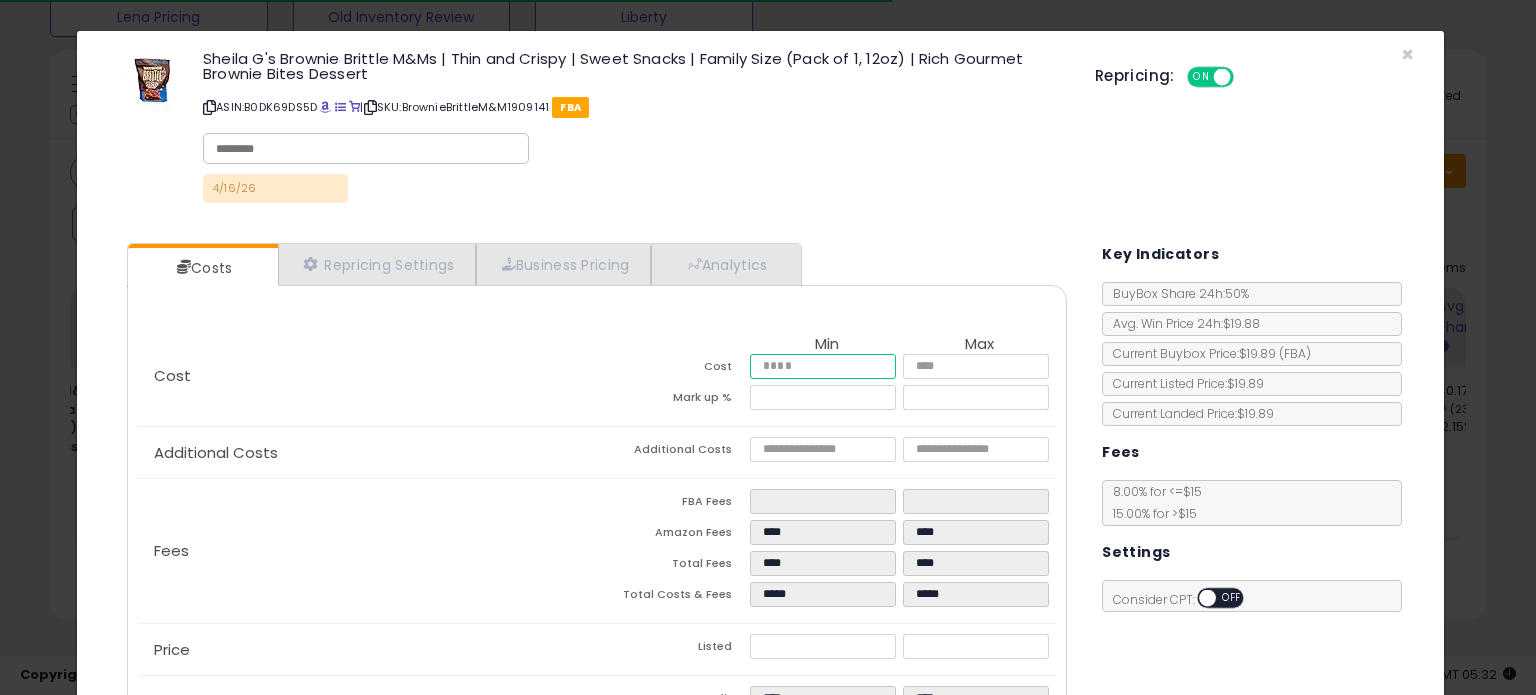 drag, startPoint x: 804, startPoint y: 363, endPoint x: 416, endPoint y: 365, distance: 388.00516 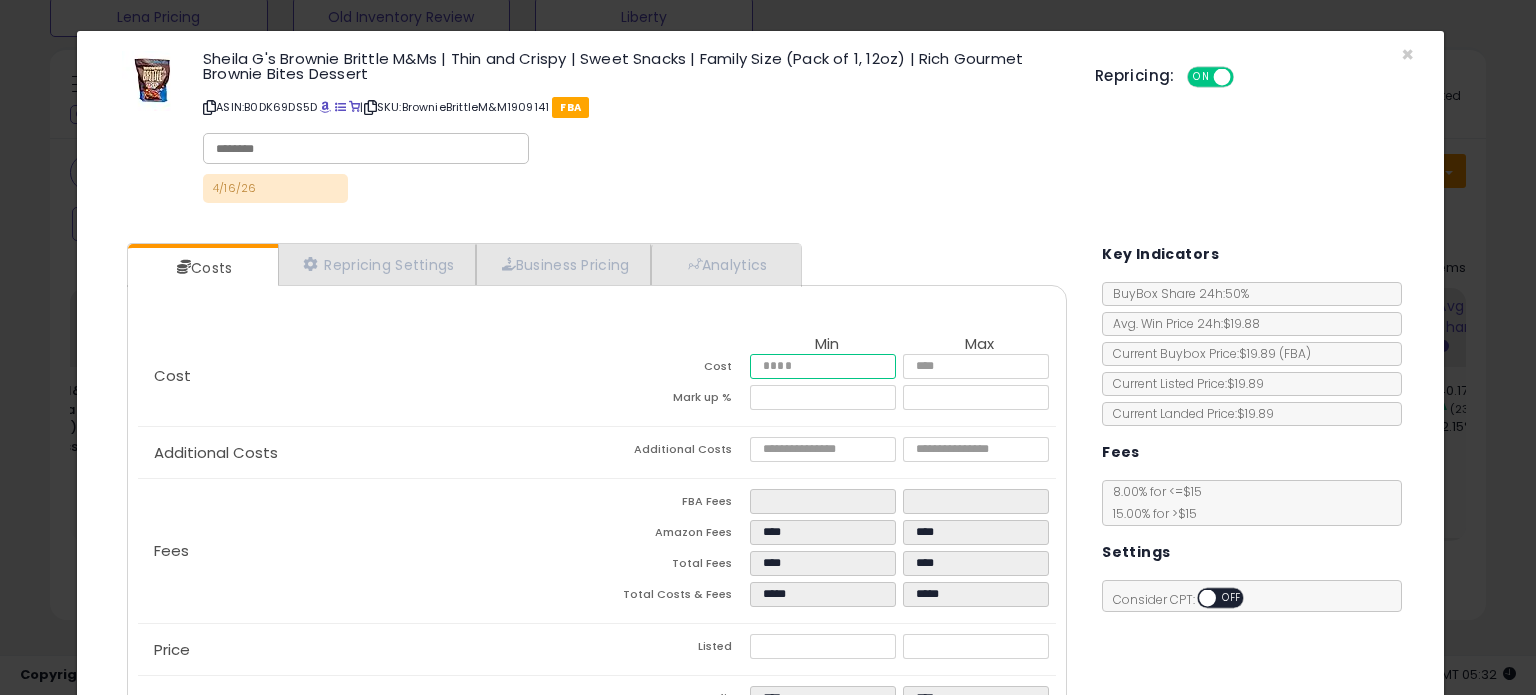 type on "*" 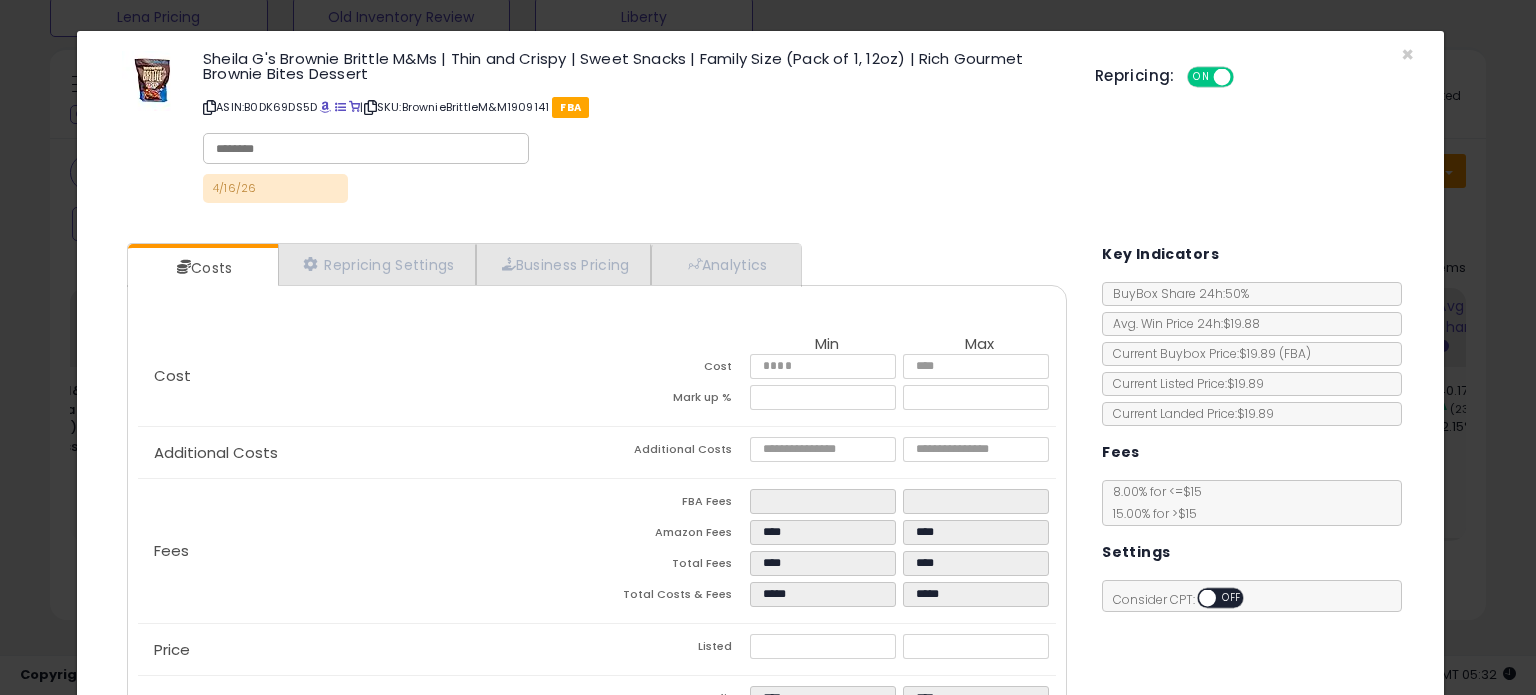 type on "*****" 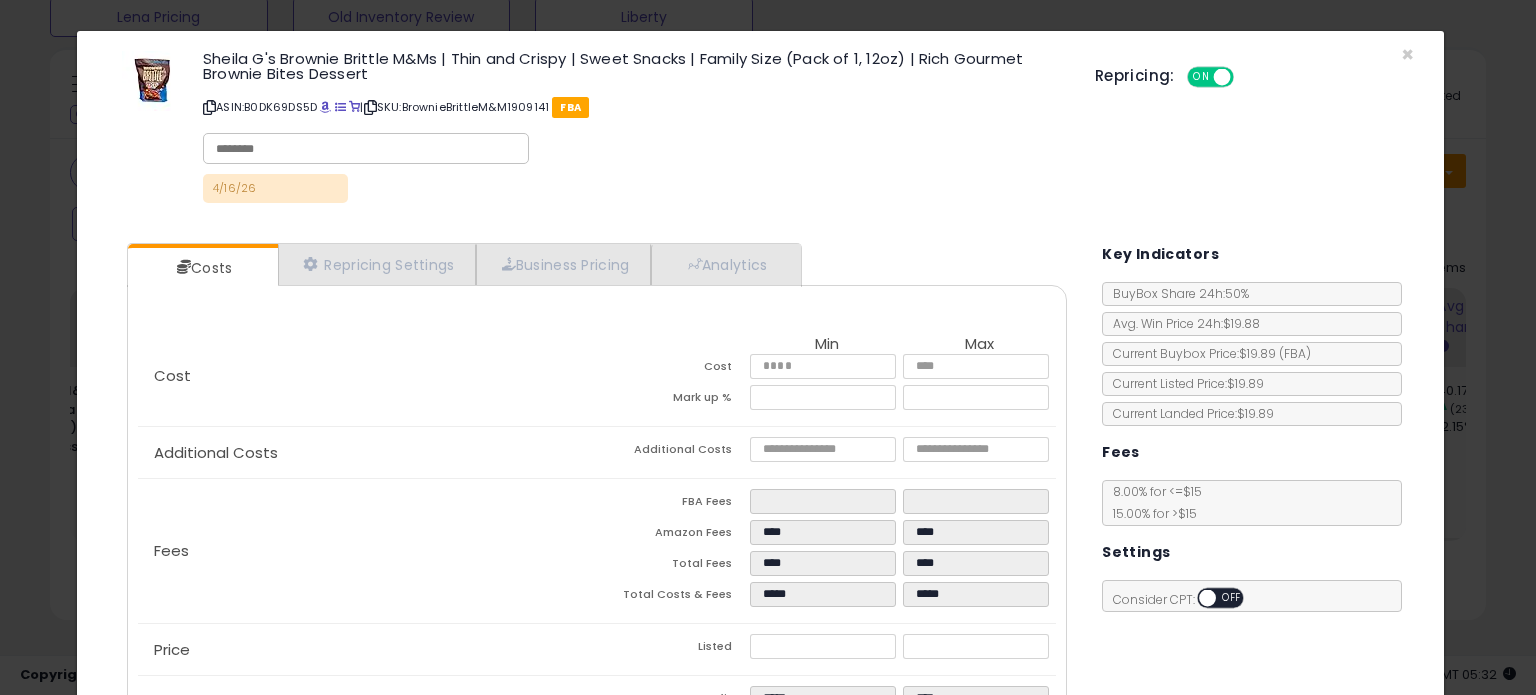 click on "Additional Costs
Additional Costs
****
****" 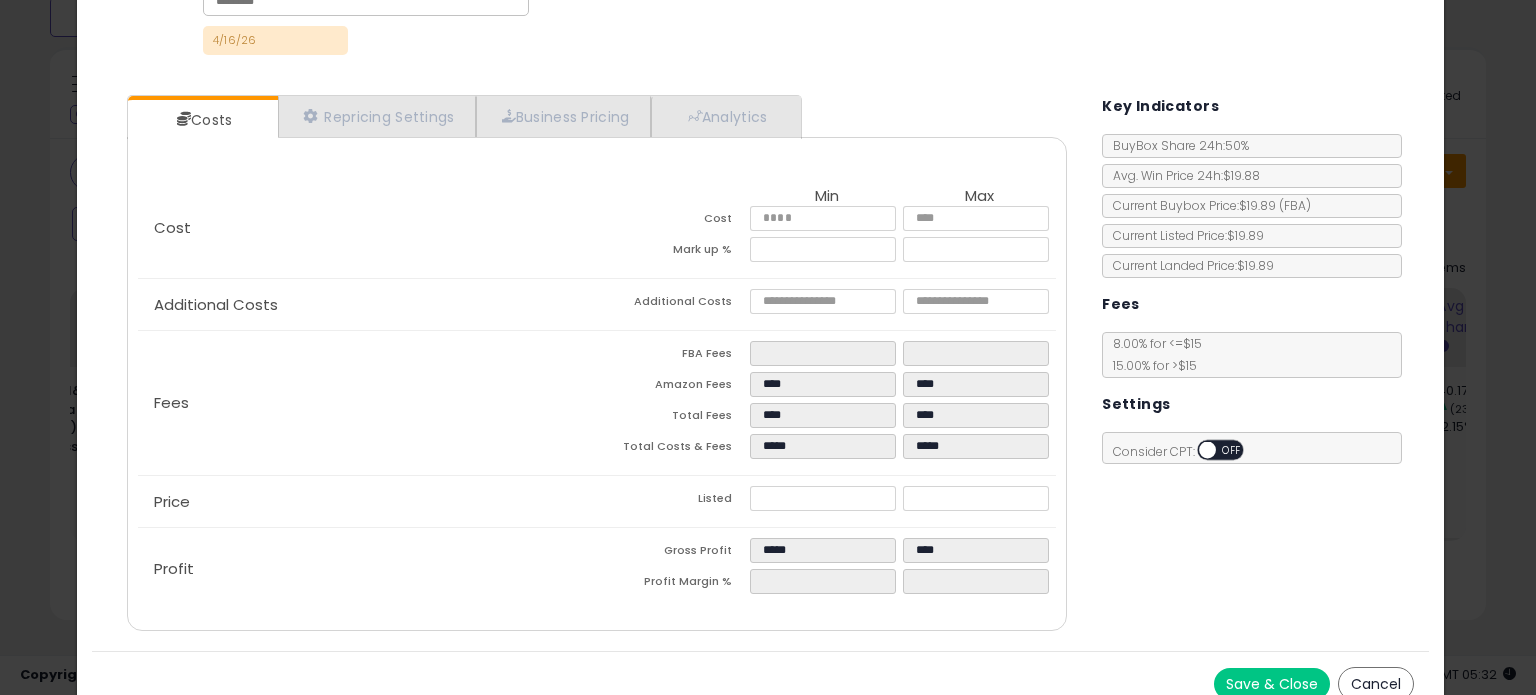 scroll, scrollTop: 166, scrollLeft: 0, axis: vertical 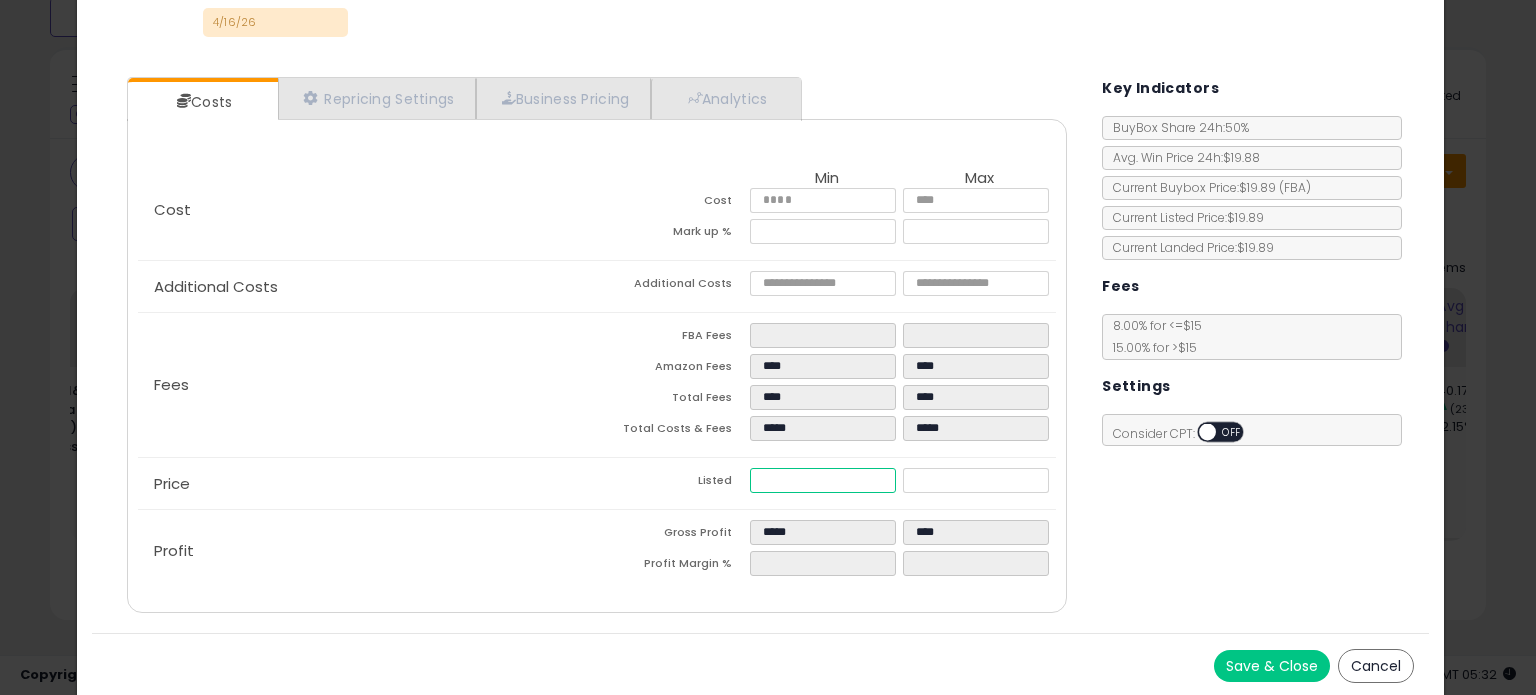 click on "*****" at bounding box center [822, 480] 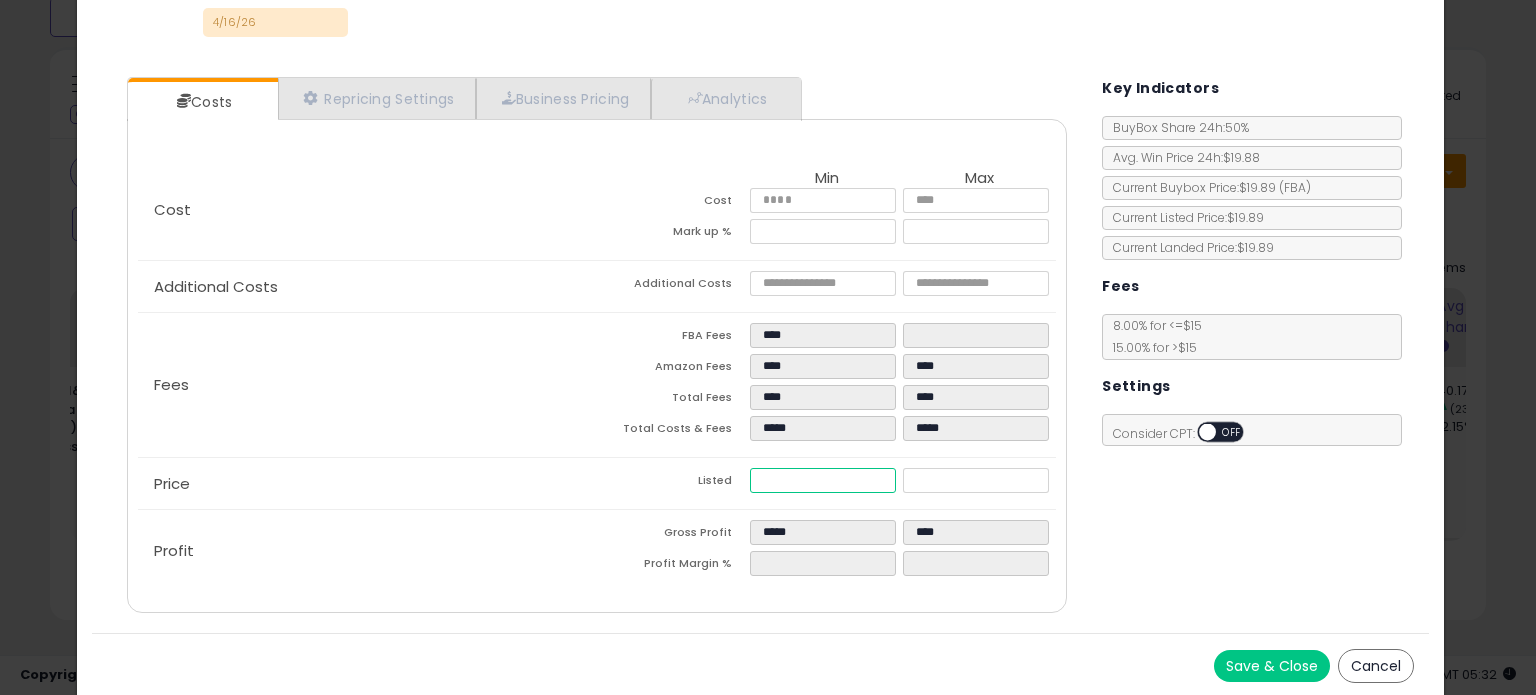 type on "****" 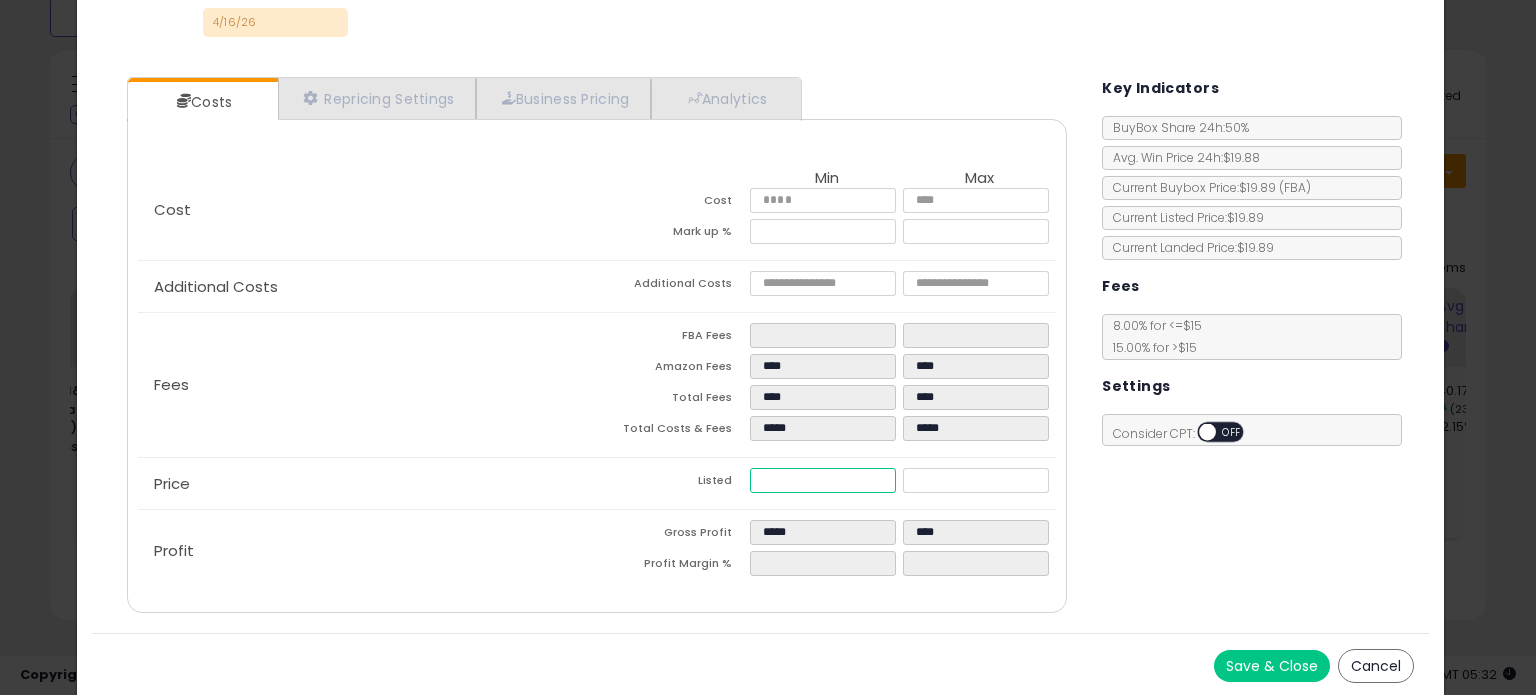 type on "*****" 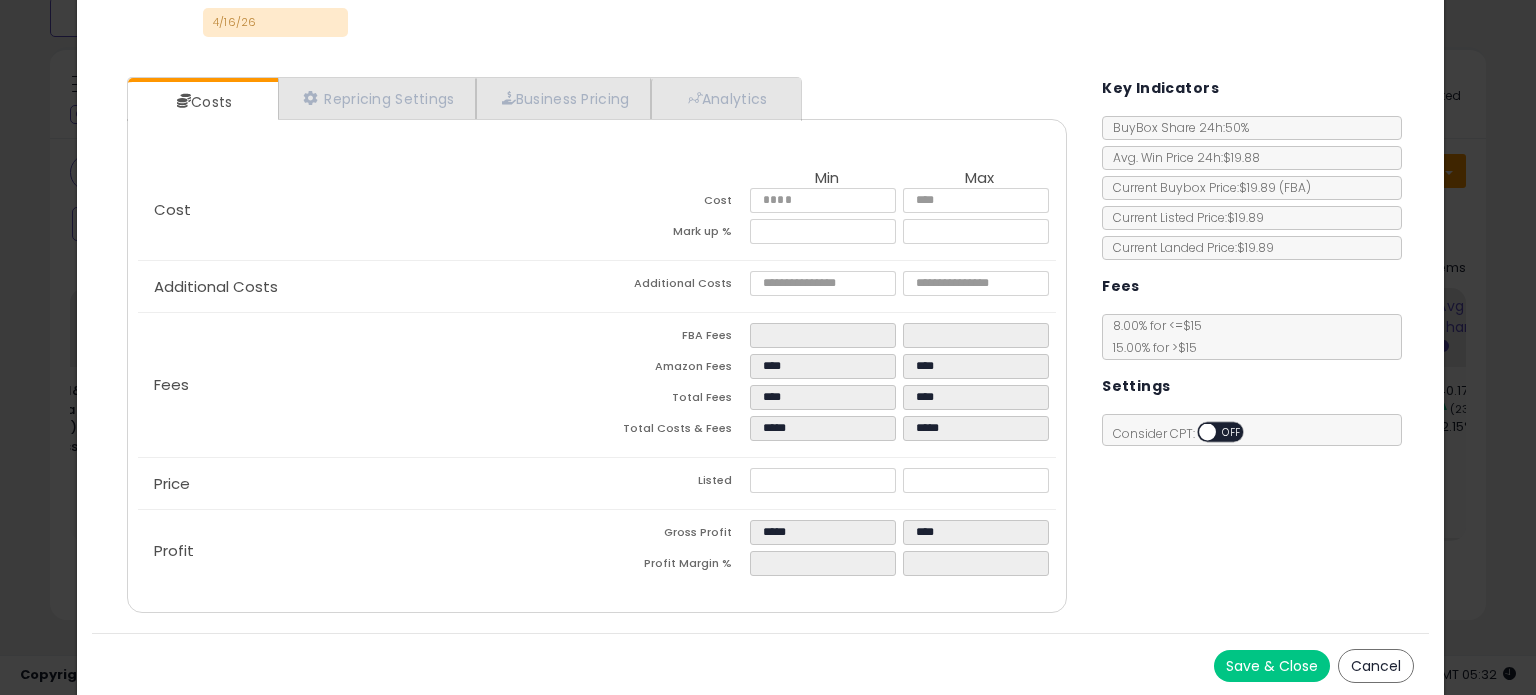 type on "****" 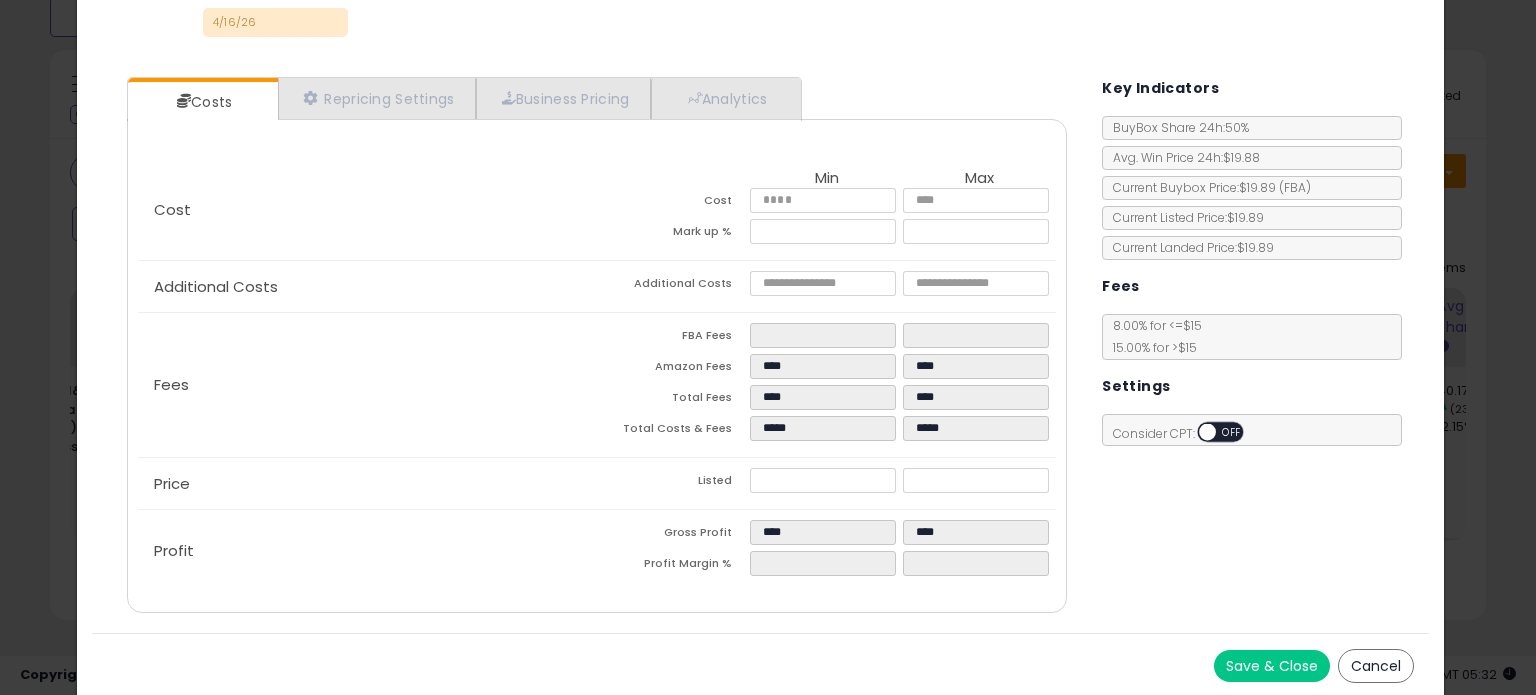 click on "Price
Listed
*****
*****" 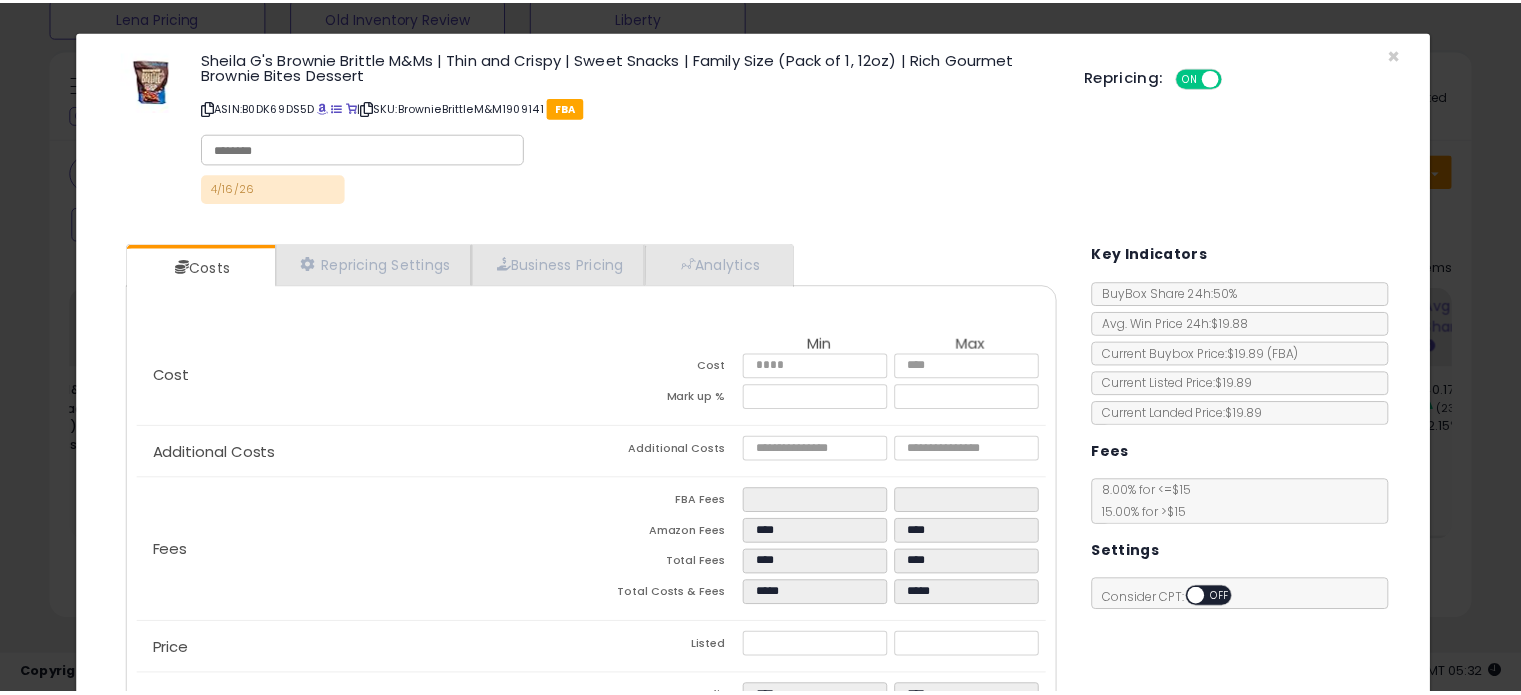 scroll, scrollTop: 0, scrollLeft: 0, axis: both 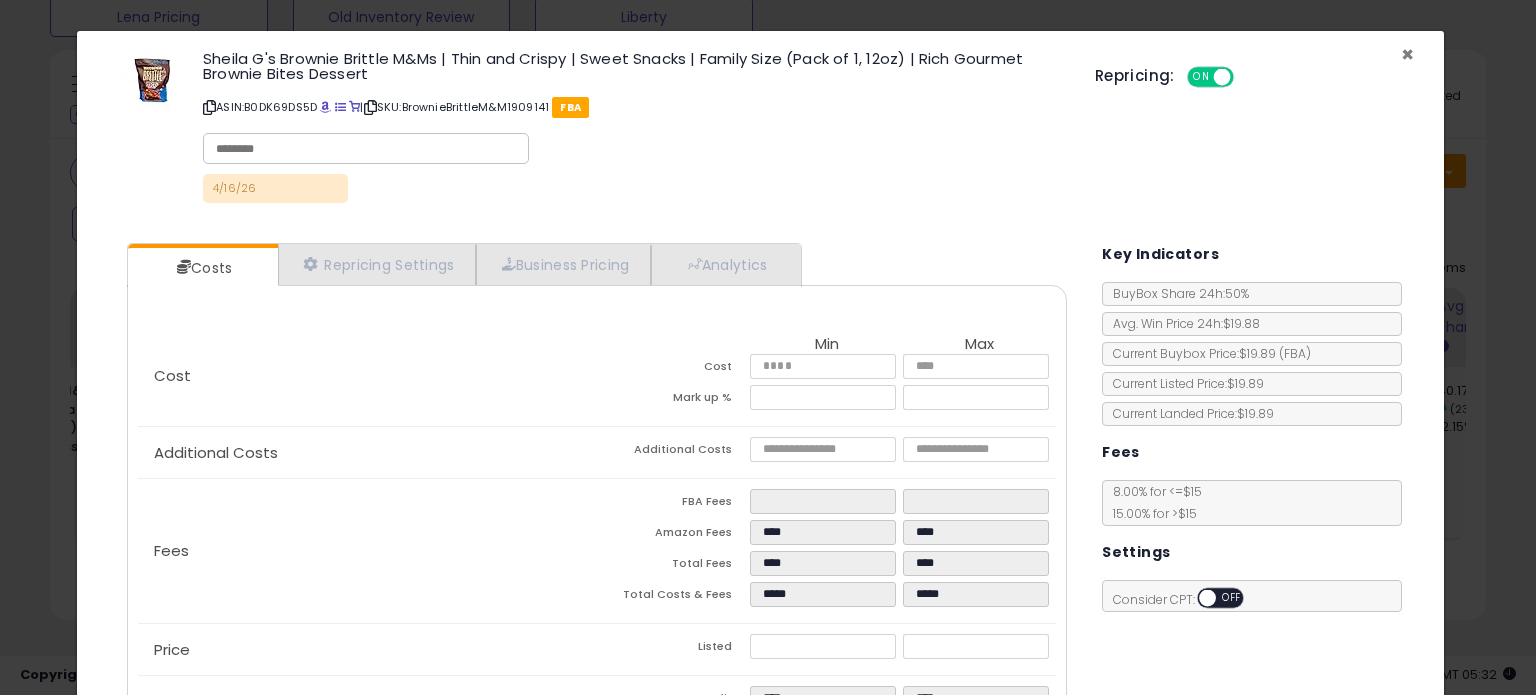 click on "×" at bounding box center (1407, 54) 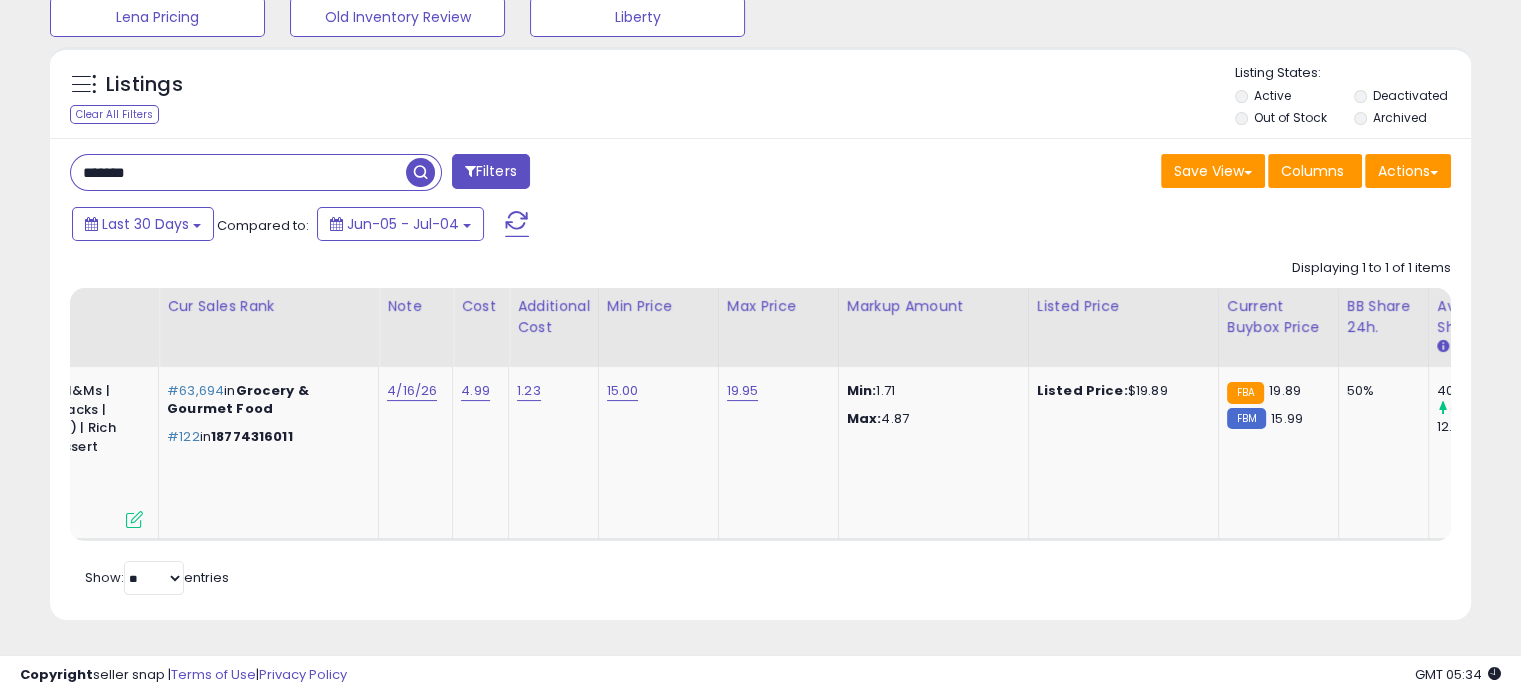 drag, startPoint x: 212, startPoint y: 154, endPoint x: 0, endPoint y: 128, distance: 213.5884 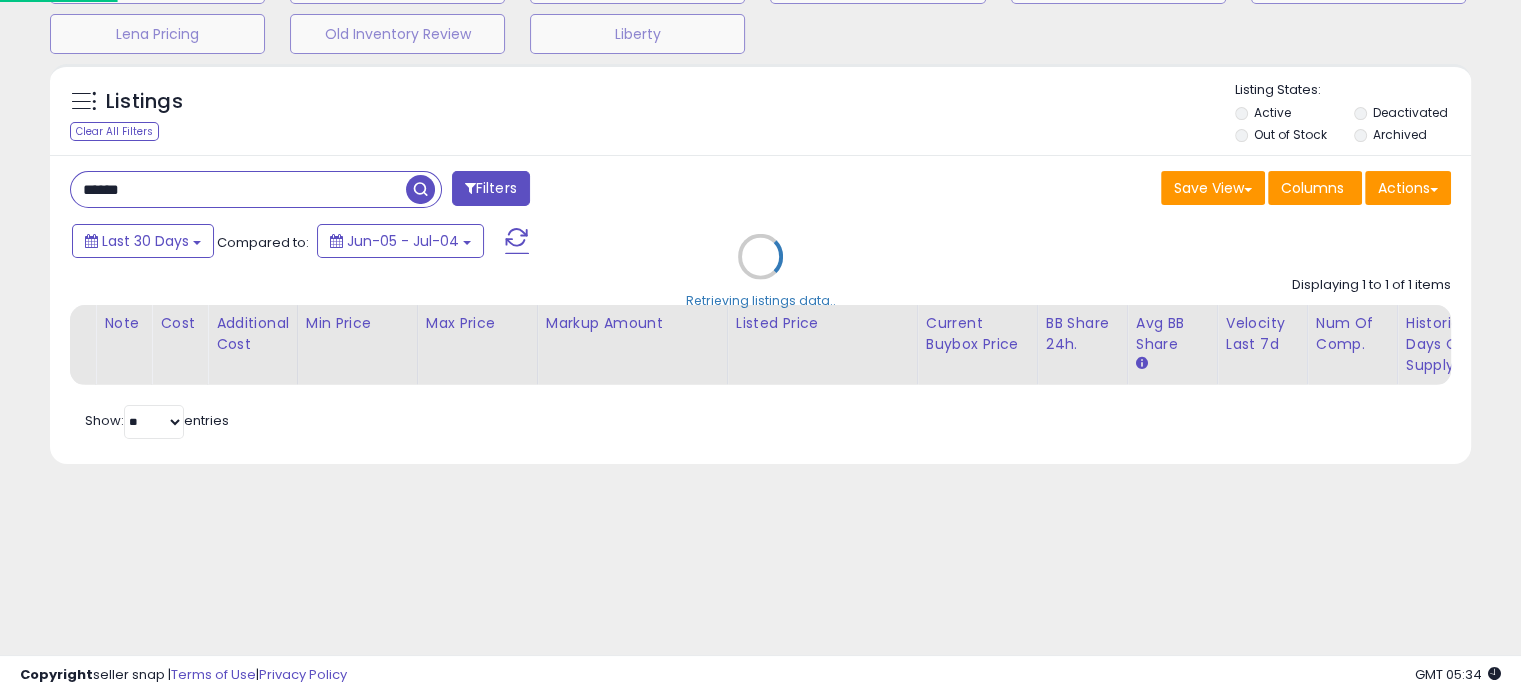 scroll, scrollTop: 200, scrollLeft: 0, axis: vertical 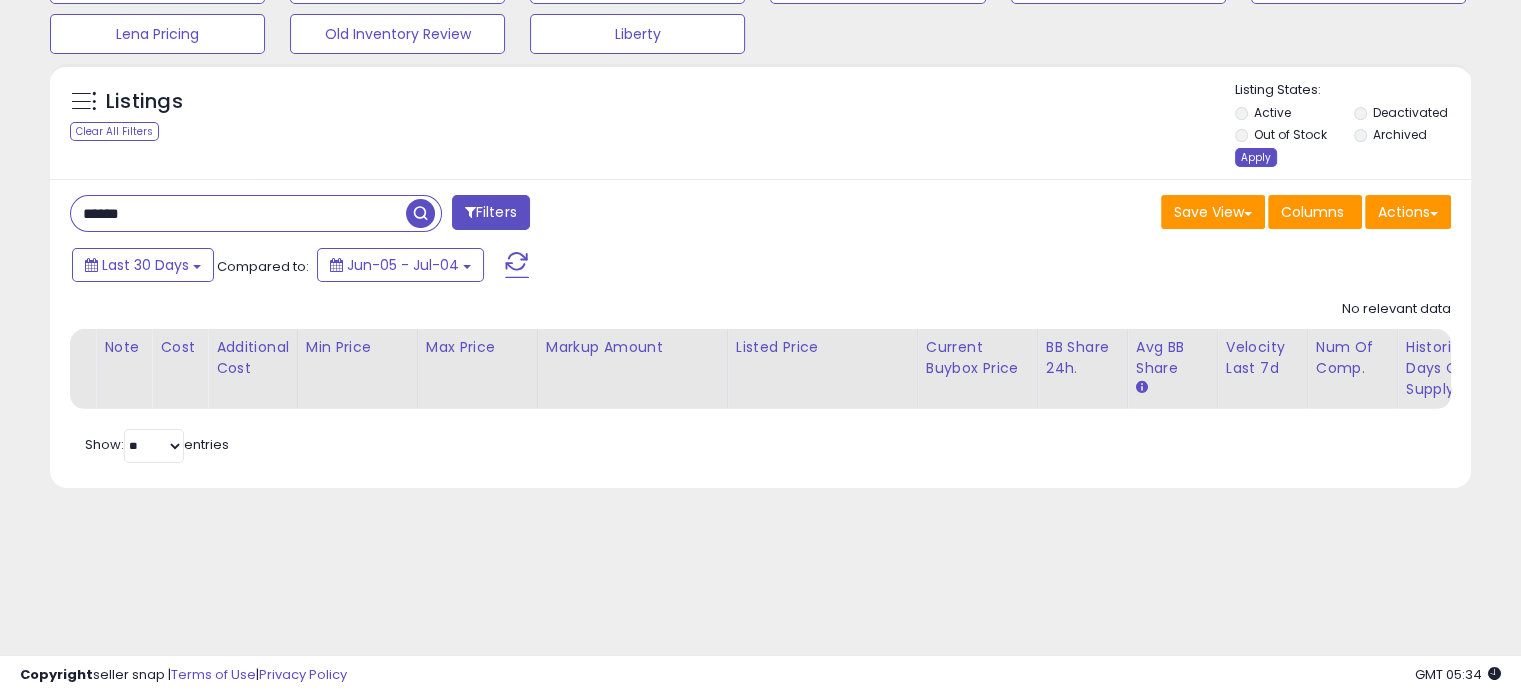 click on "Apply" at bounding box center [1256, 157] 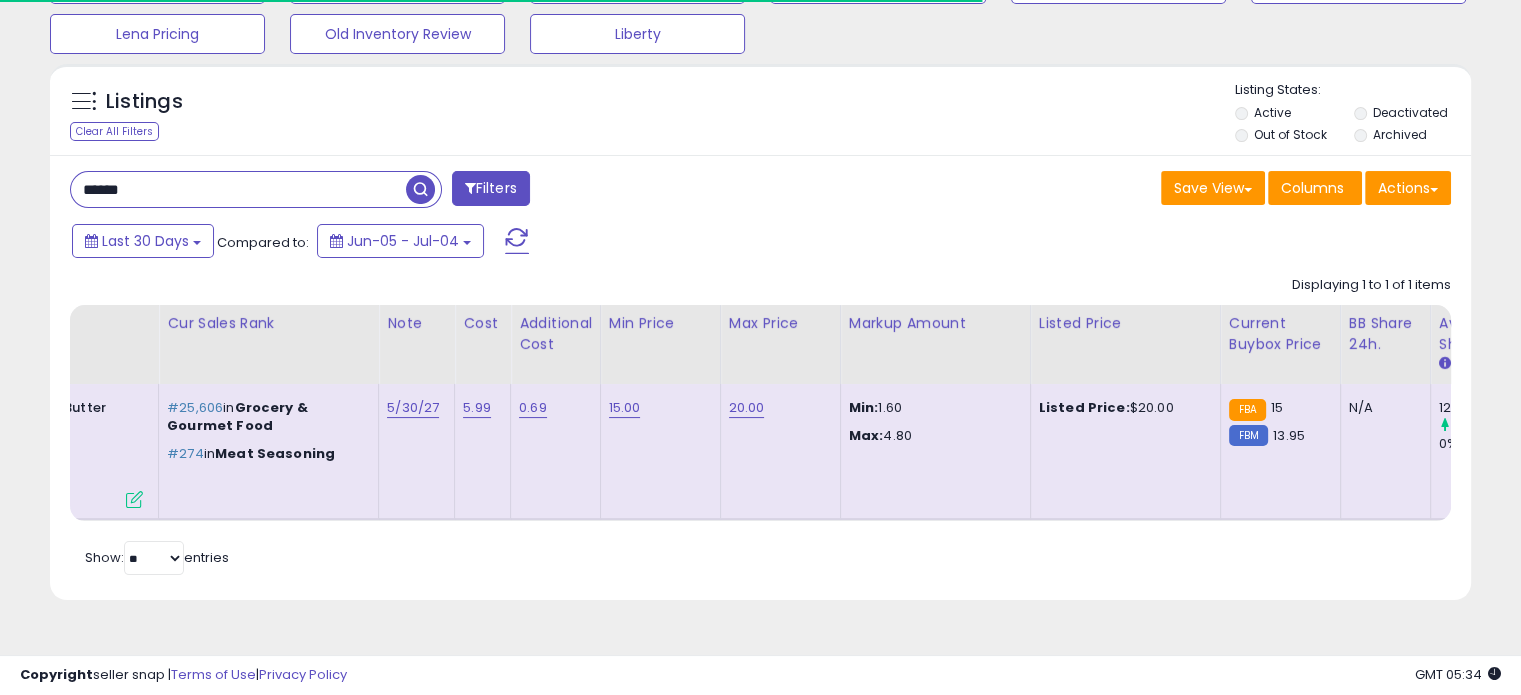 scroll, scrollTop: 0, scrollLeft: 1180, axis: horizontal 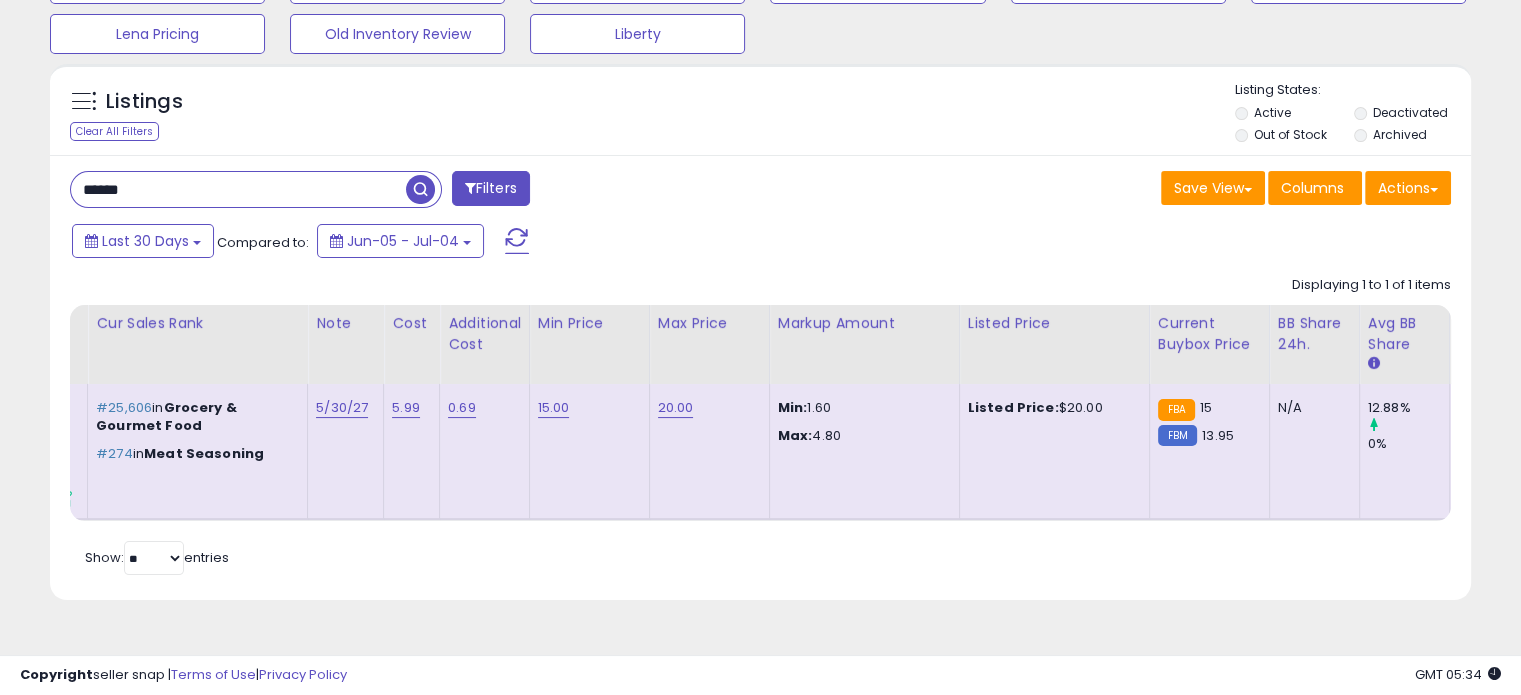 drag, startPoint x: 296, startPoint y: 185, endPoint x: 0, endPoint y: 187, distance: 296.00674 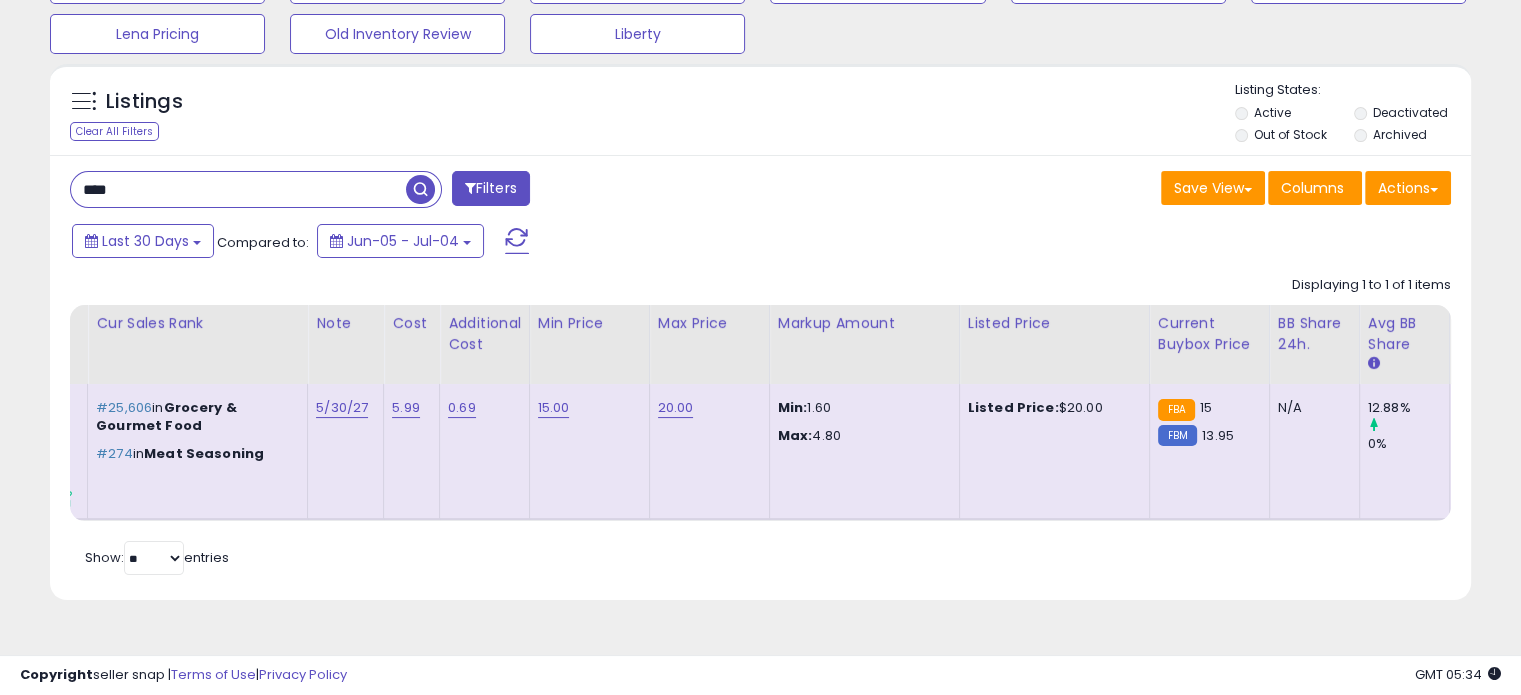 type on "****" 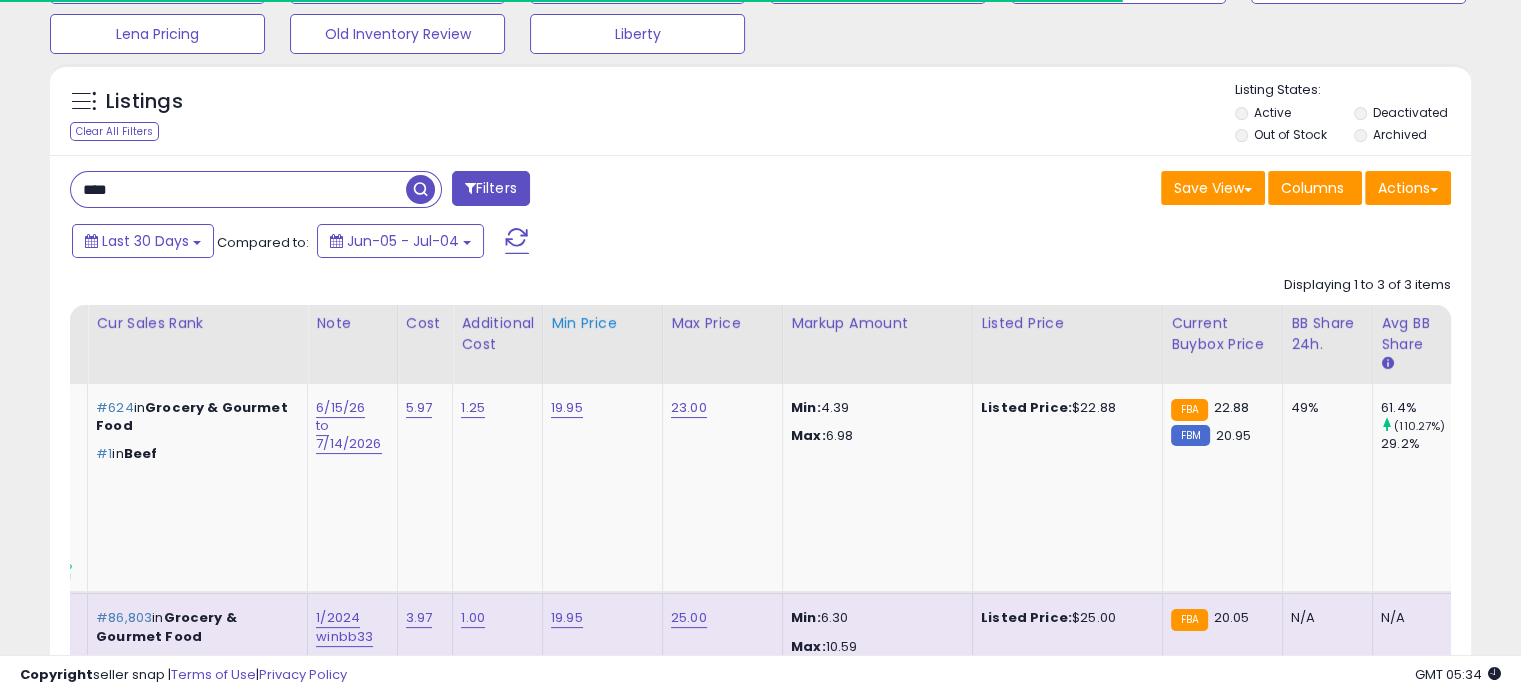 scroll, scrollTop: 0, scrollLeft: 327, axis: horizontal 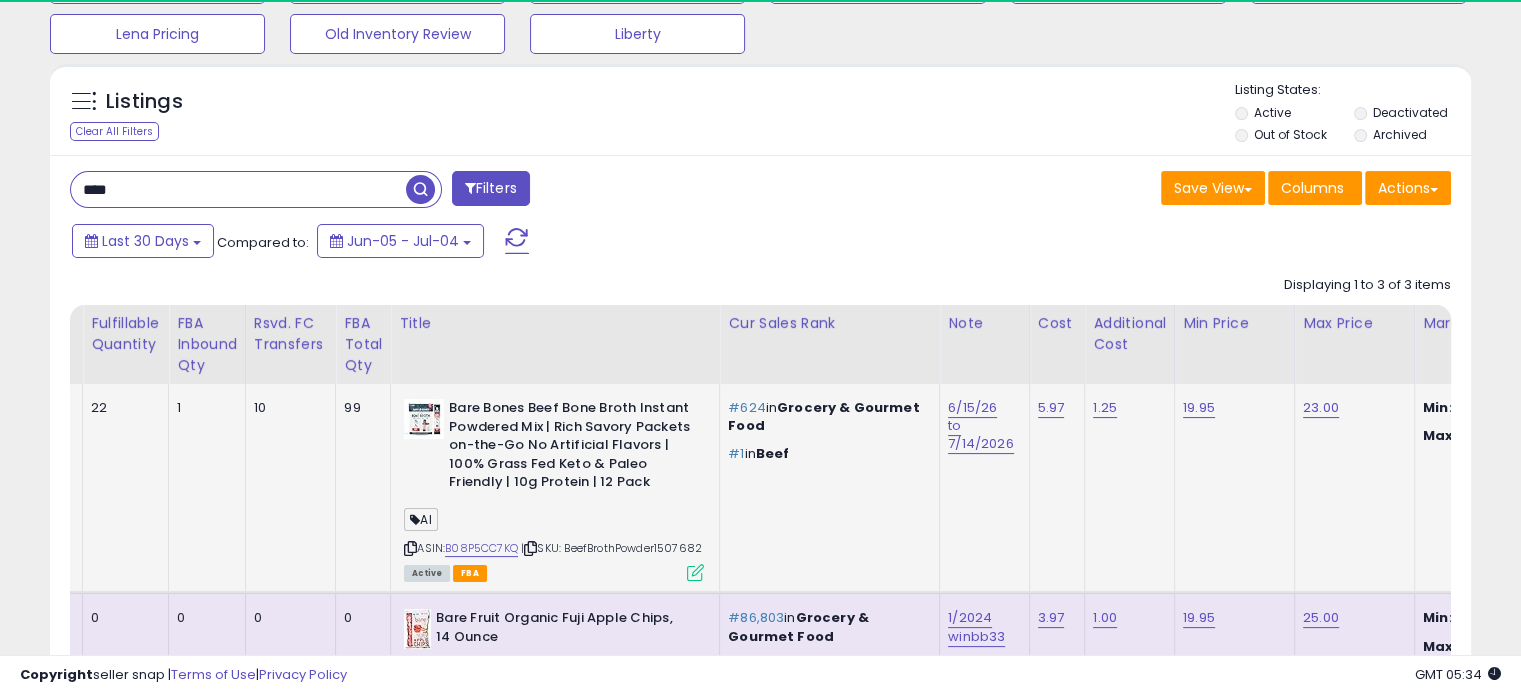 click at bounding box center (695, 572) 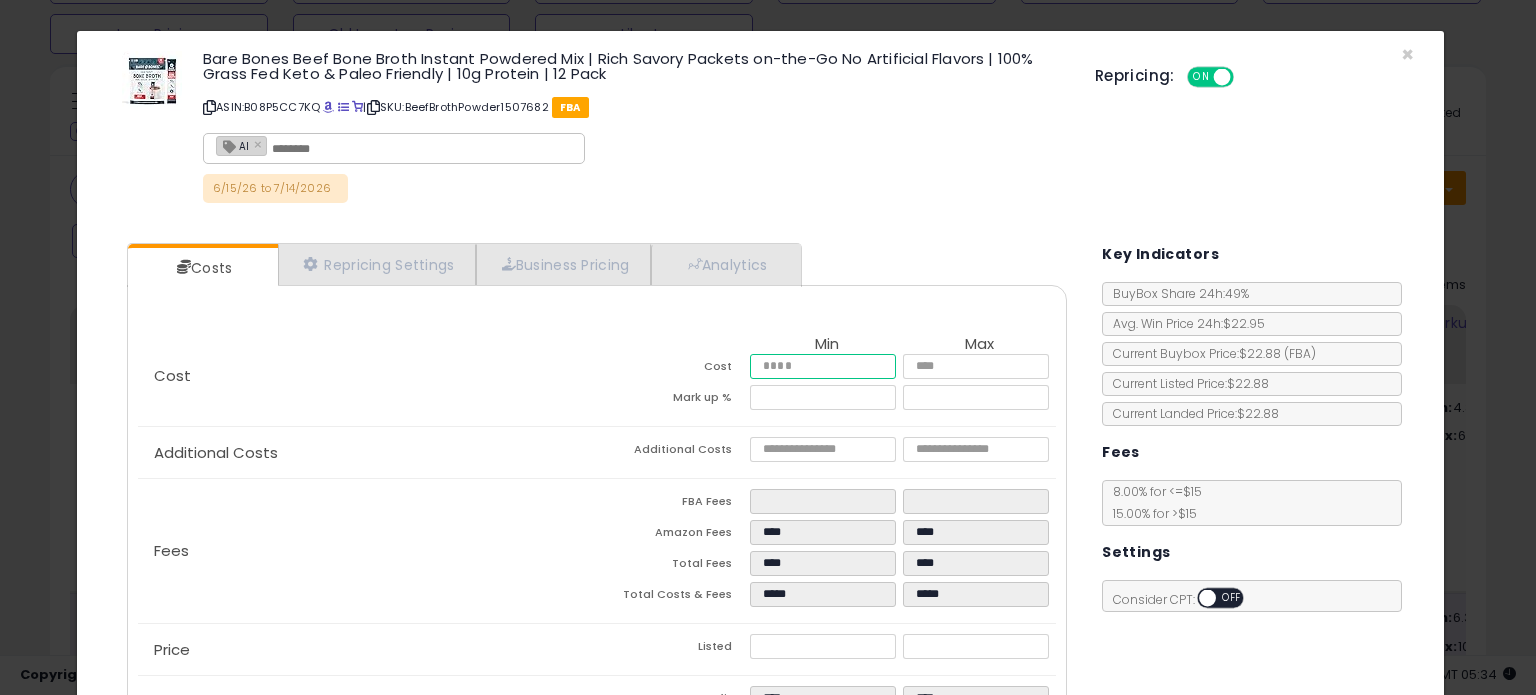 click on "****" 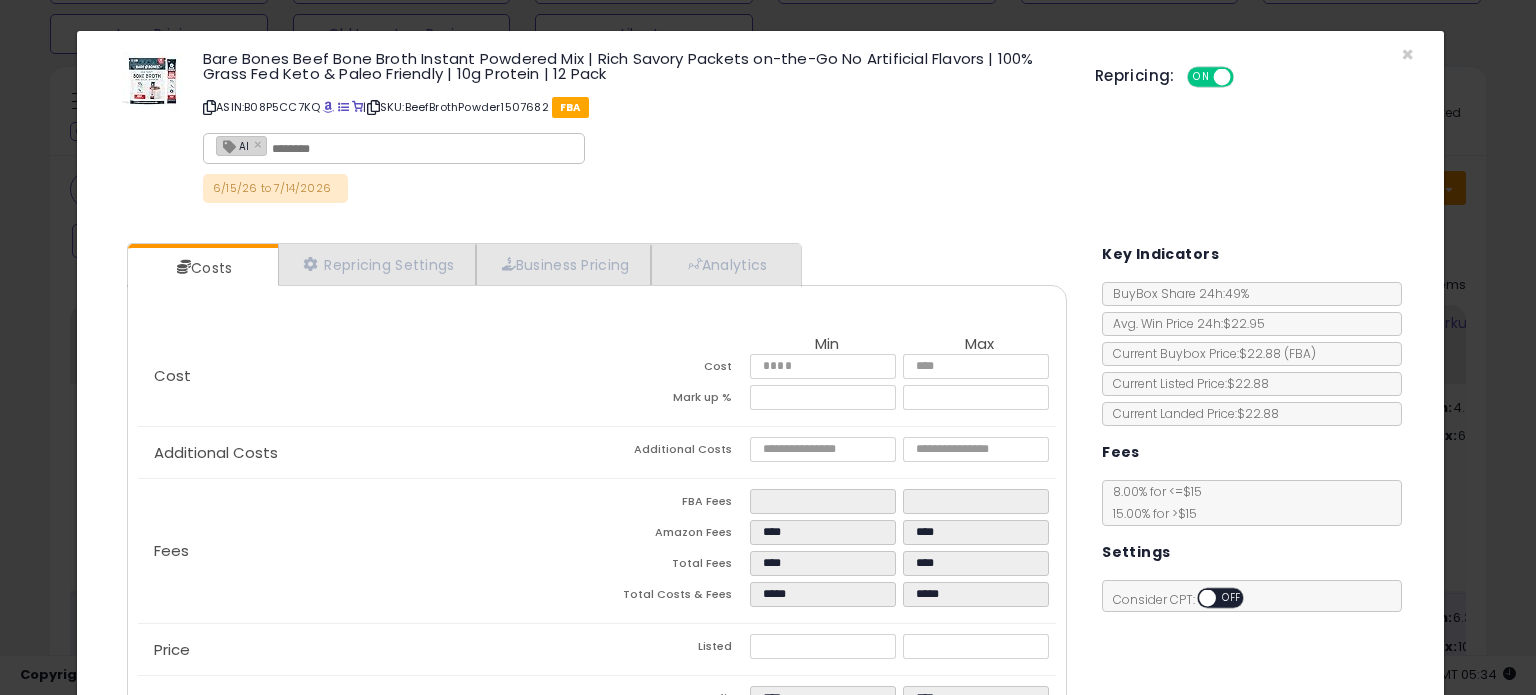 type on "****" 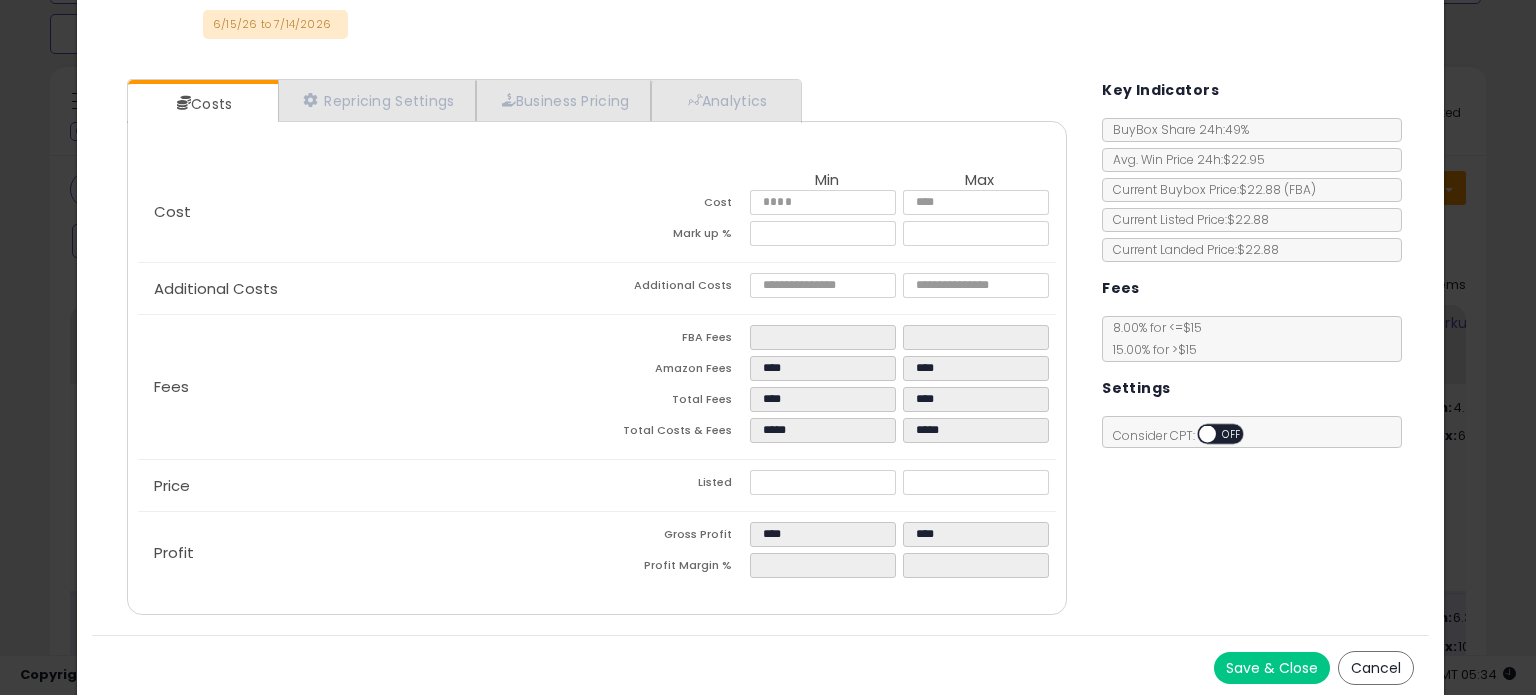 click on "Fees
FBA Fees
****
****
Amazon Fees
****
****
Total Fees
****
****
Total Costs & Fees
*****
*****" 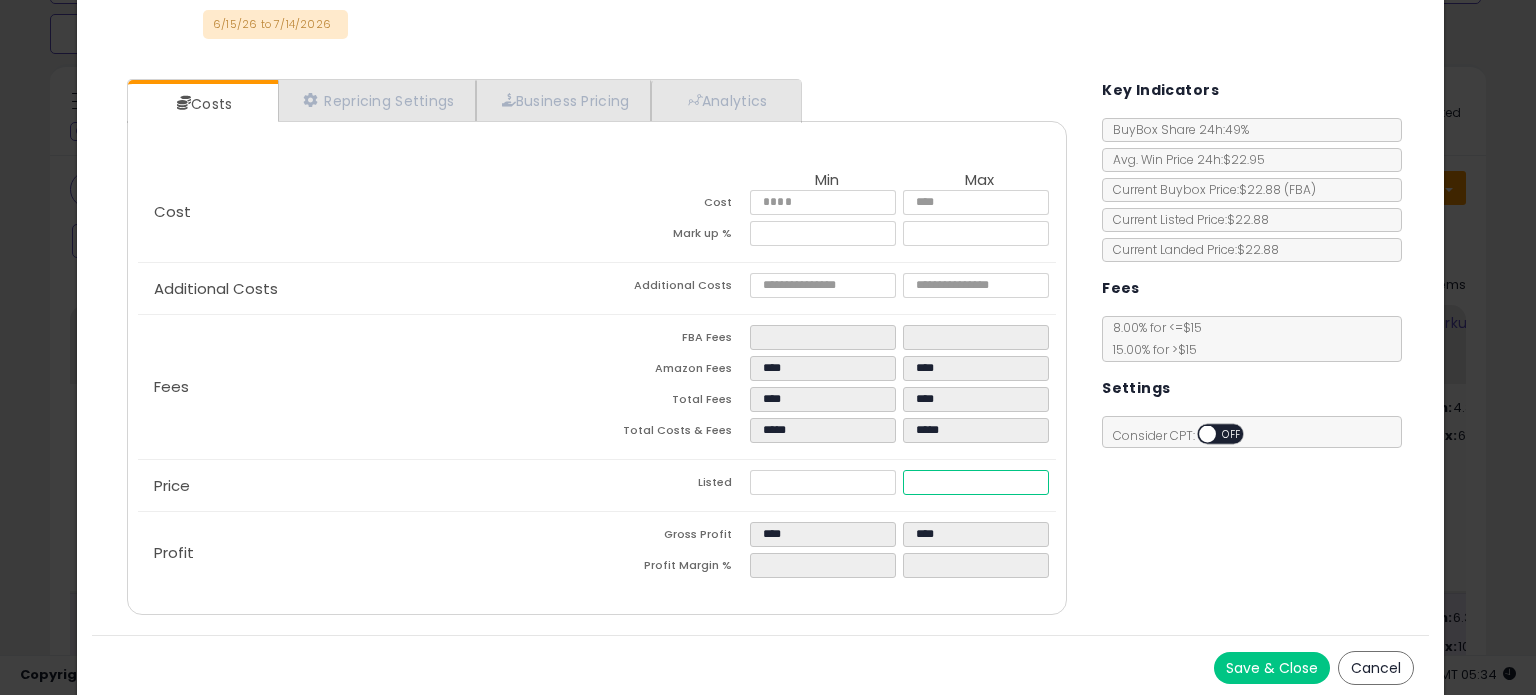 drag, startPoint x: 969, startPoint y: 486, endPoint x: 706, endPoint y: 467, distance: 263.68542 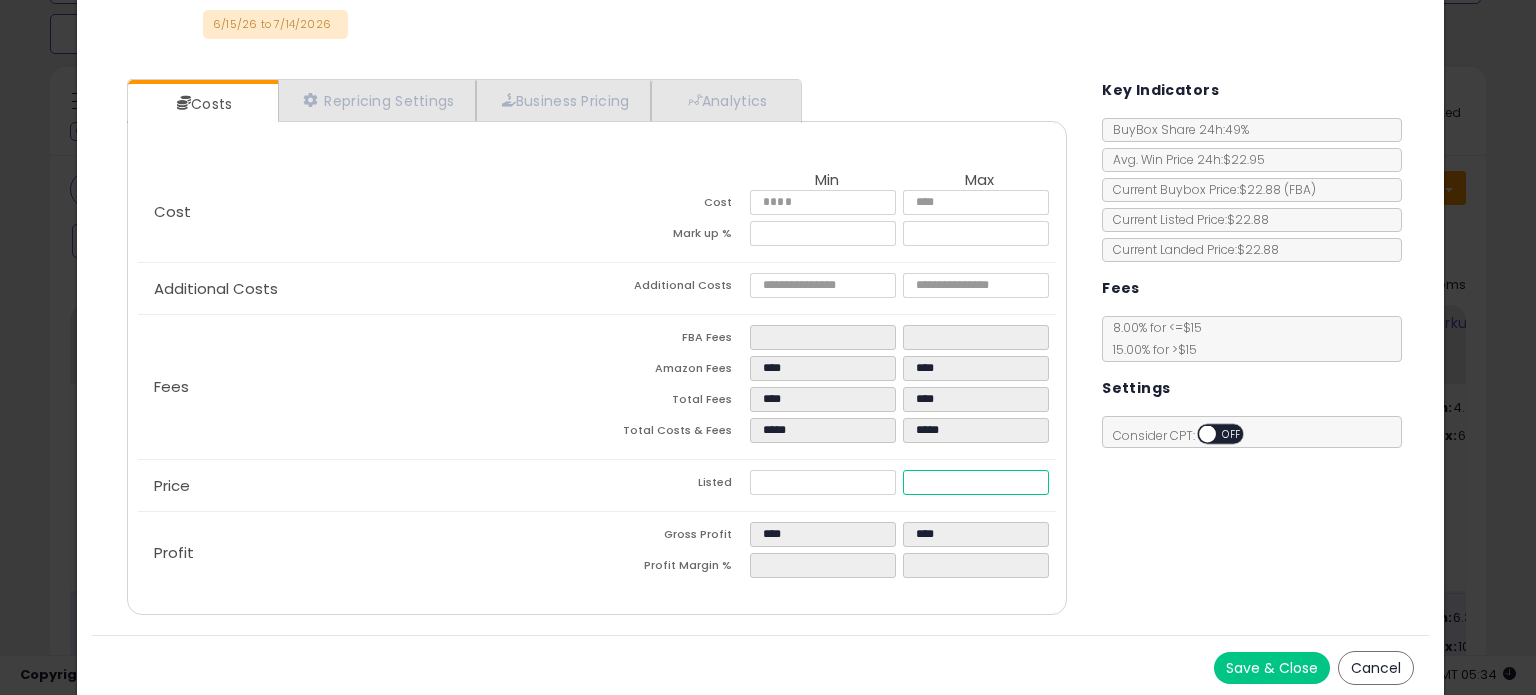 type on "*****" 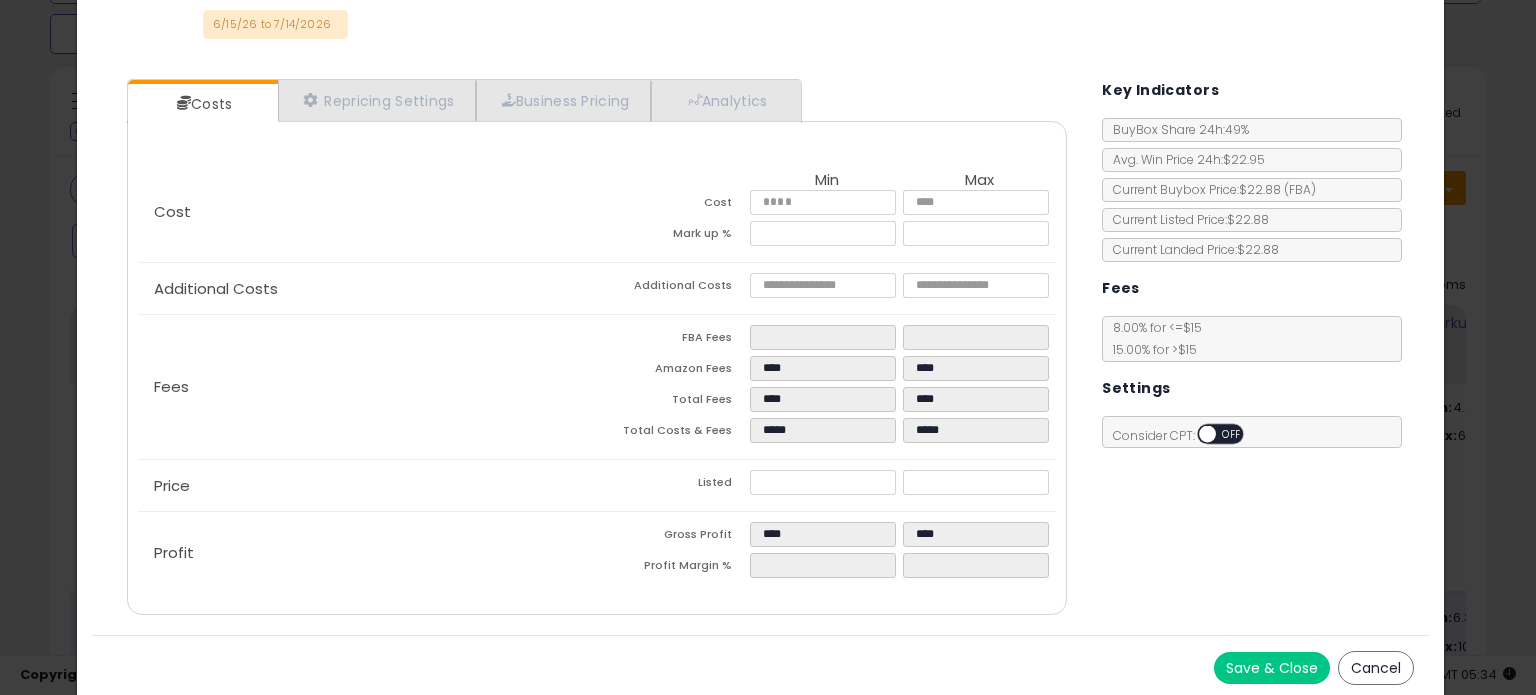 type on "*****" 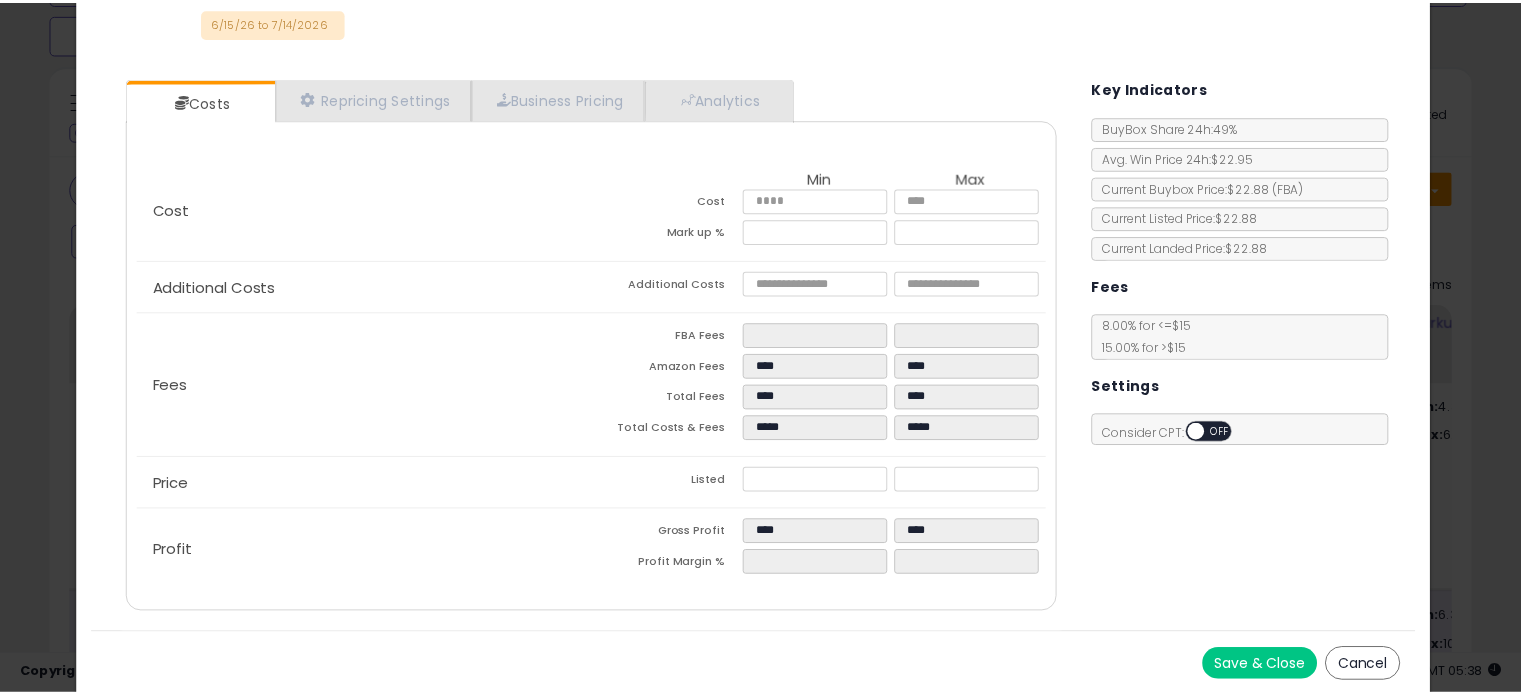 scroll, scrollTop: 0, scrollLeft: 0, axis: both 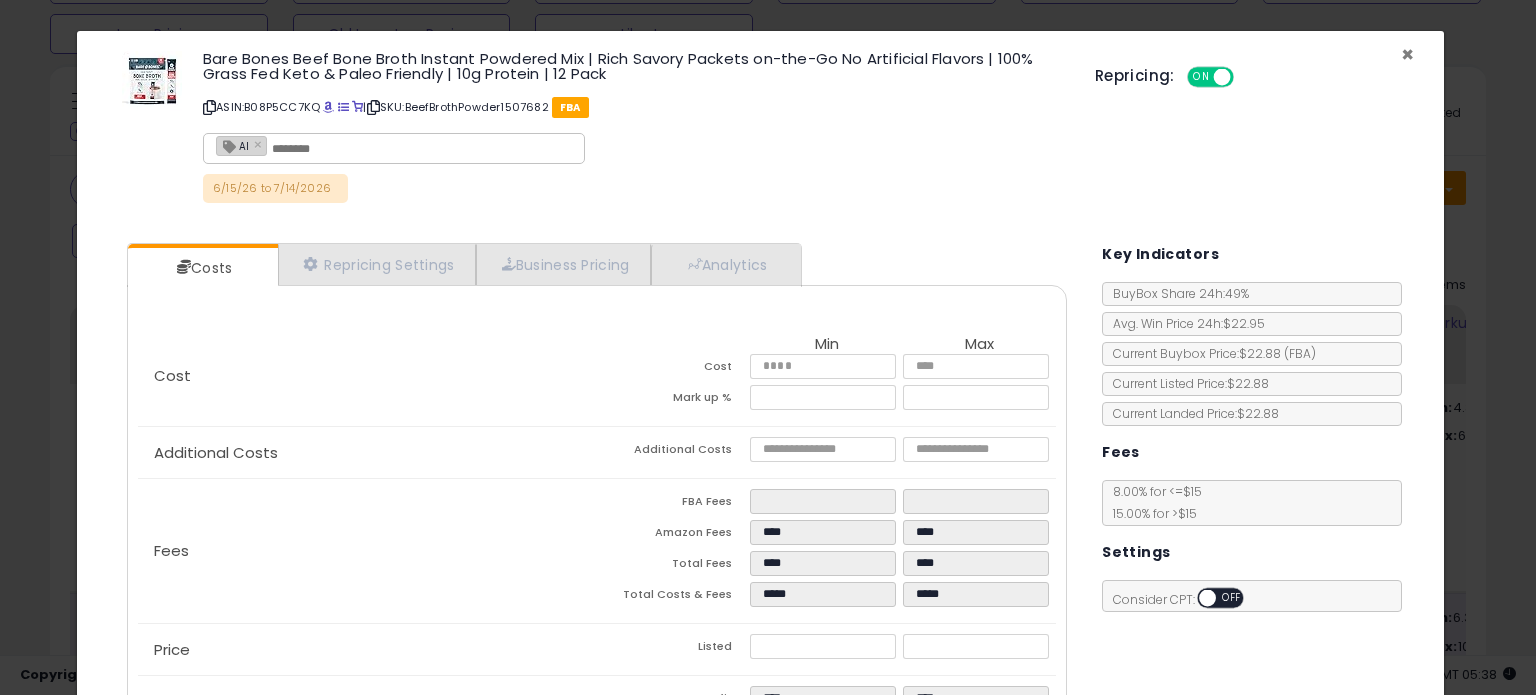click on "×" at bounding box center [1407, 54] 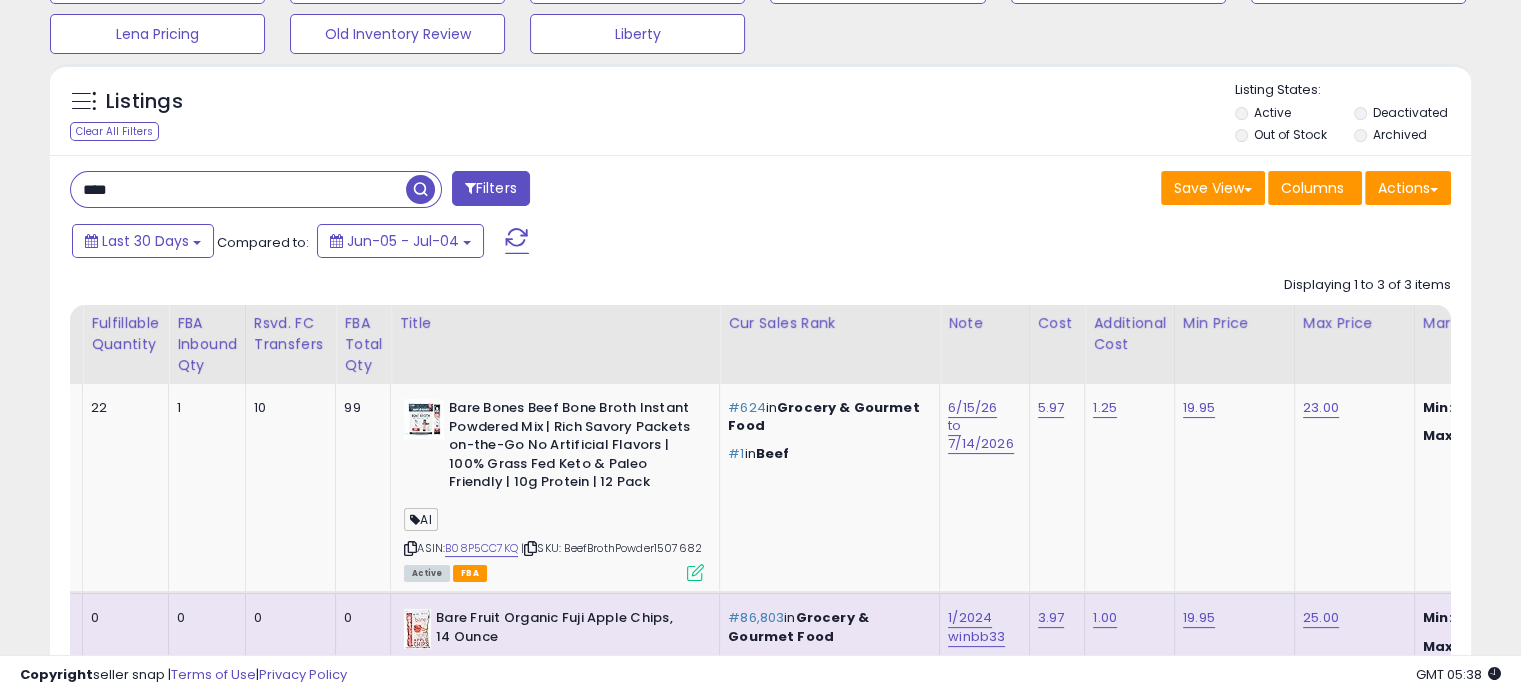 drag, startPoint x: 209, startPoint y: 189, endPoint x: 0, endPoint y: 130, distance: 217.16814 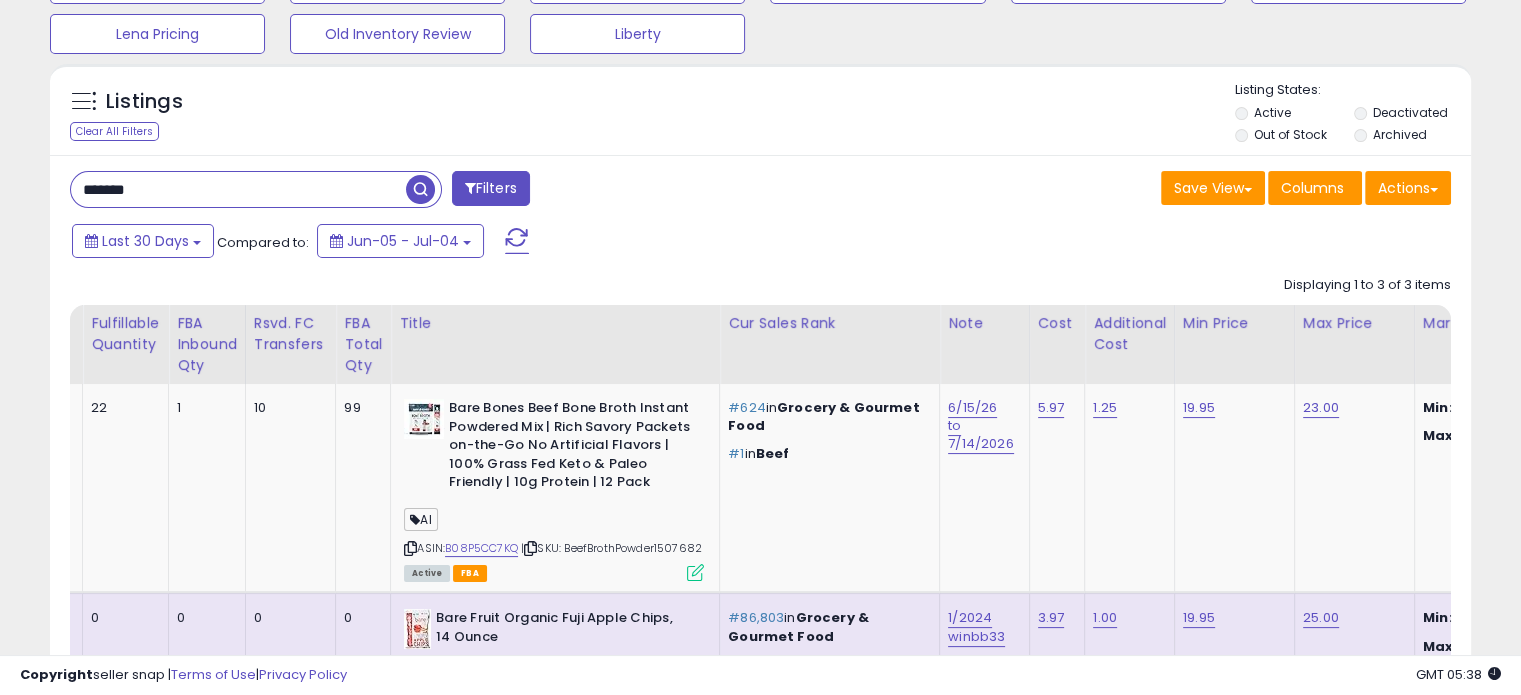 type on "*******" 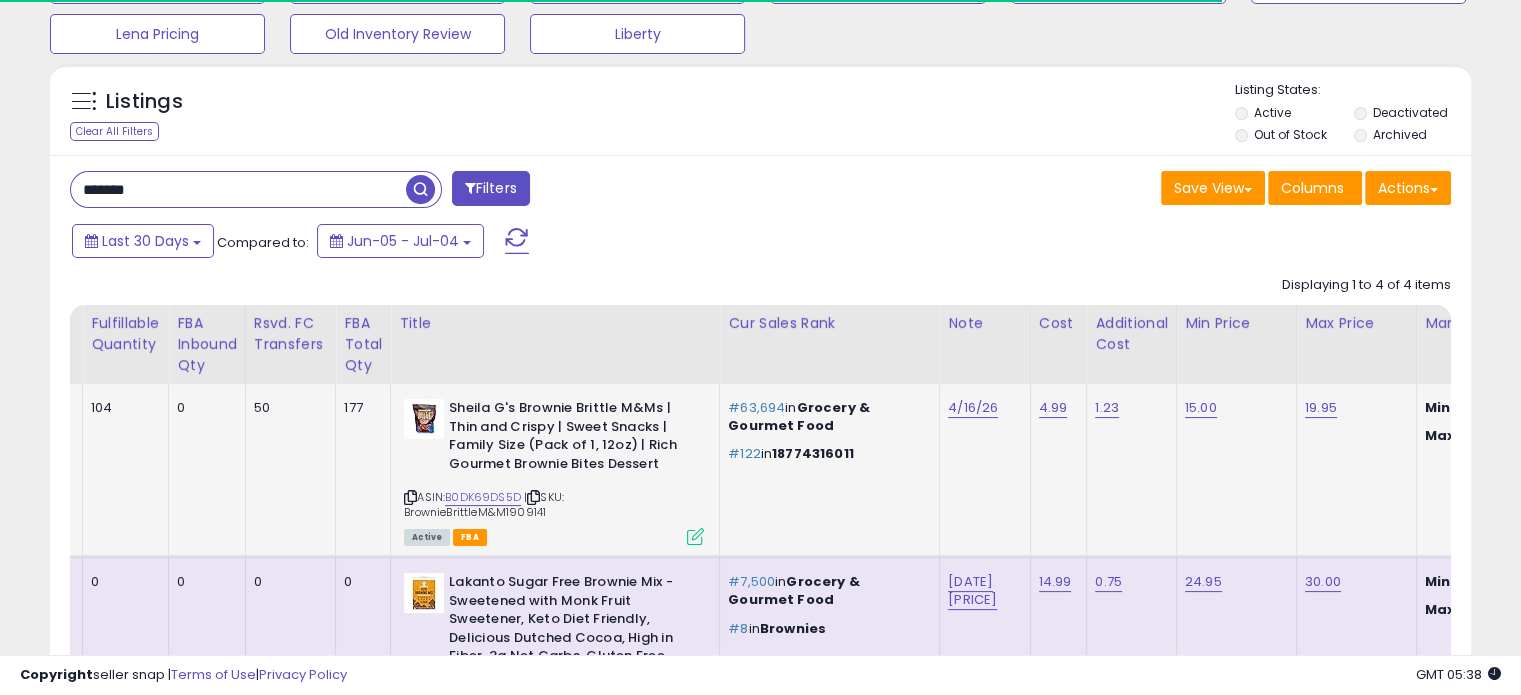 scroll, scrollTop: 0, scrollLeft: 0, axis: both 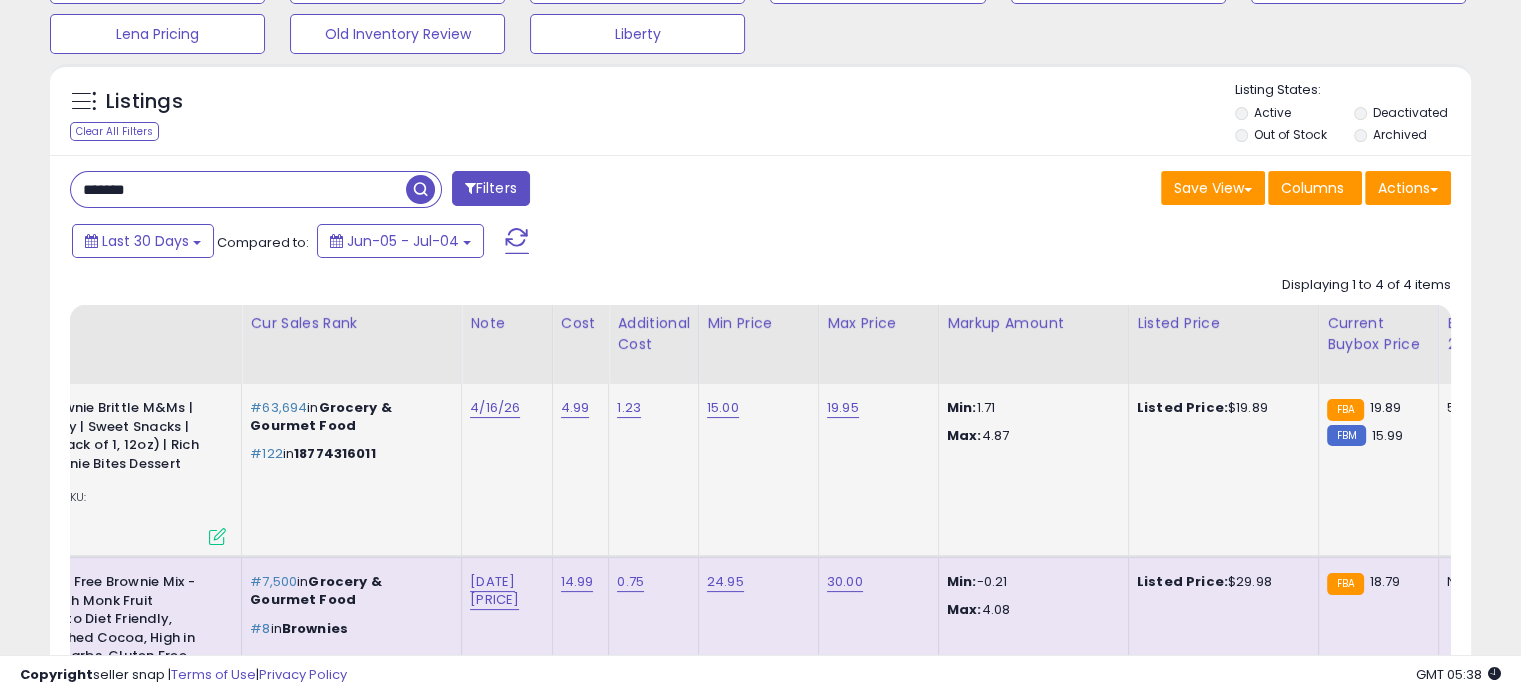 click at bounding box center (217, 536) 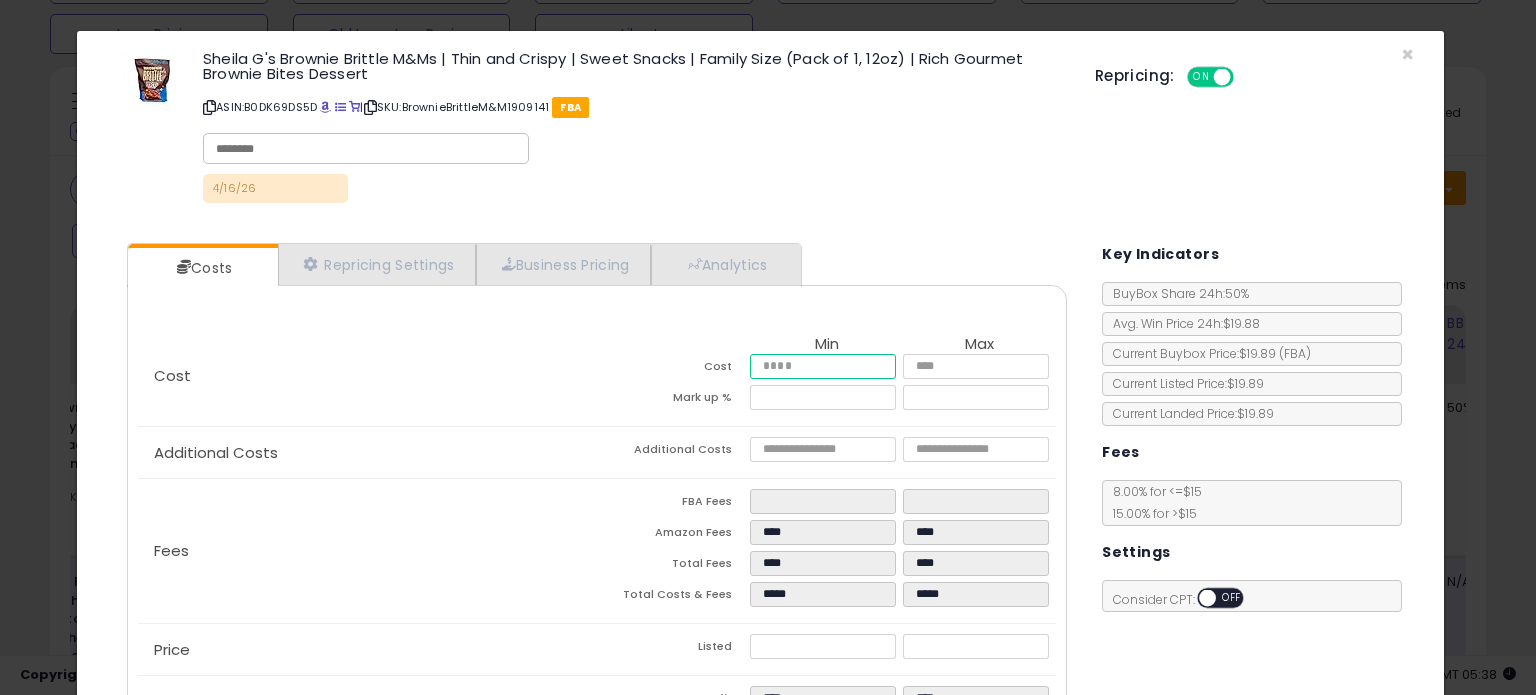 drag, startPoint x: 761, startPoint y: 369, endPoint x: 679, endPoint y: 381, distance: 82.8734 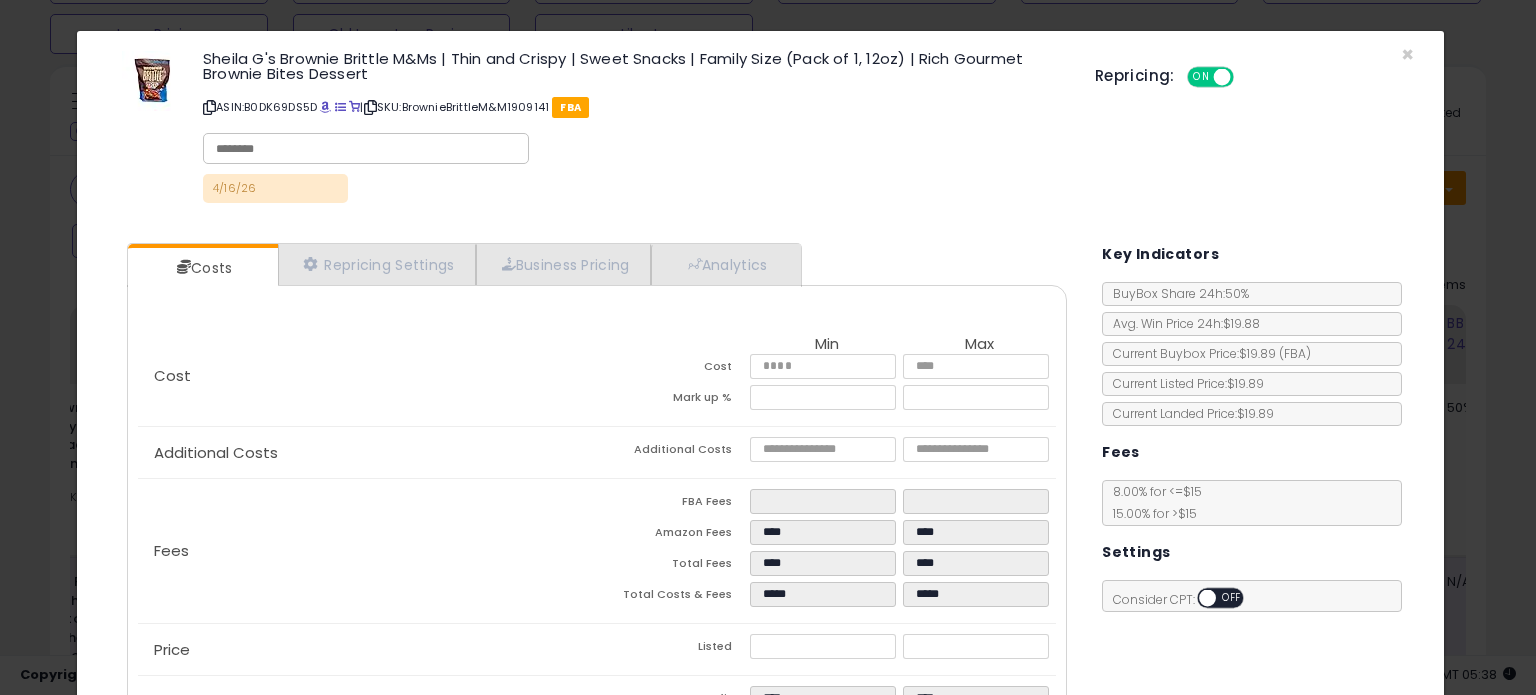 type on "*****" 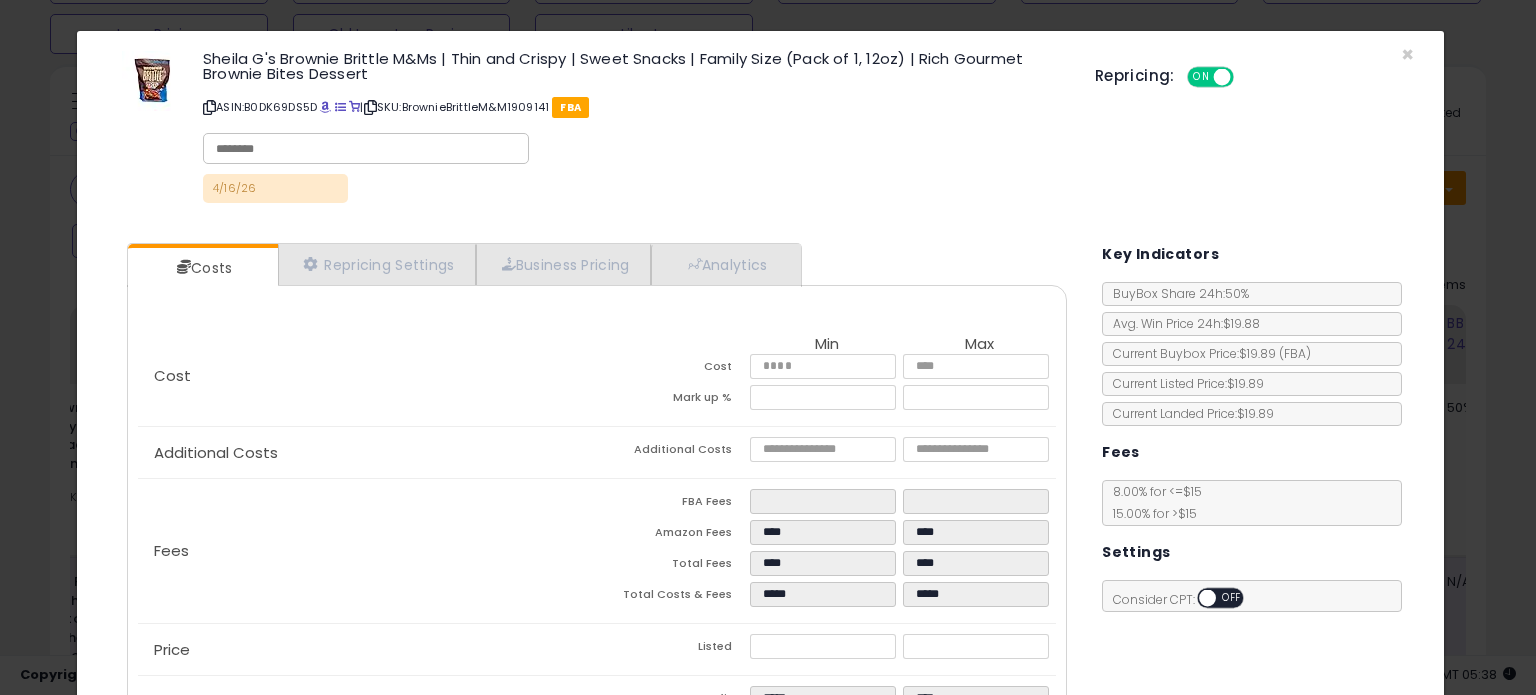 click on "Additional Costs" at bounding box center (367, 453) 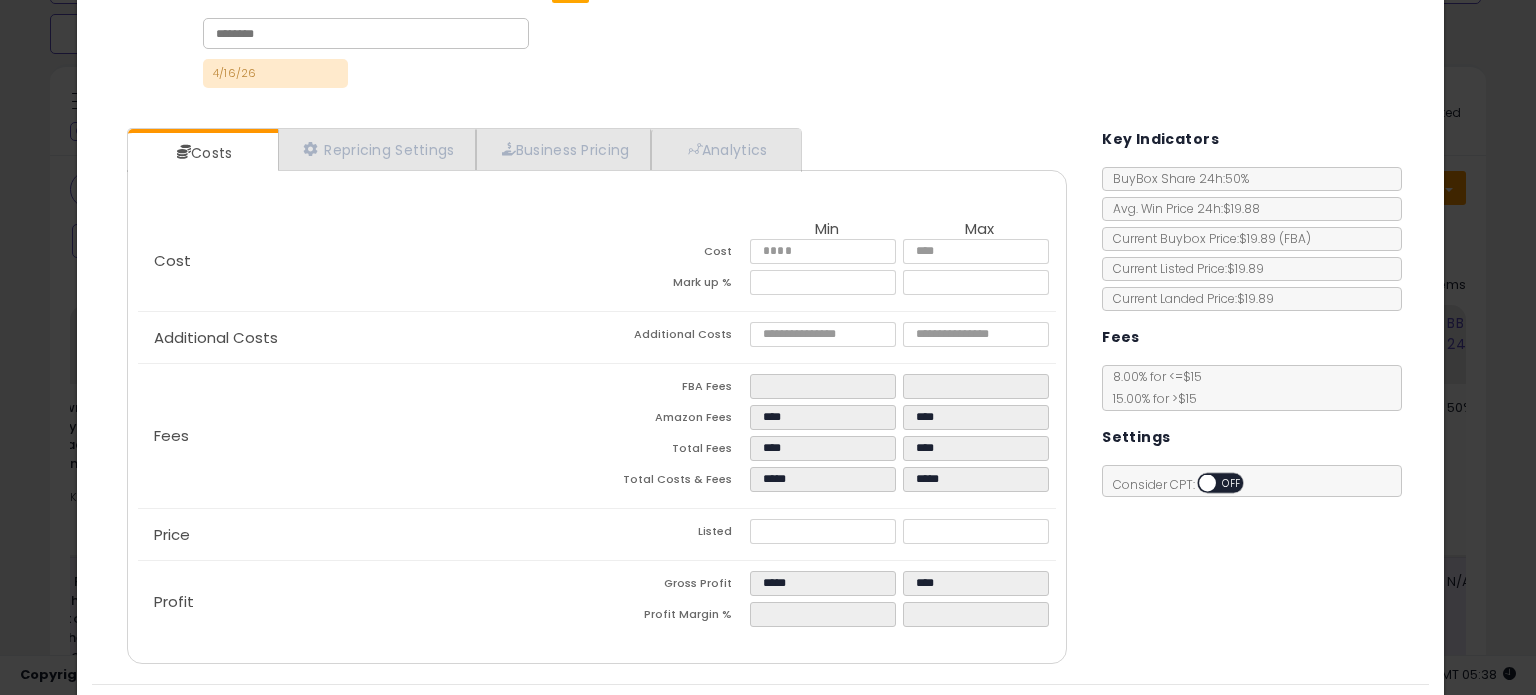 scroll, scrollTop: 116, scrollLeft: 0, axis: vertical 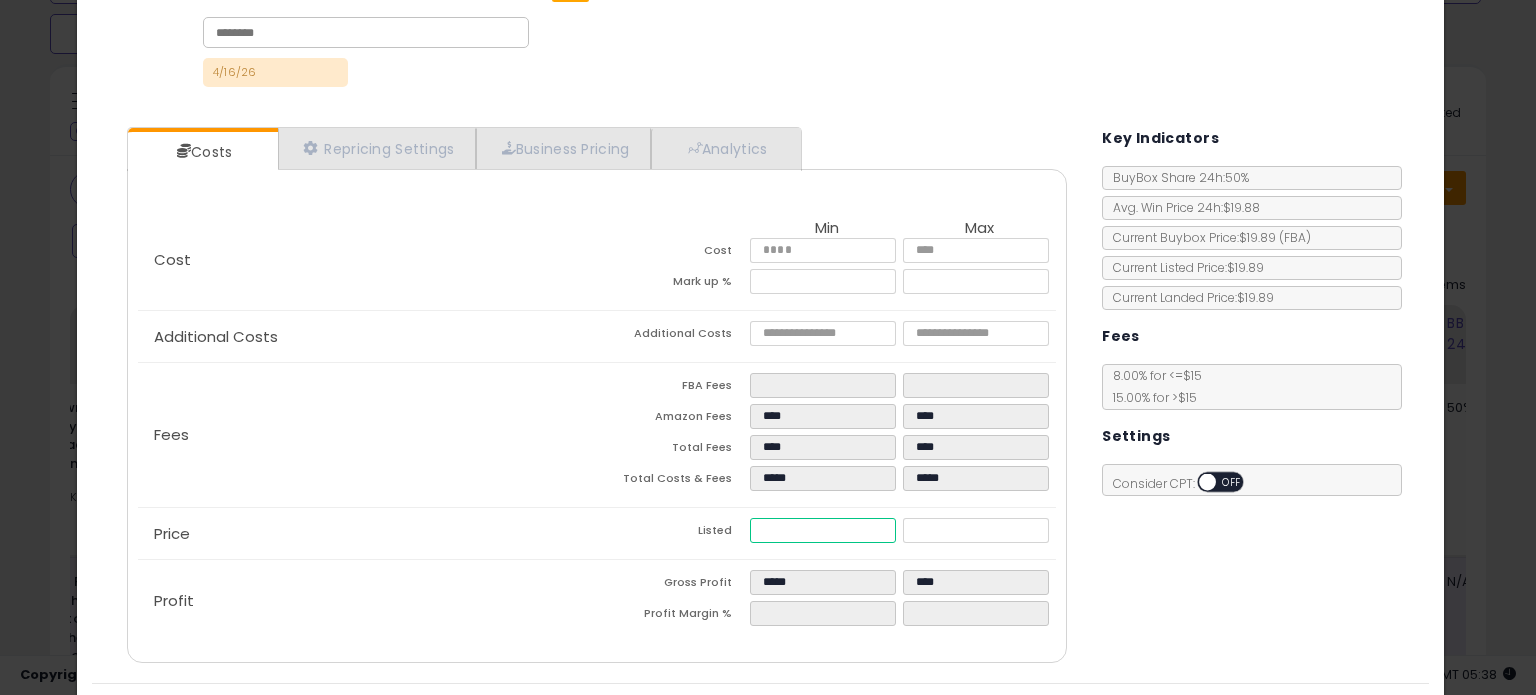 click on "*****" at bounding box center [822, 530] 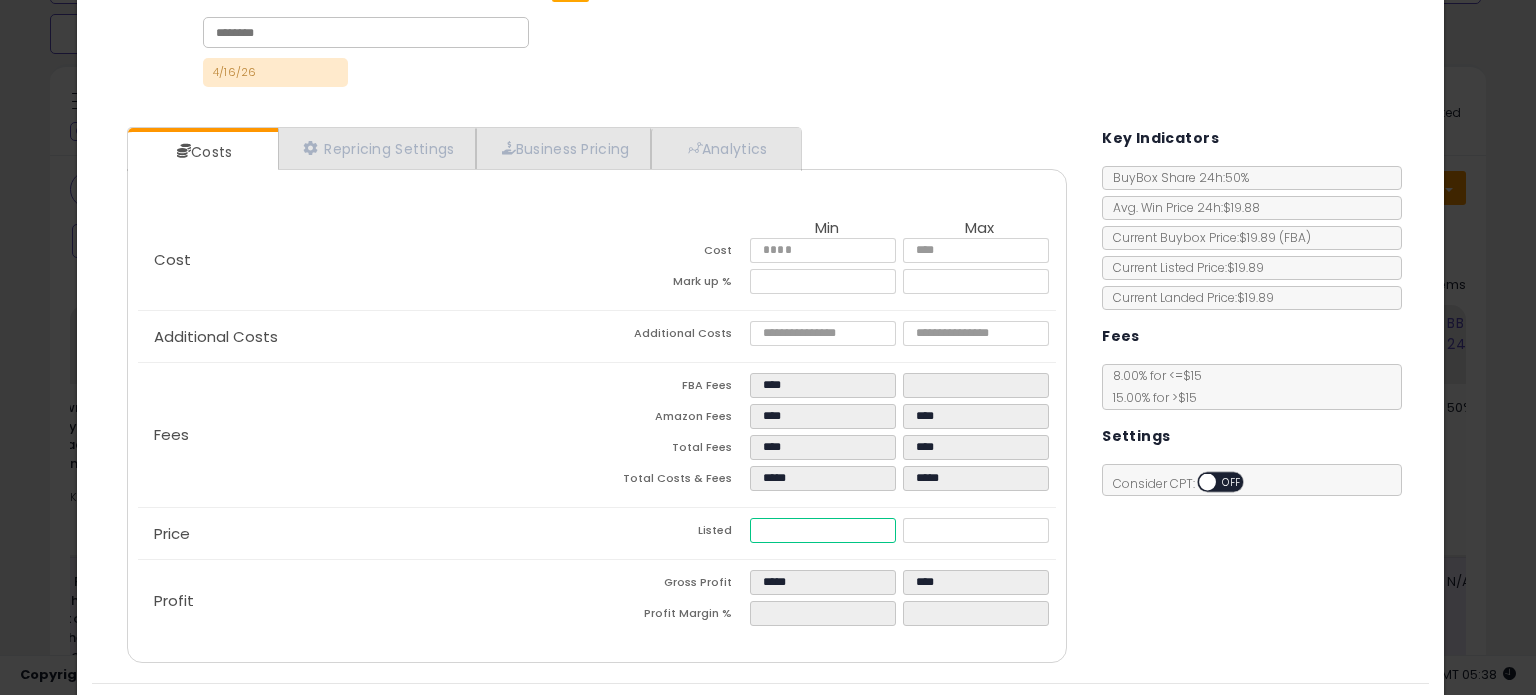 type on "****" 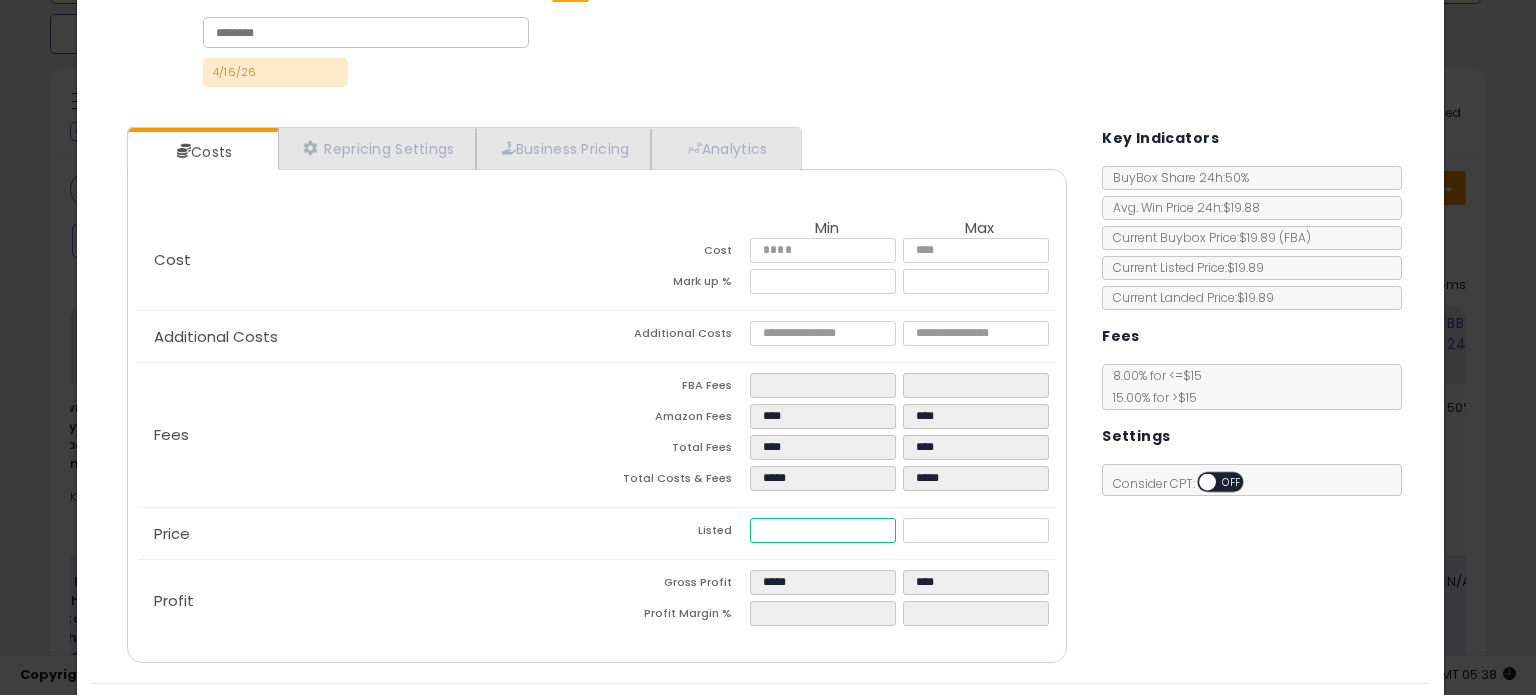 type on "*****" 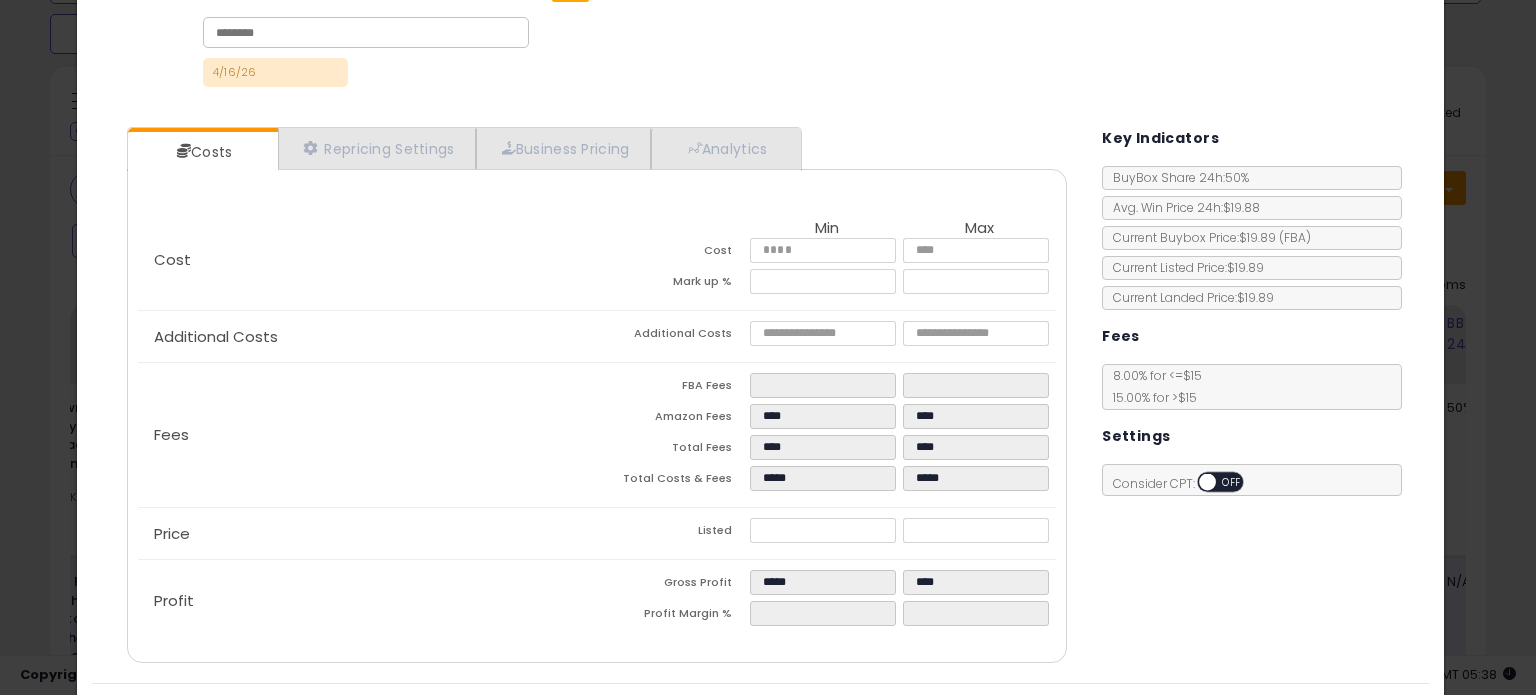 type on "****" 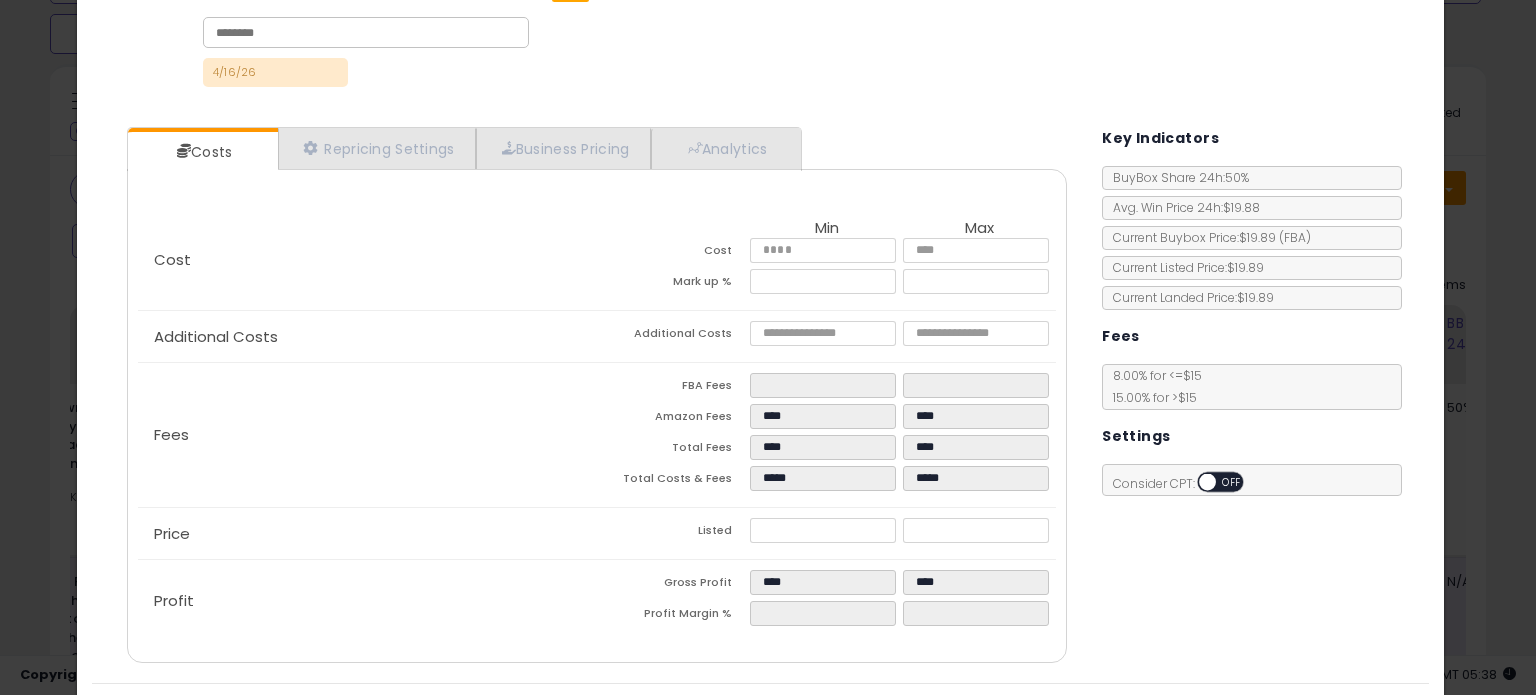 click on "Price" at bounding box center [367, 534] 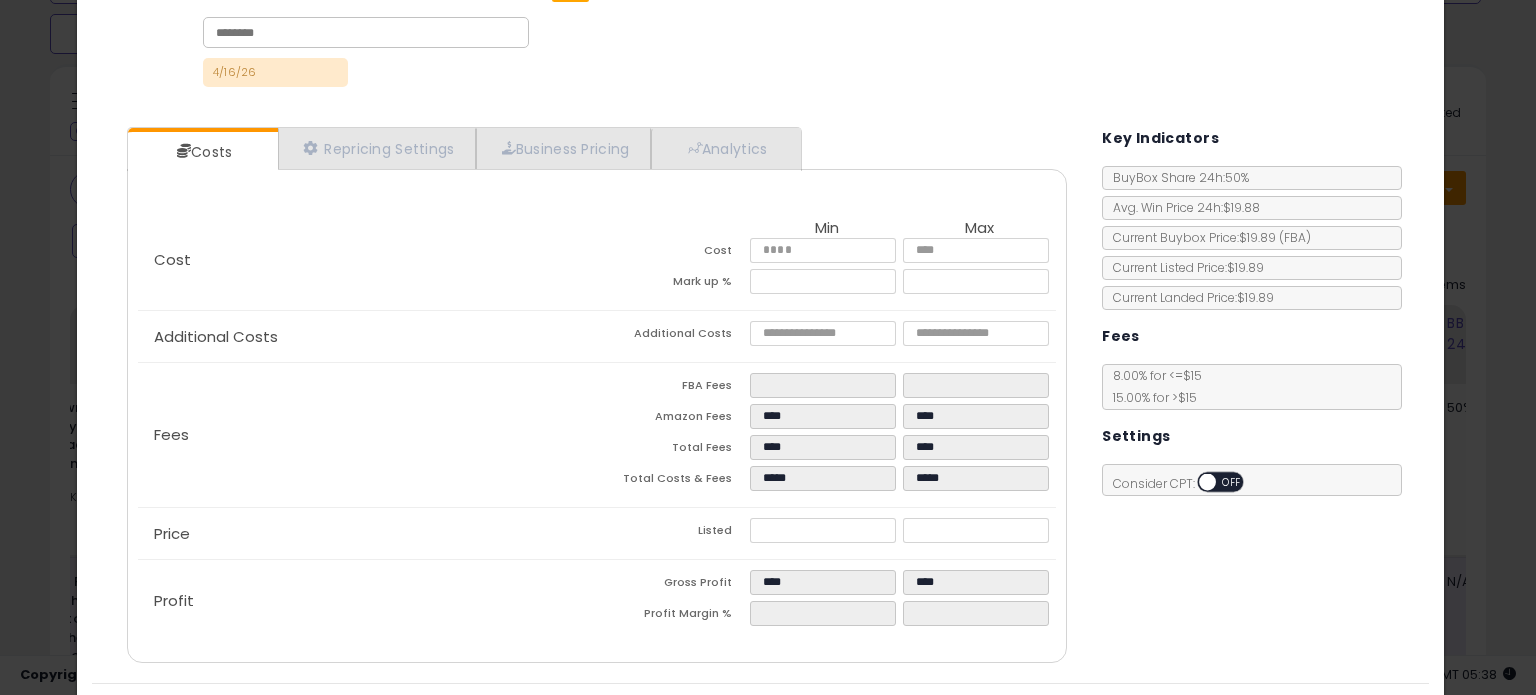 scroll, scrollTop: 166, scrollLeft: 0, axis: vertical 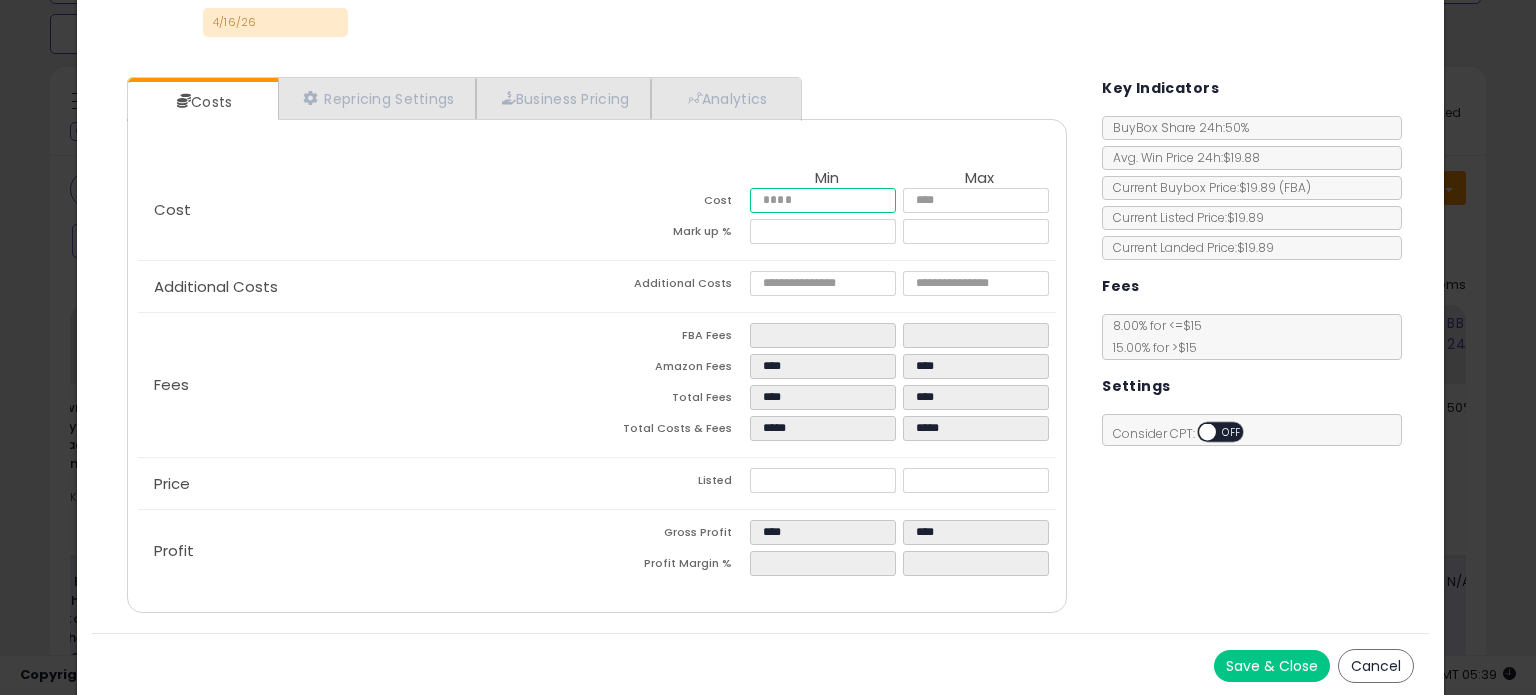 drag, startPoint x: 760, startPoint y: 197, endPoint x: 705, endPoint y: 192, distance: 55.226807 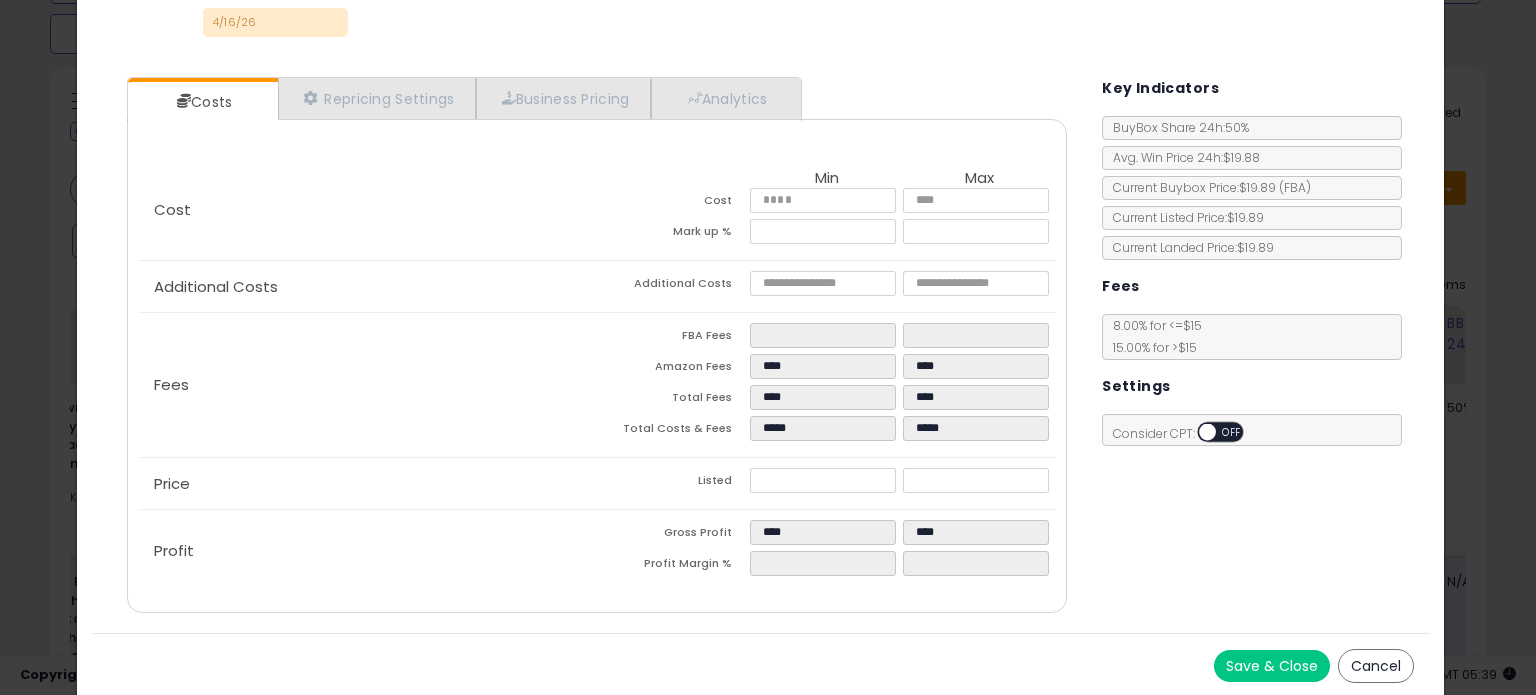 type on "*****" 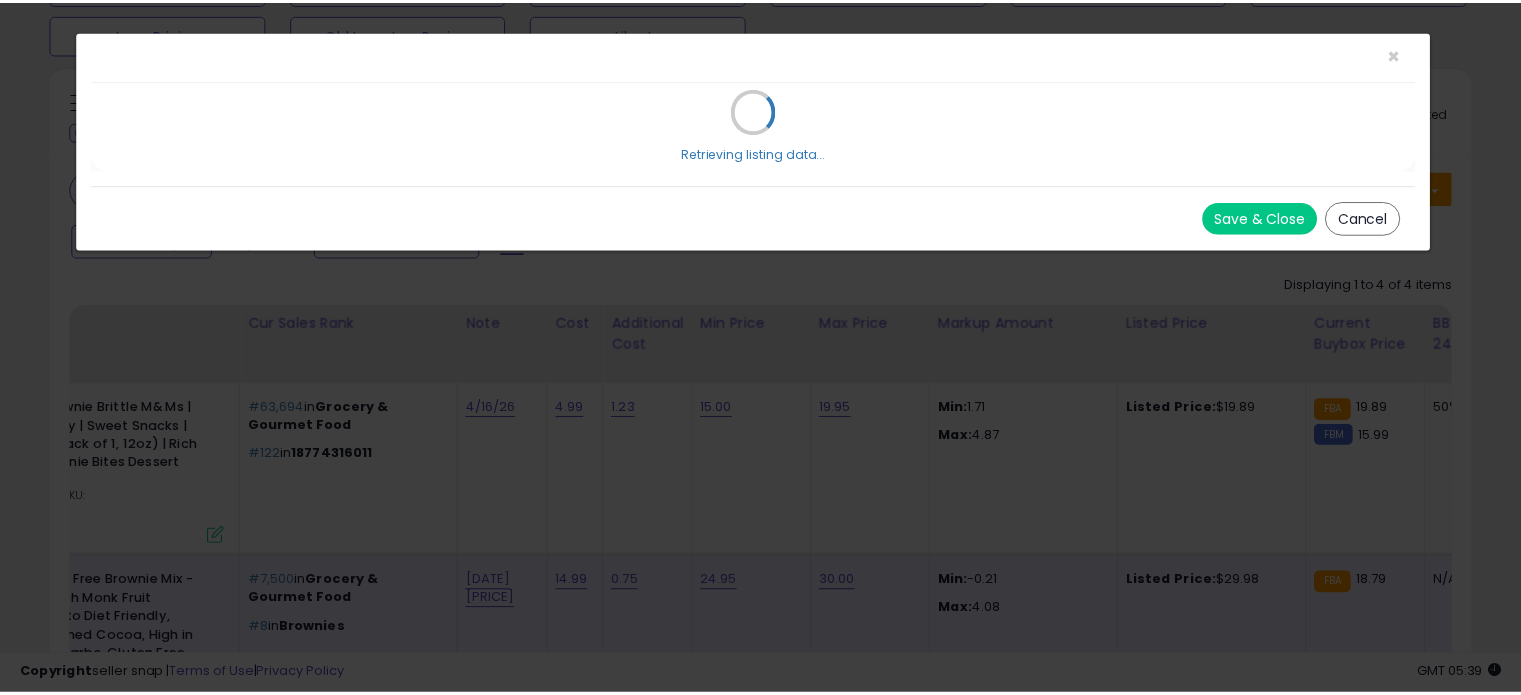 scroll, scrollTop: 0, scrollLeft: 0, axis: both 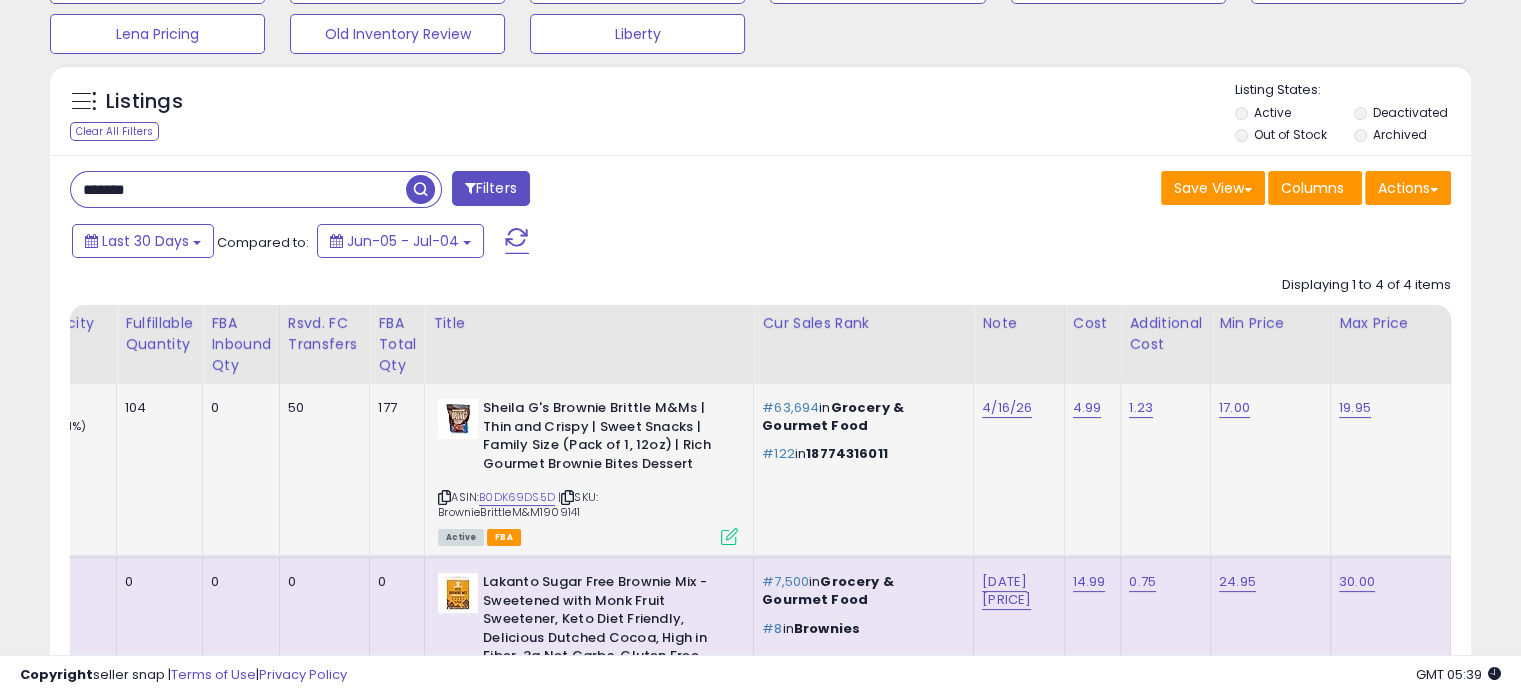drag, startPoint x: 588, startPoint y: 512, endPoint x: 534, endPoint y: 515, distance: 54.08327 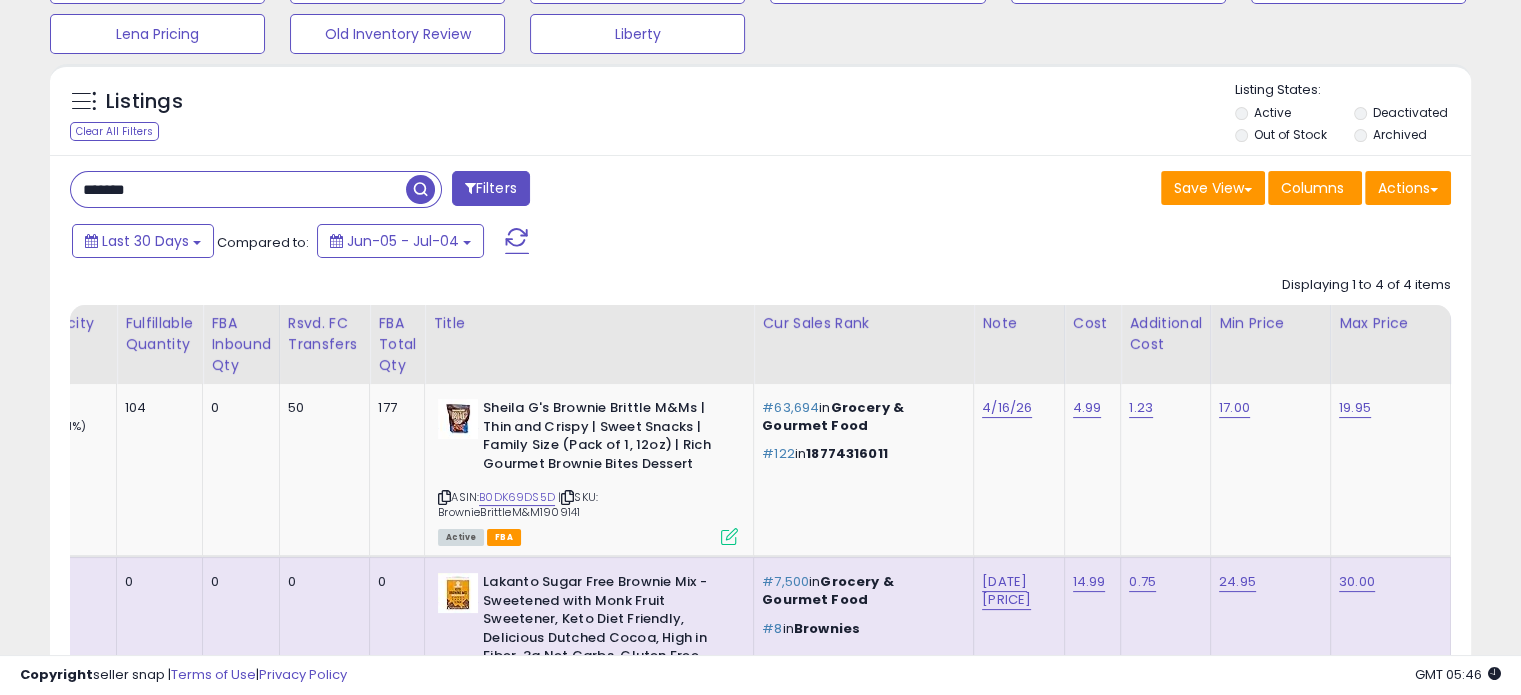 click on "*******" at bounding box center [238, 189] 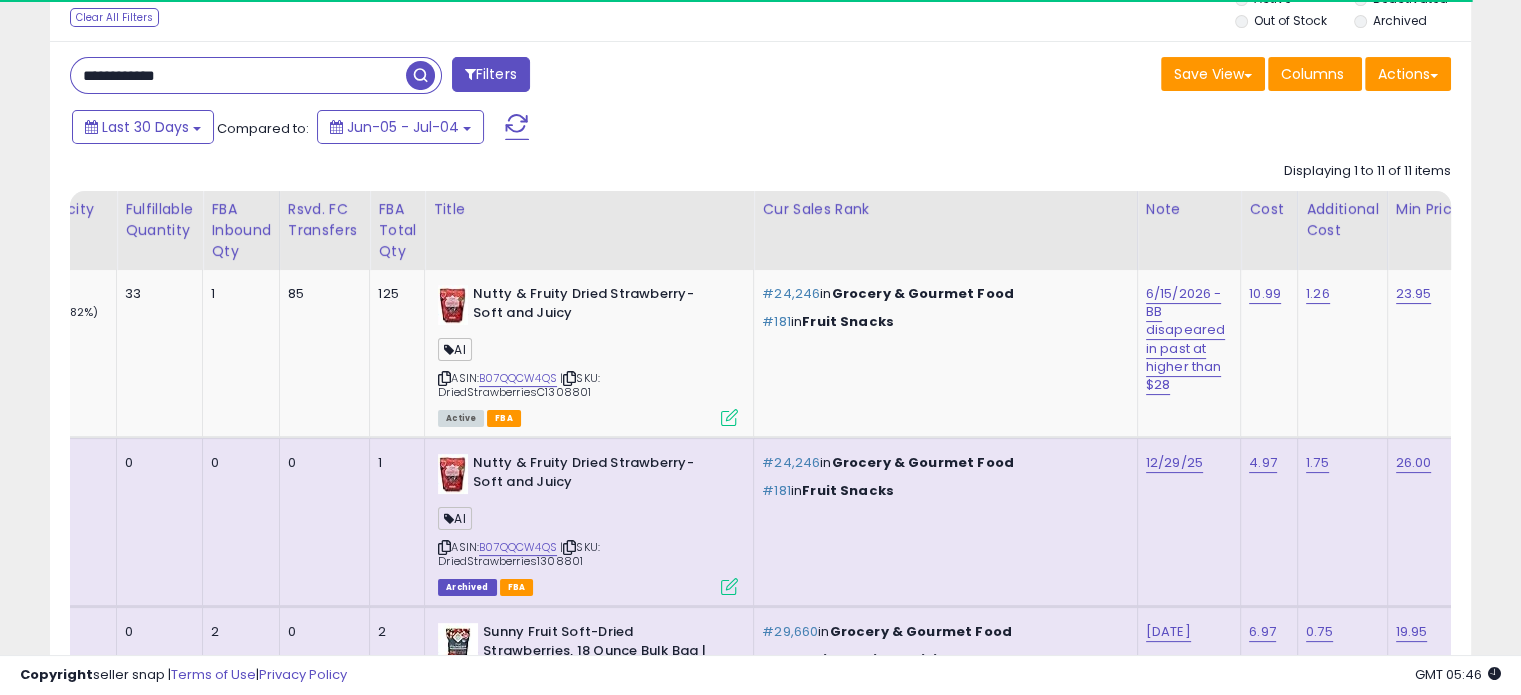 scroll, scrollTop: 315, scrollLeft: 0, axis: vertical 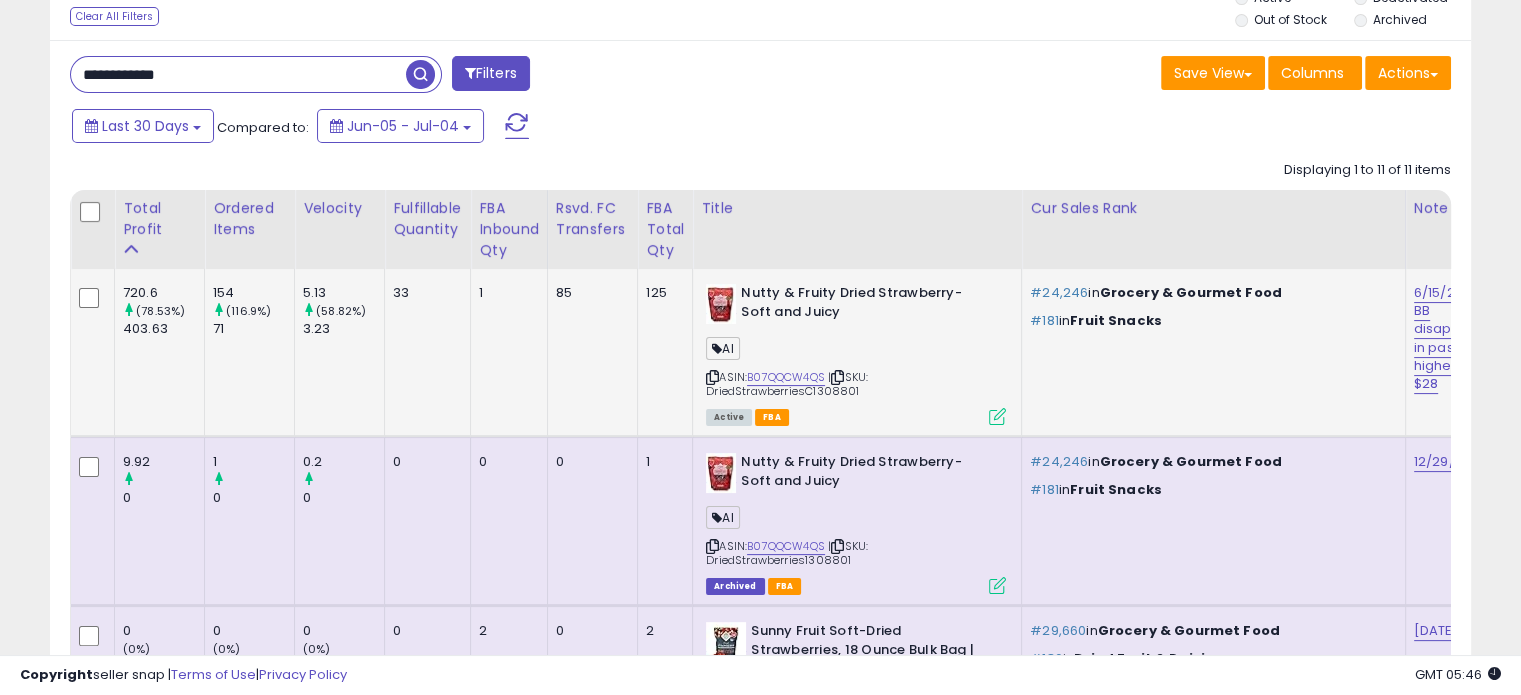 drag, startPoint x: 857, startPoint y: 393, endPoint x: 810, endPoint y: 395, distance: 47.042534 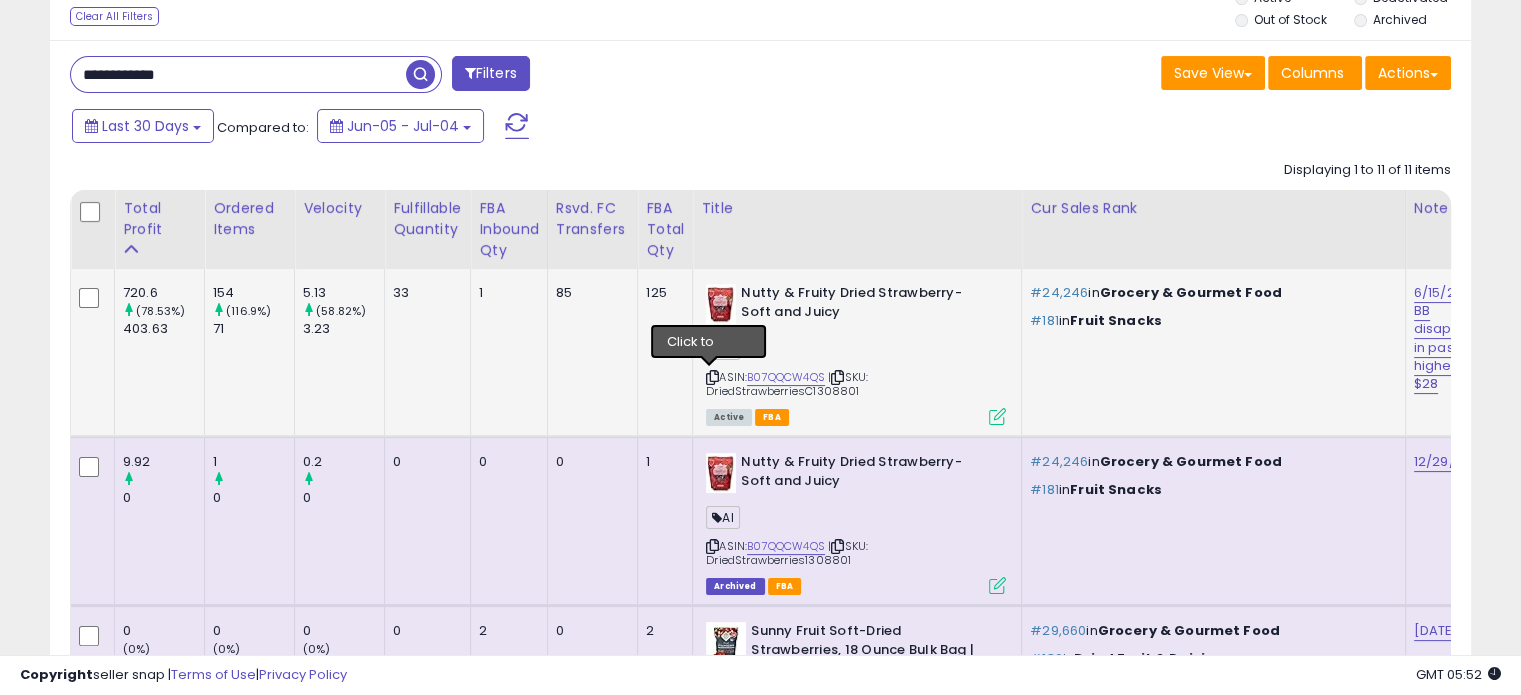 click at bounding box center (712, 377) 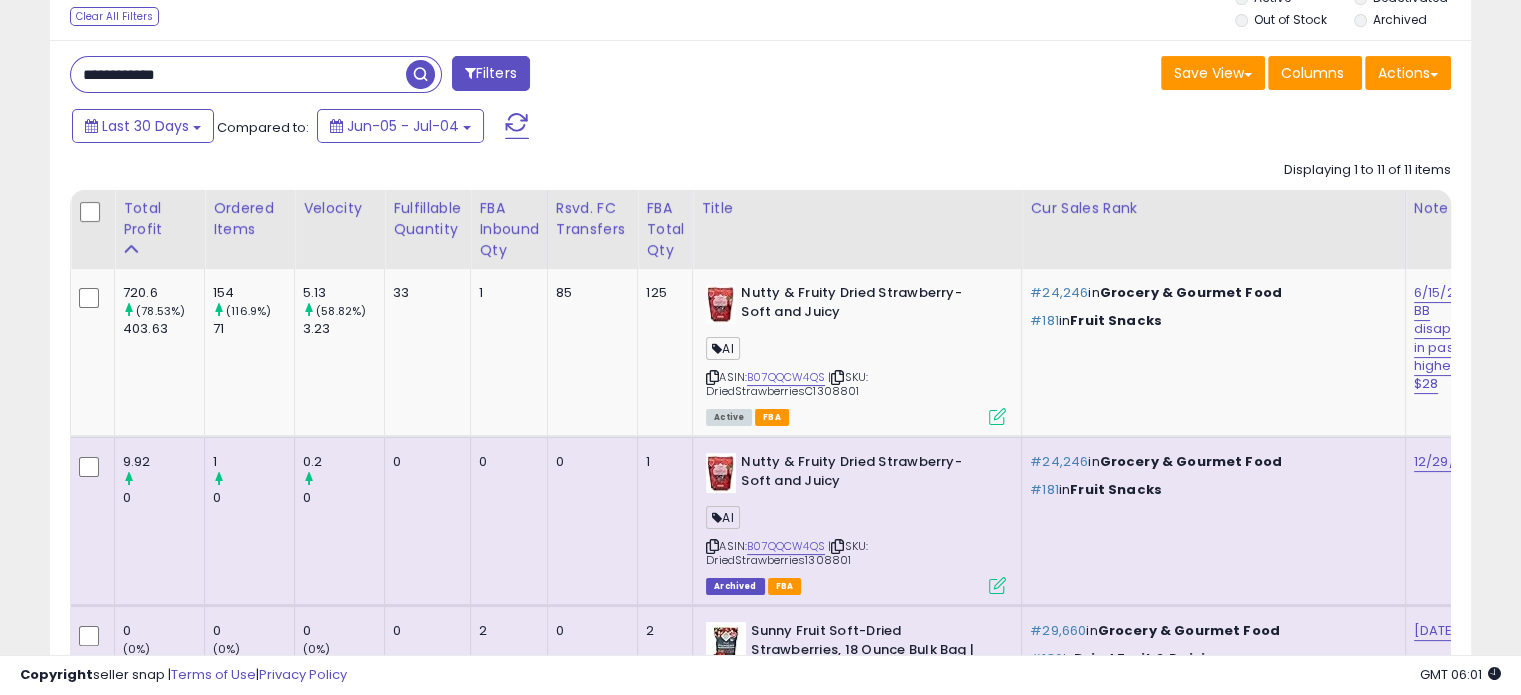 click on "**********" at bounding box center [238, 74] 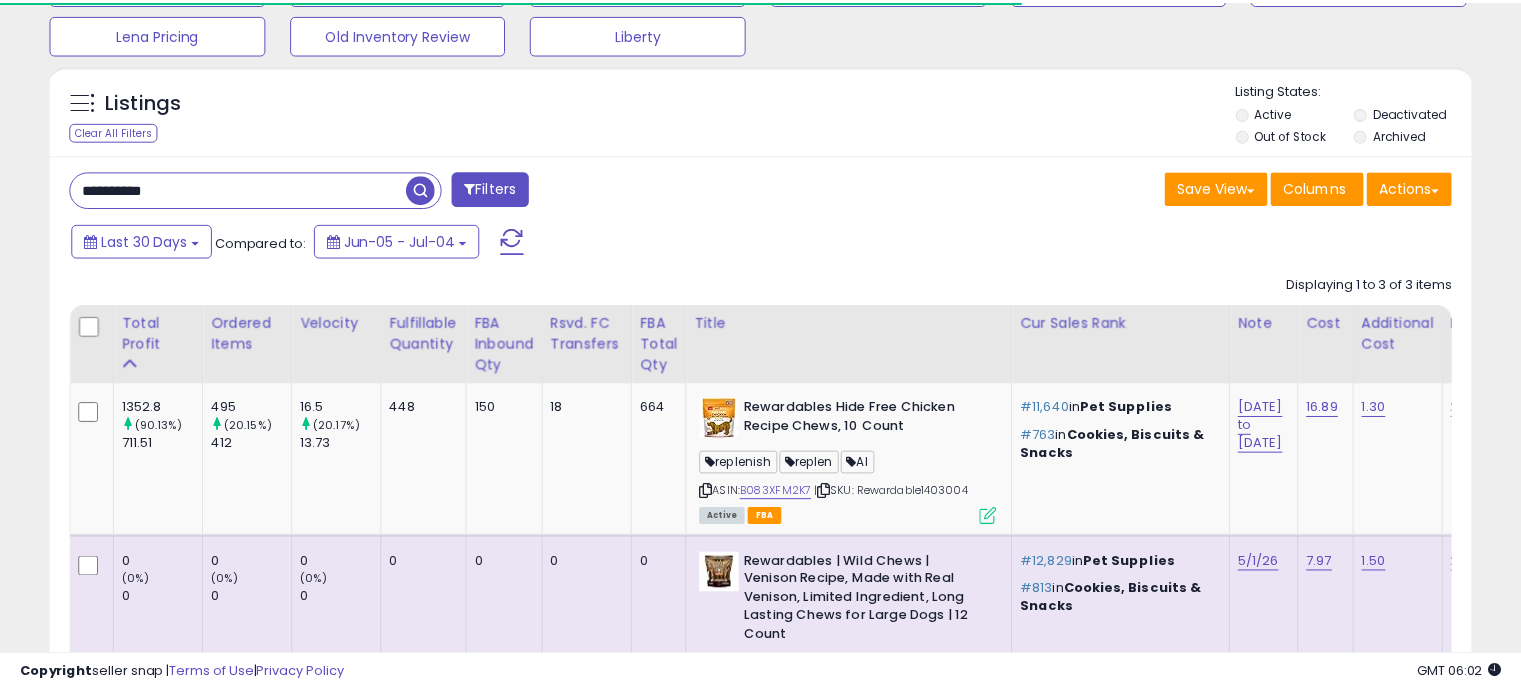 scroll, scrollTop: 315, scrollLeft: 0, axis: vertical 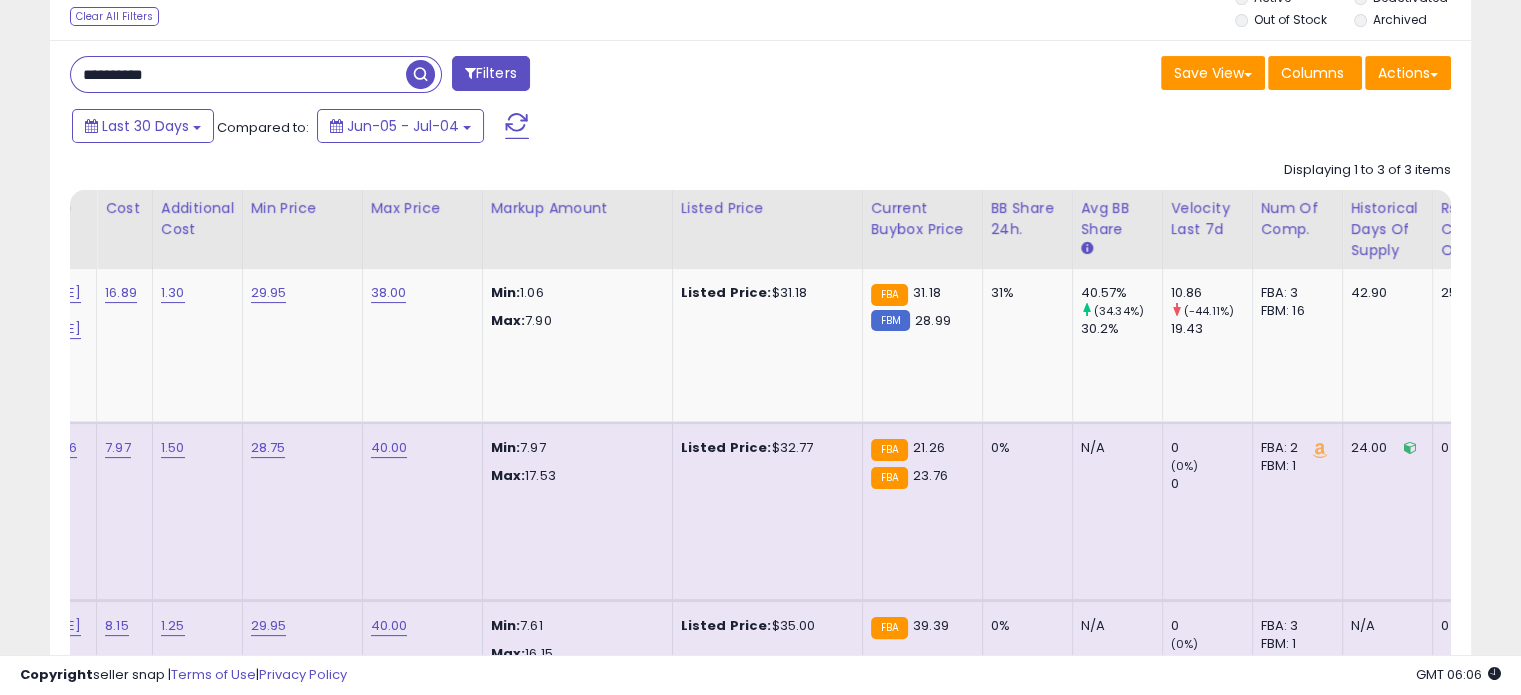 drag, startPoint x: 208, startPoint y: 73, endPoint x: 0, endPoint y: 121, distance: 213.46663 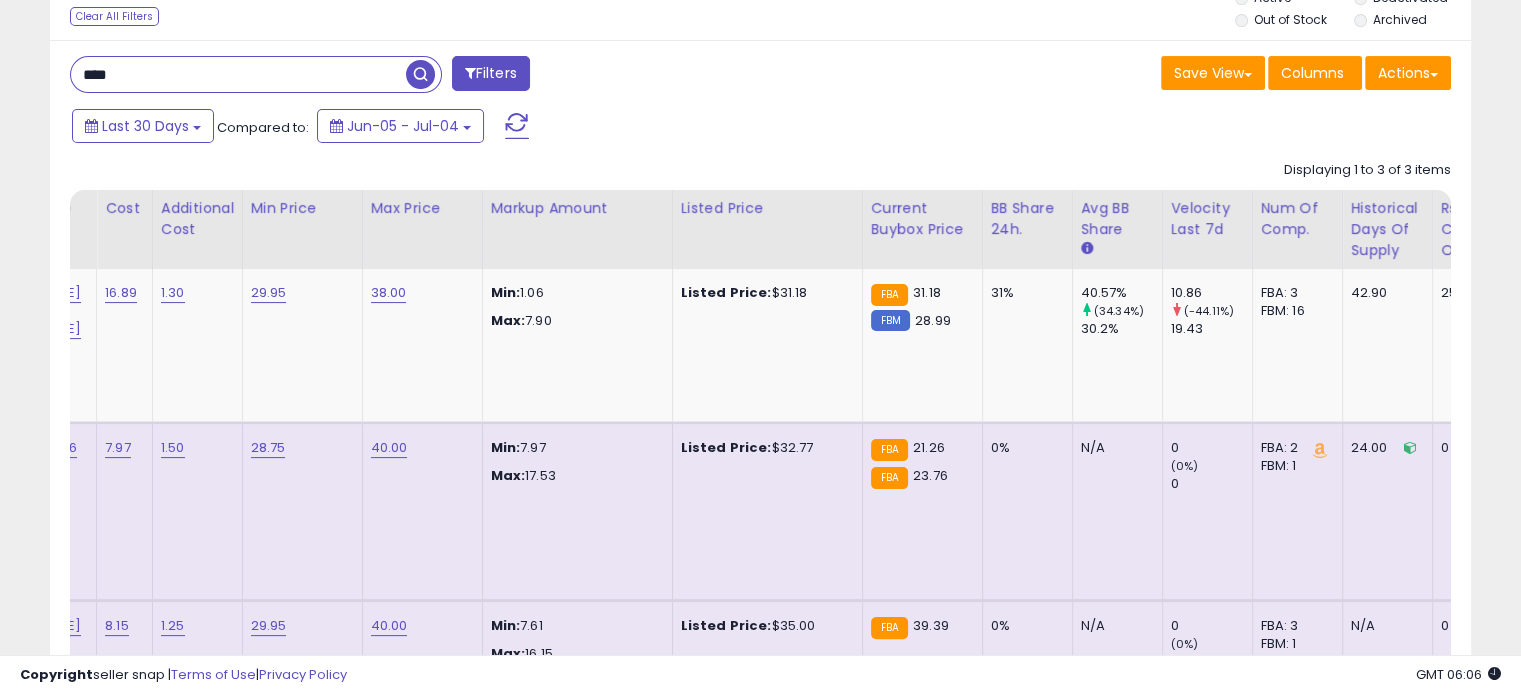type on "****" 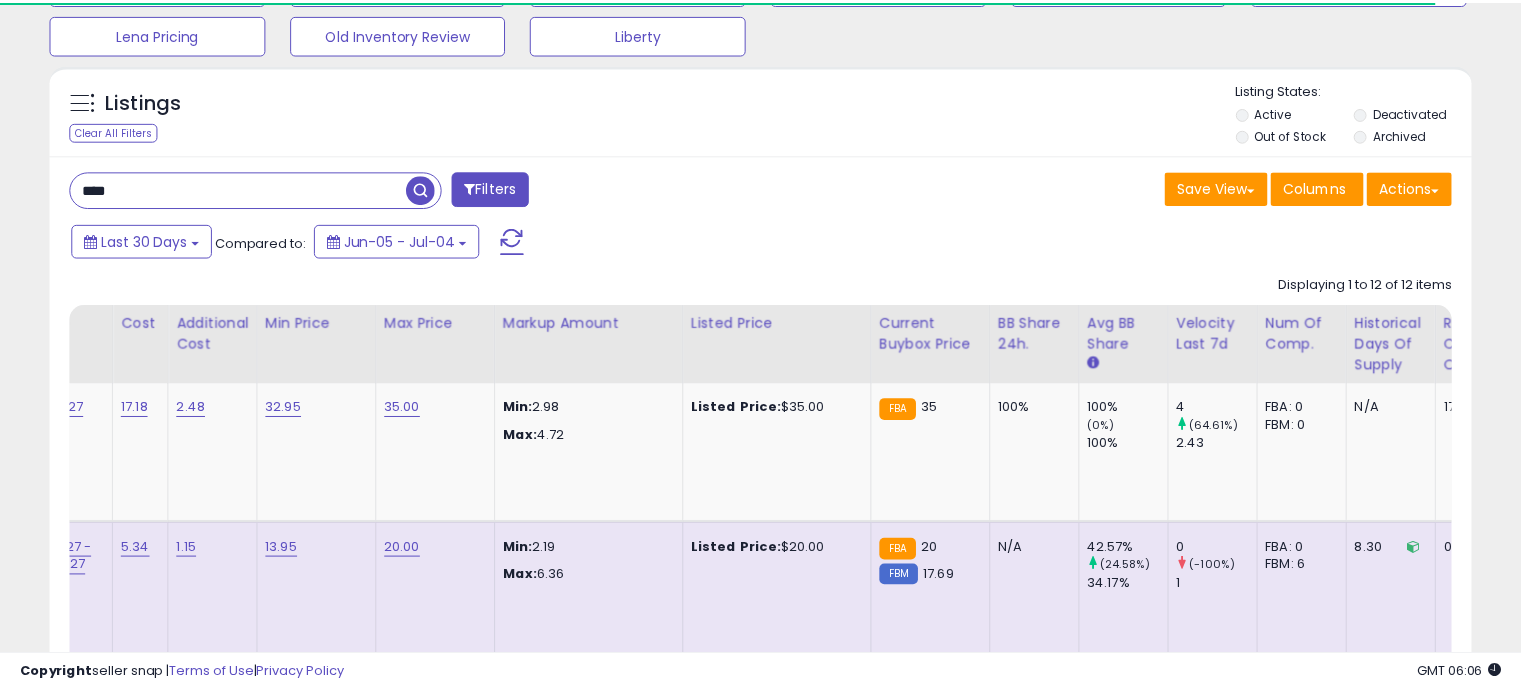 scroll, scrollTop: 315, scrollLeft: 0, axis: vertical 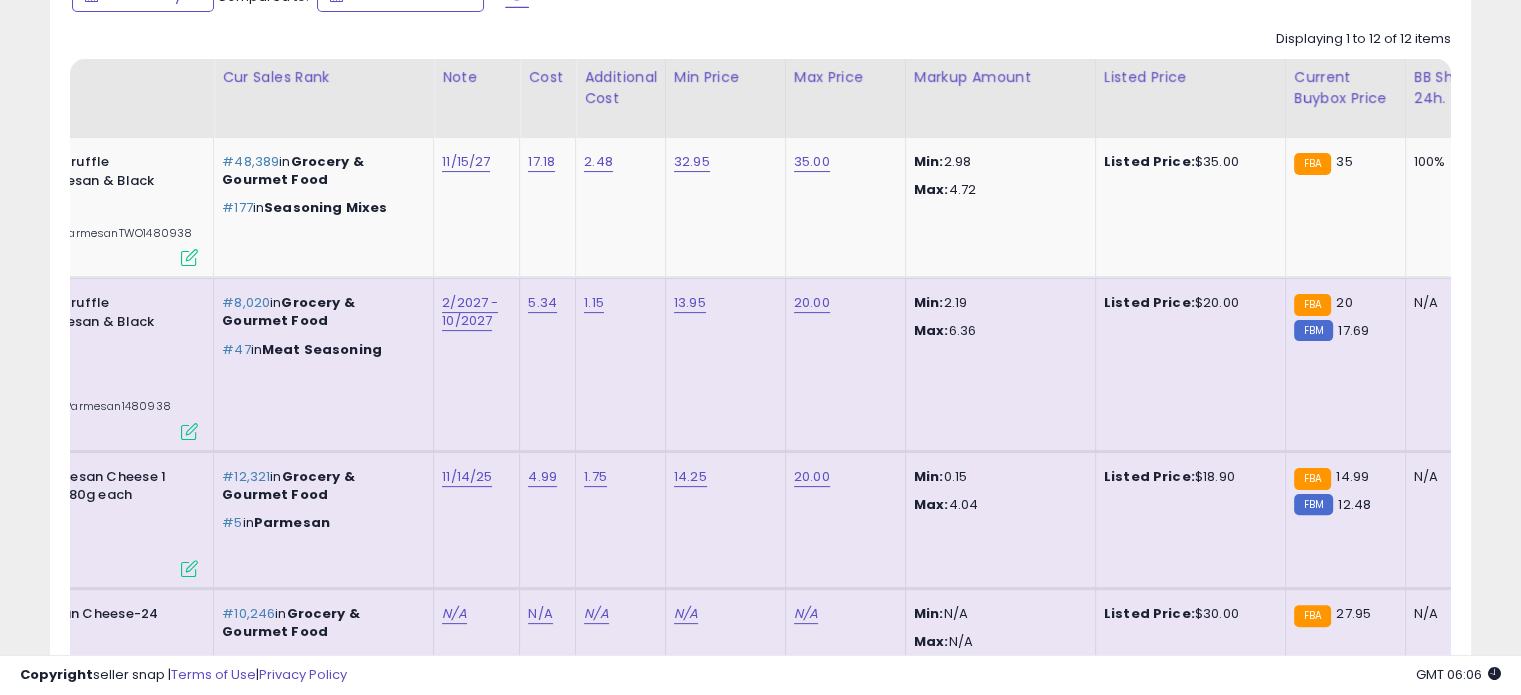 click at bounding box center (189, 431) 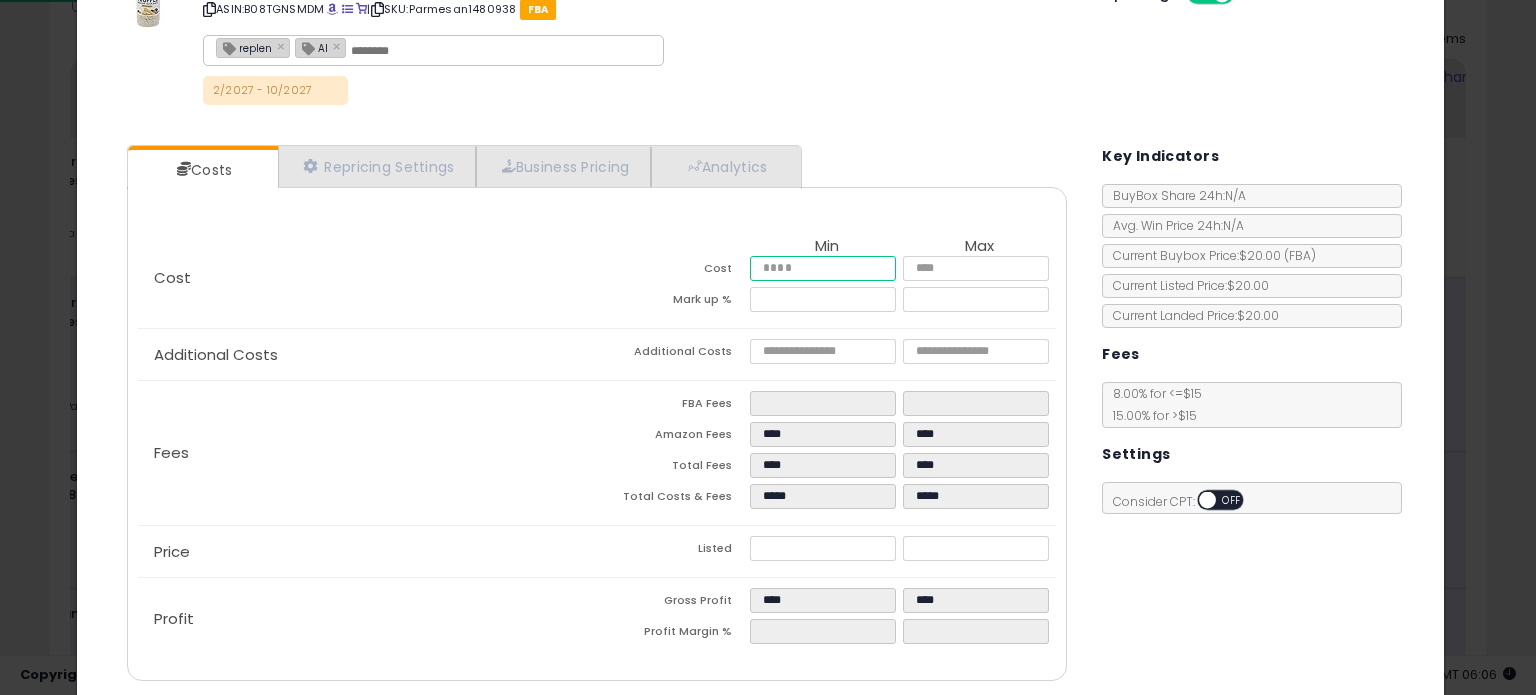 click on "****" at bounding box center [822, 268] 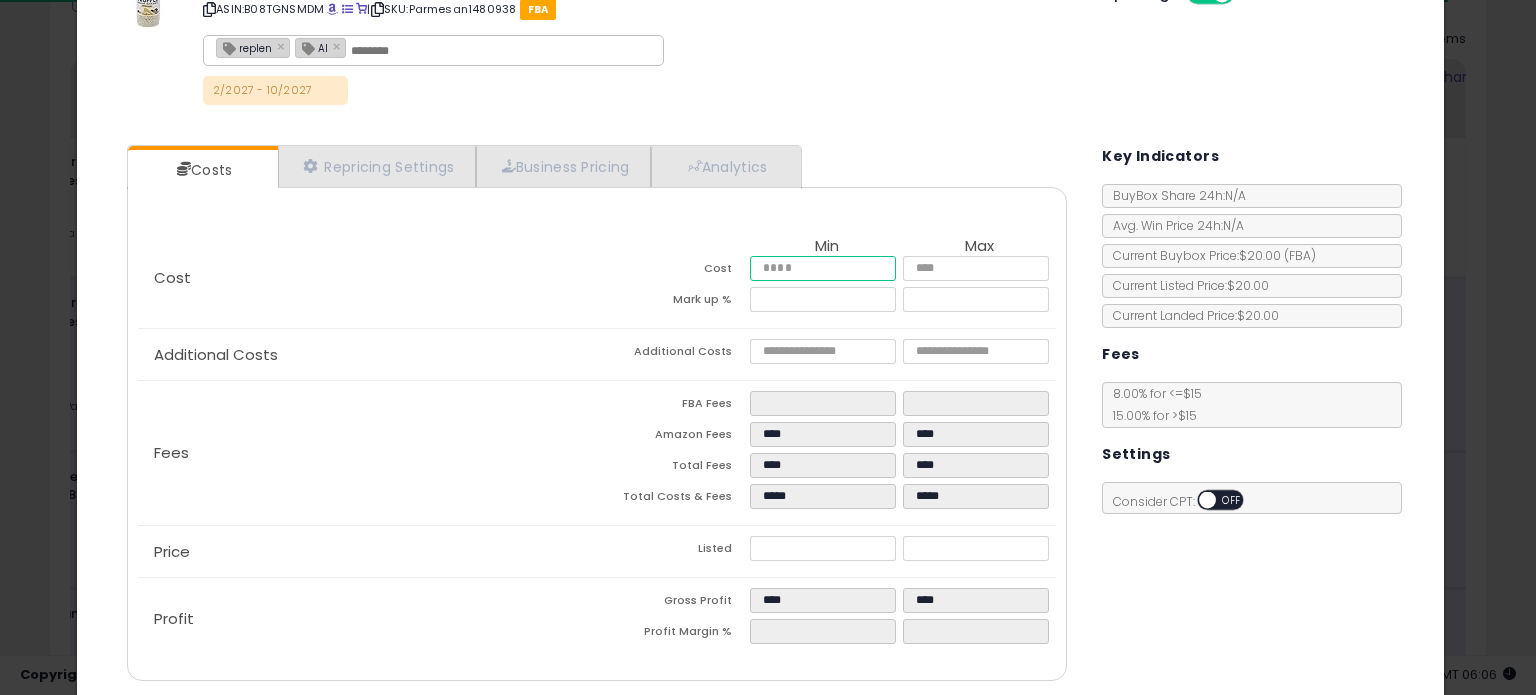 type on "****" 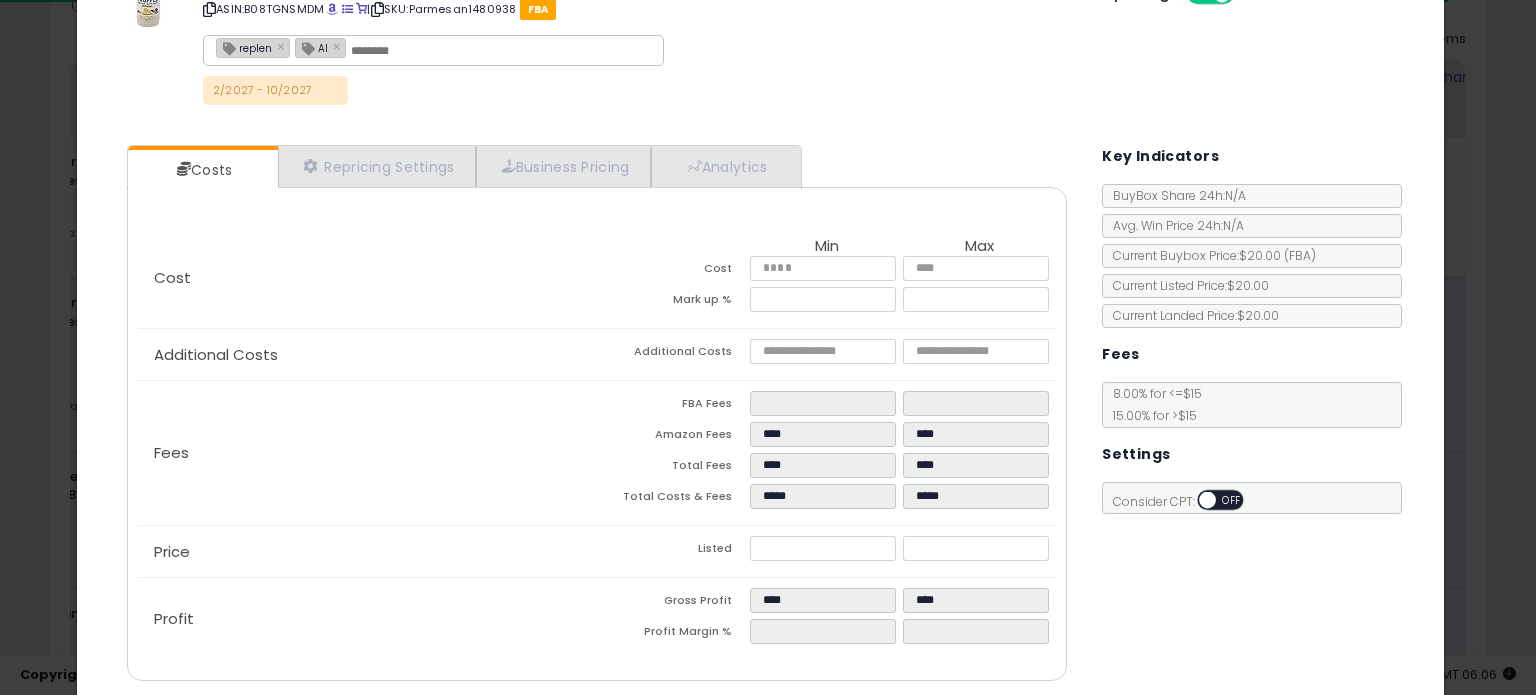 type on "******" 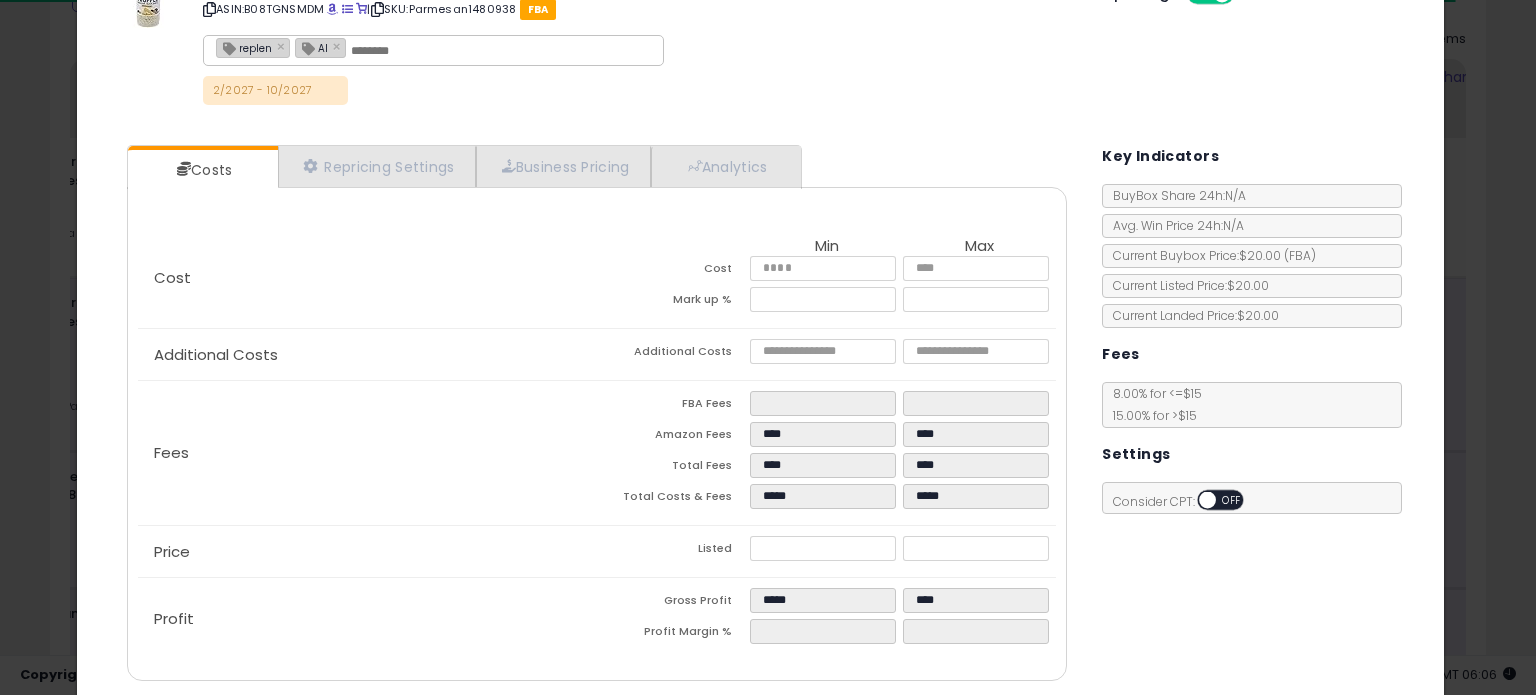 click on "Additional Costs
Additional Costs
****
****" 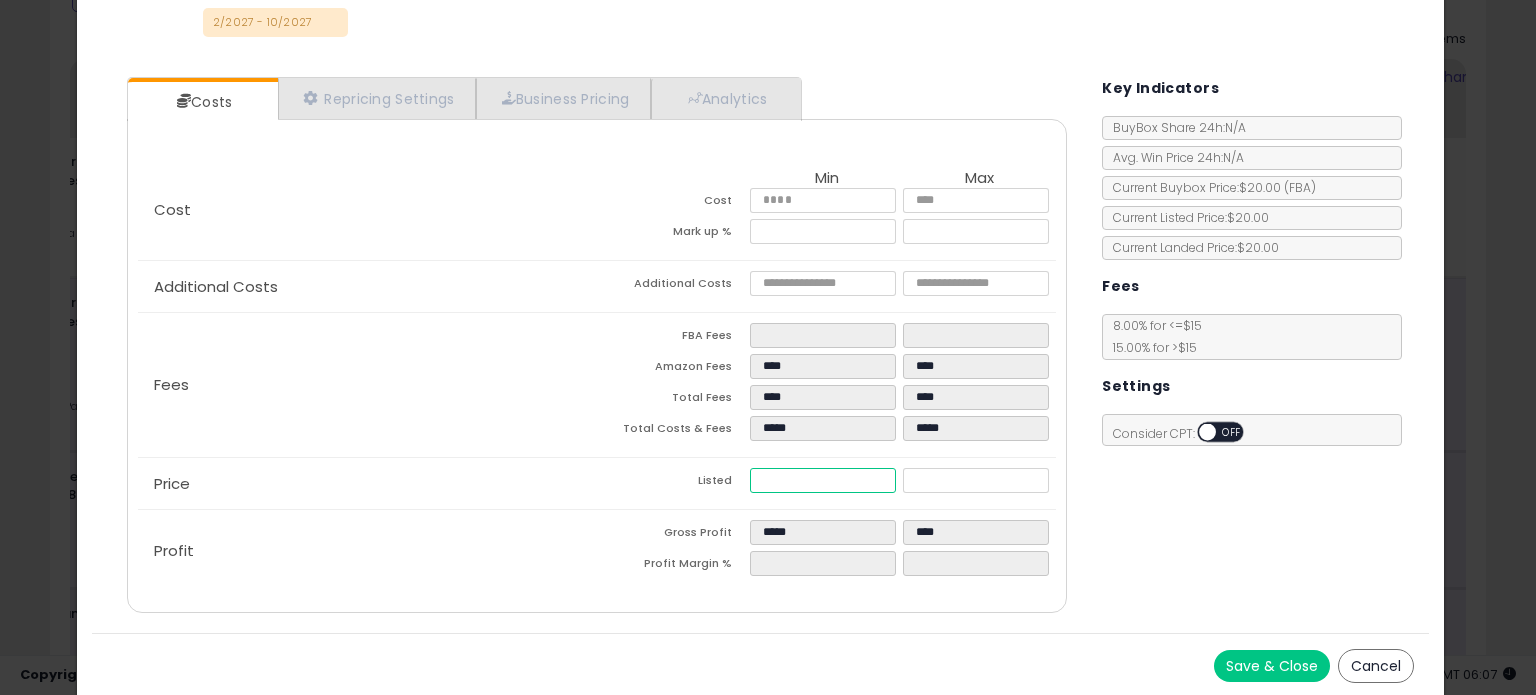 drag, startPoint x: 806, startPoint y: 476, endPoint x: 491, endPoint y: 439, distance: 317.16556 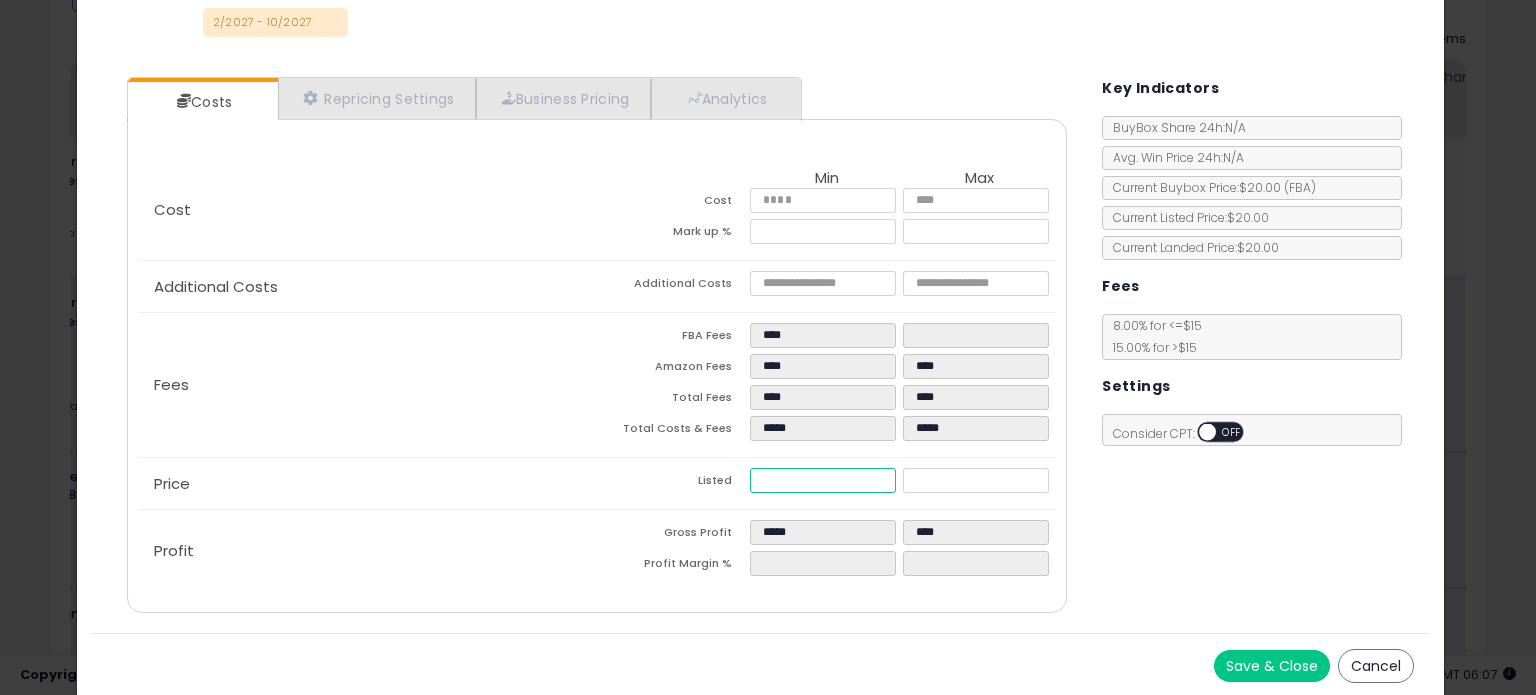 type on "****" 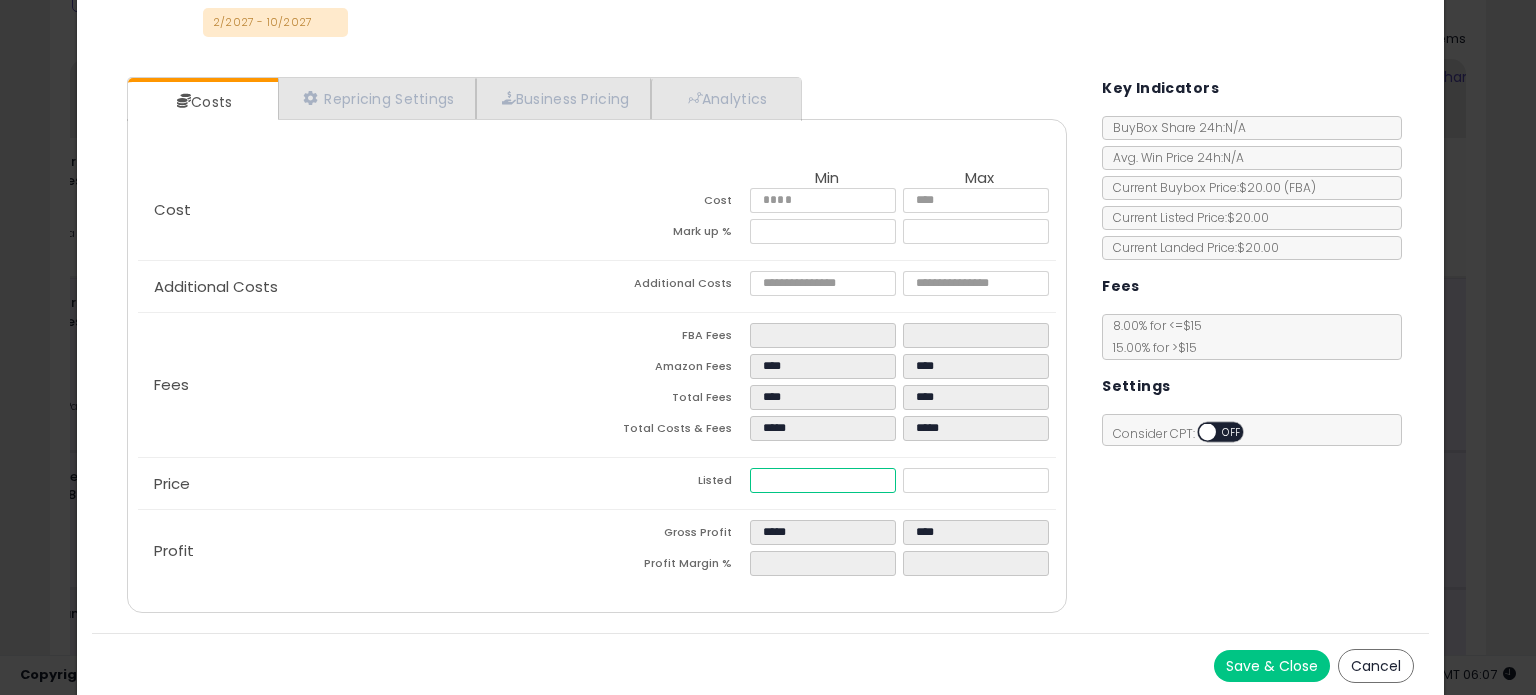 type on "**" 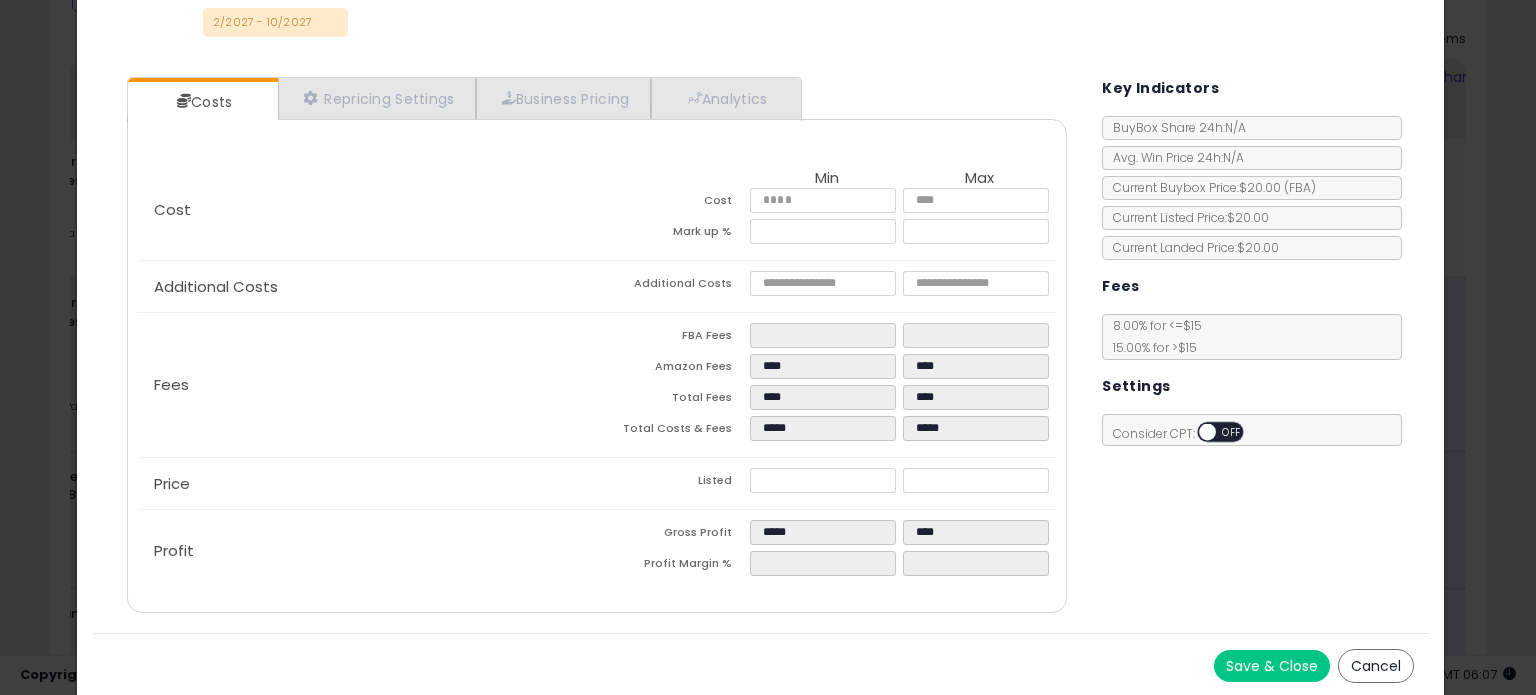 type on "*****" 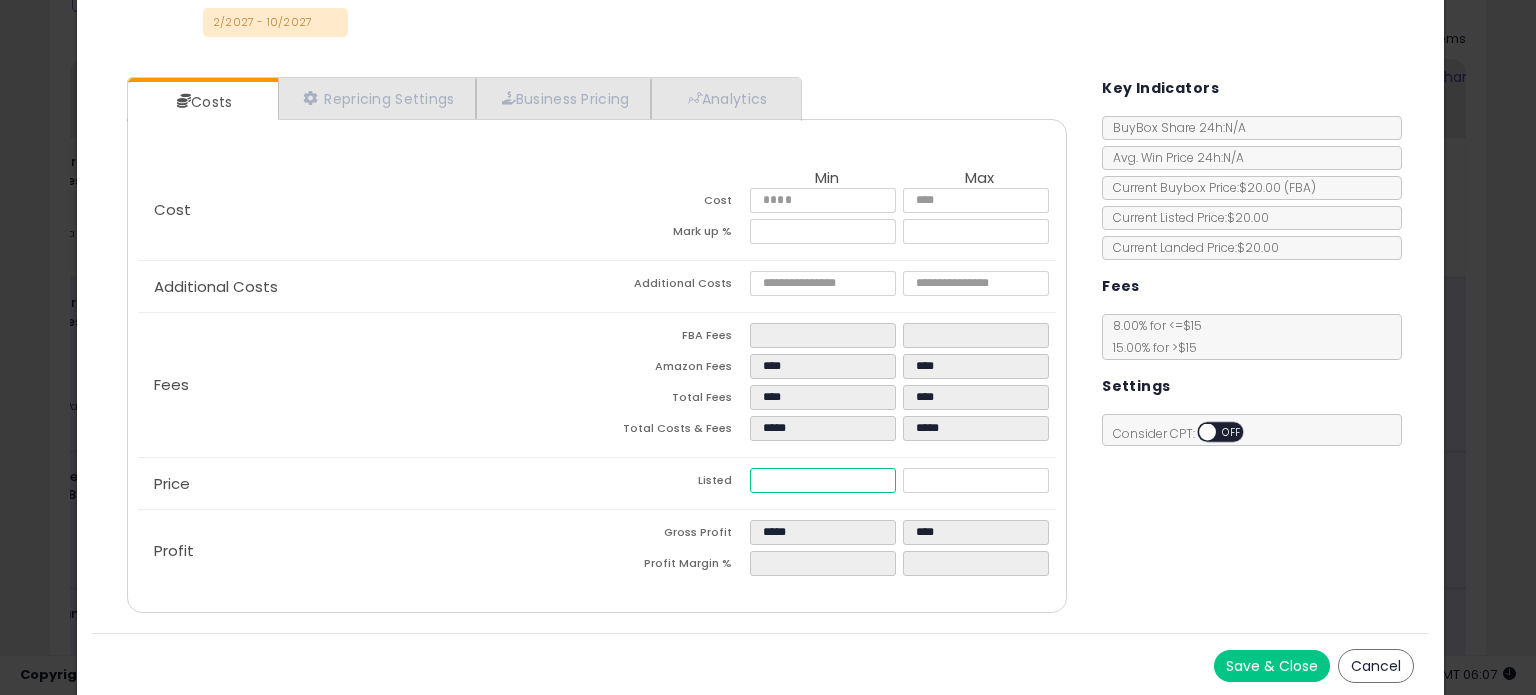 click on "*****" at bounding box center (822, 480) 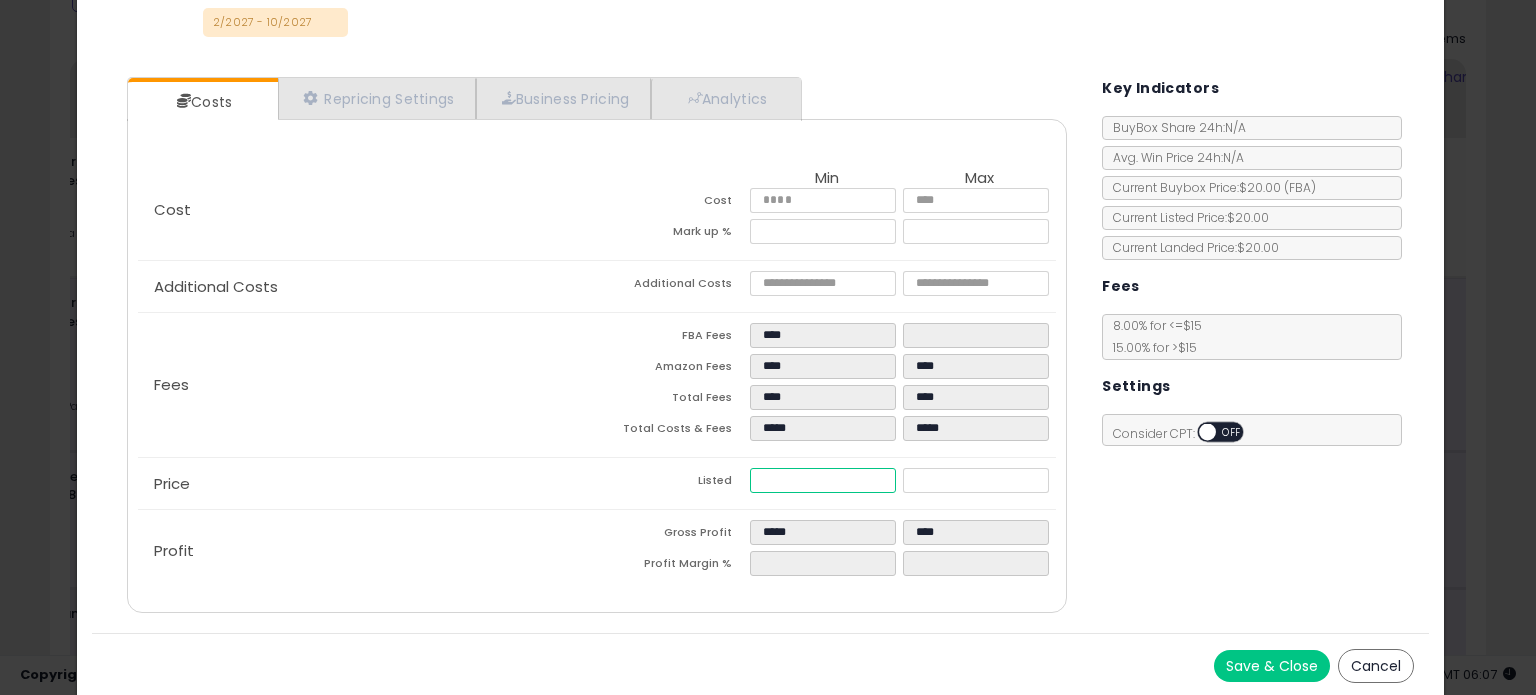 type on "****" 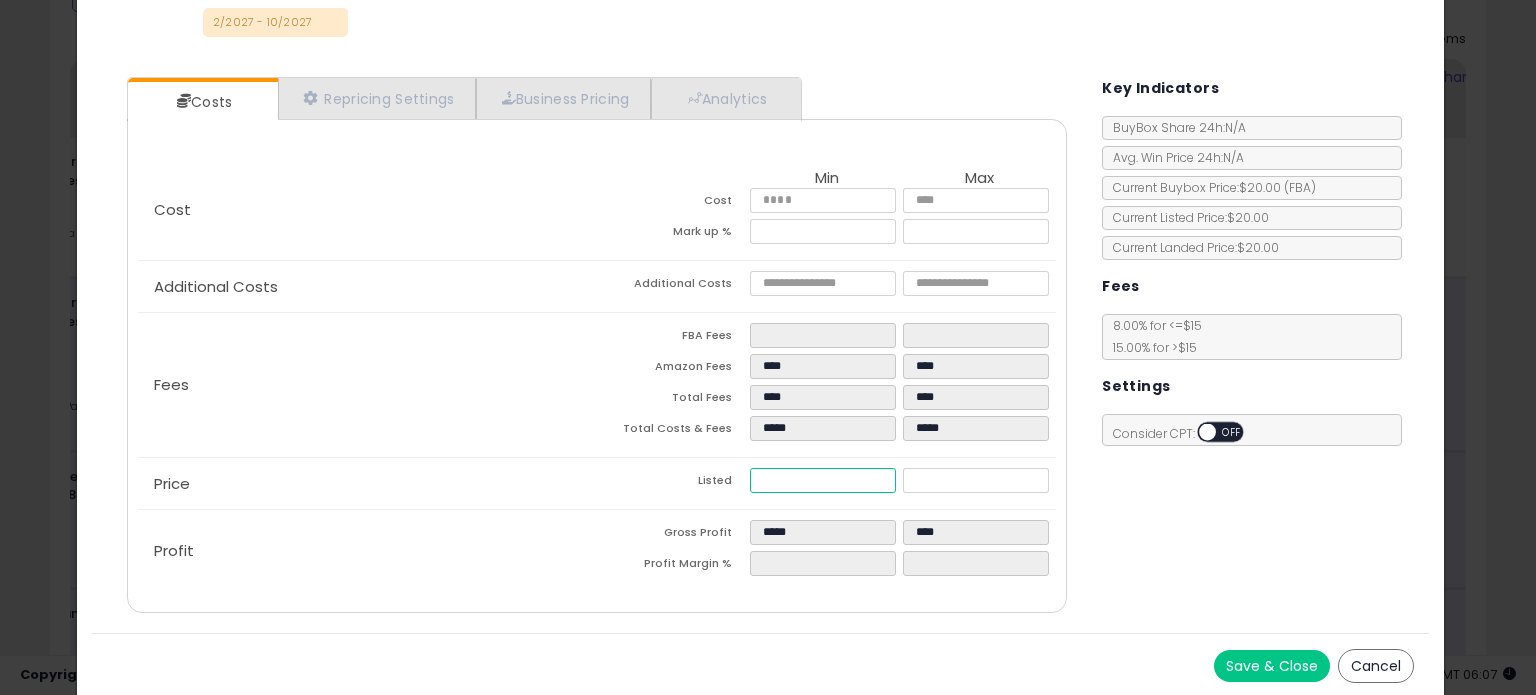 type on "*****" 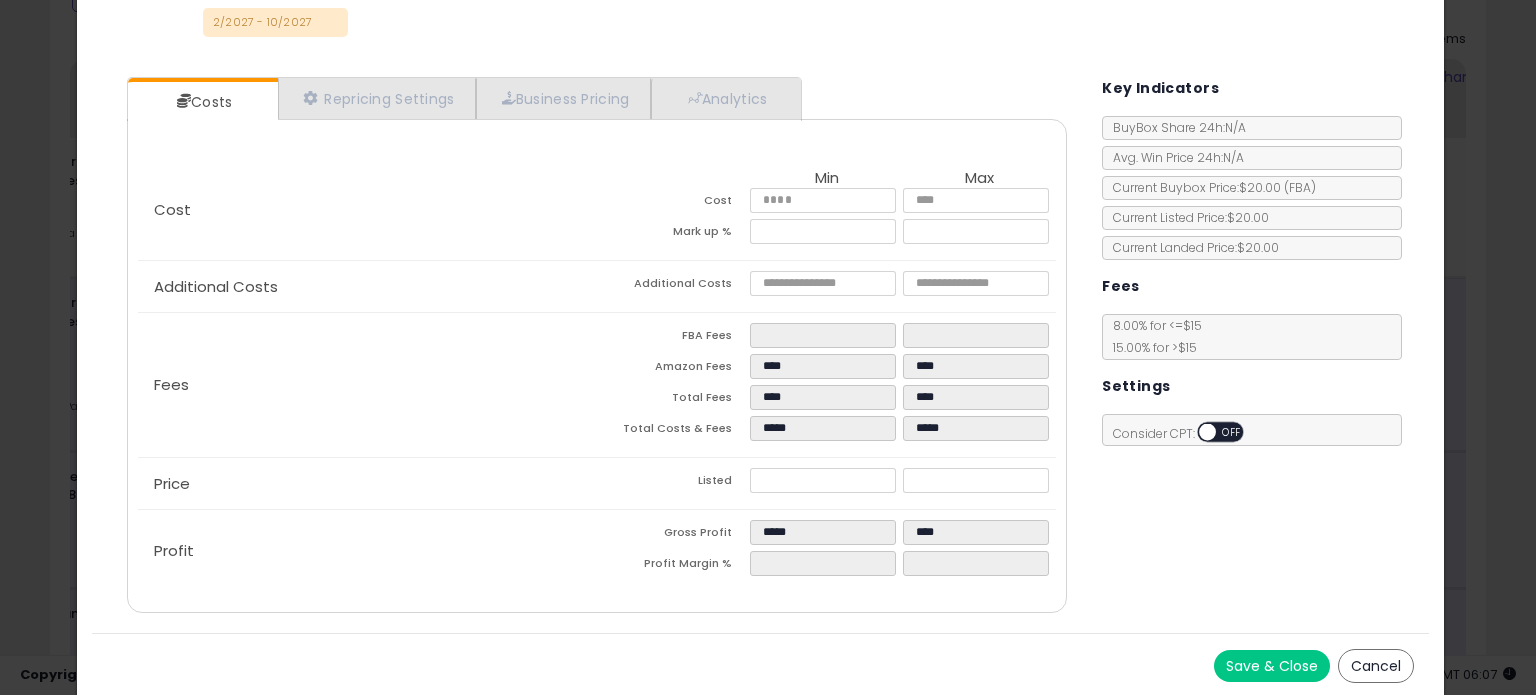 type on "****" 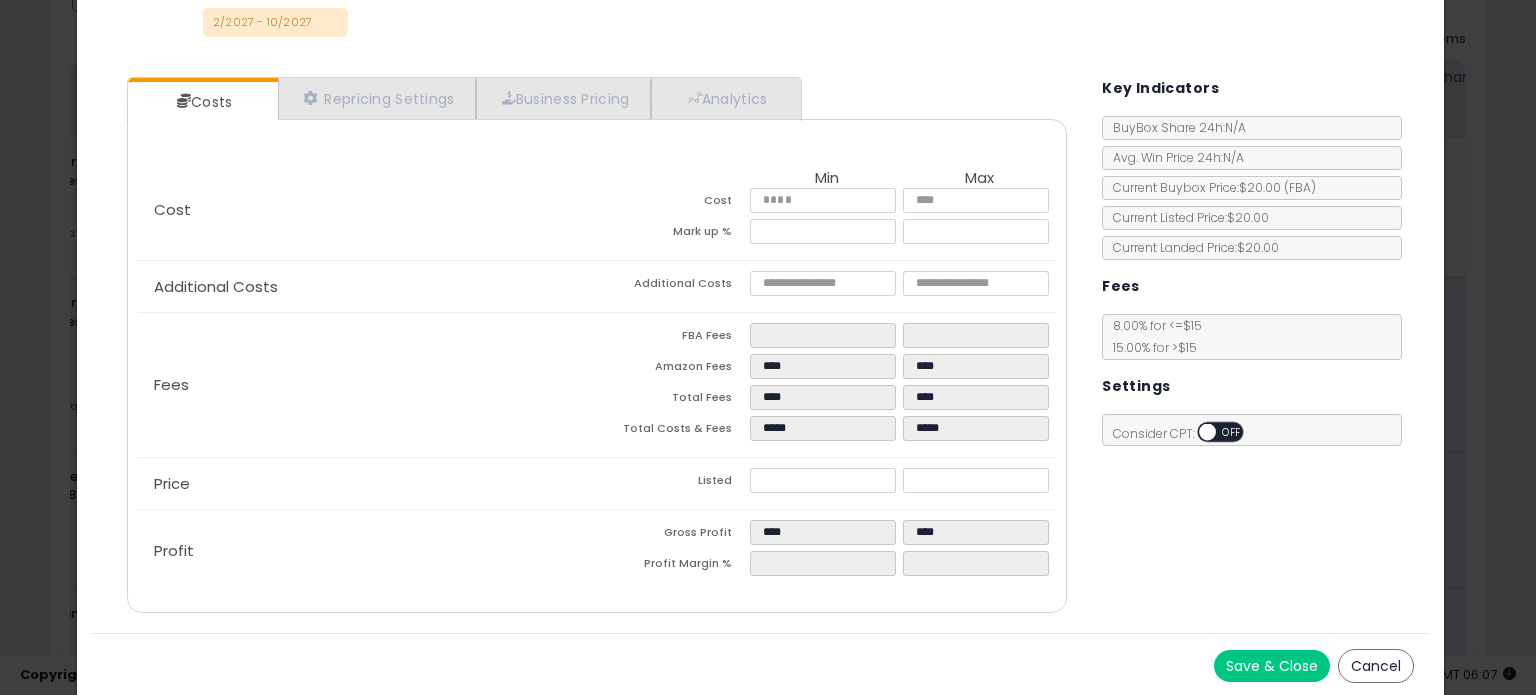click on "Price
Listed
*****
*****" 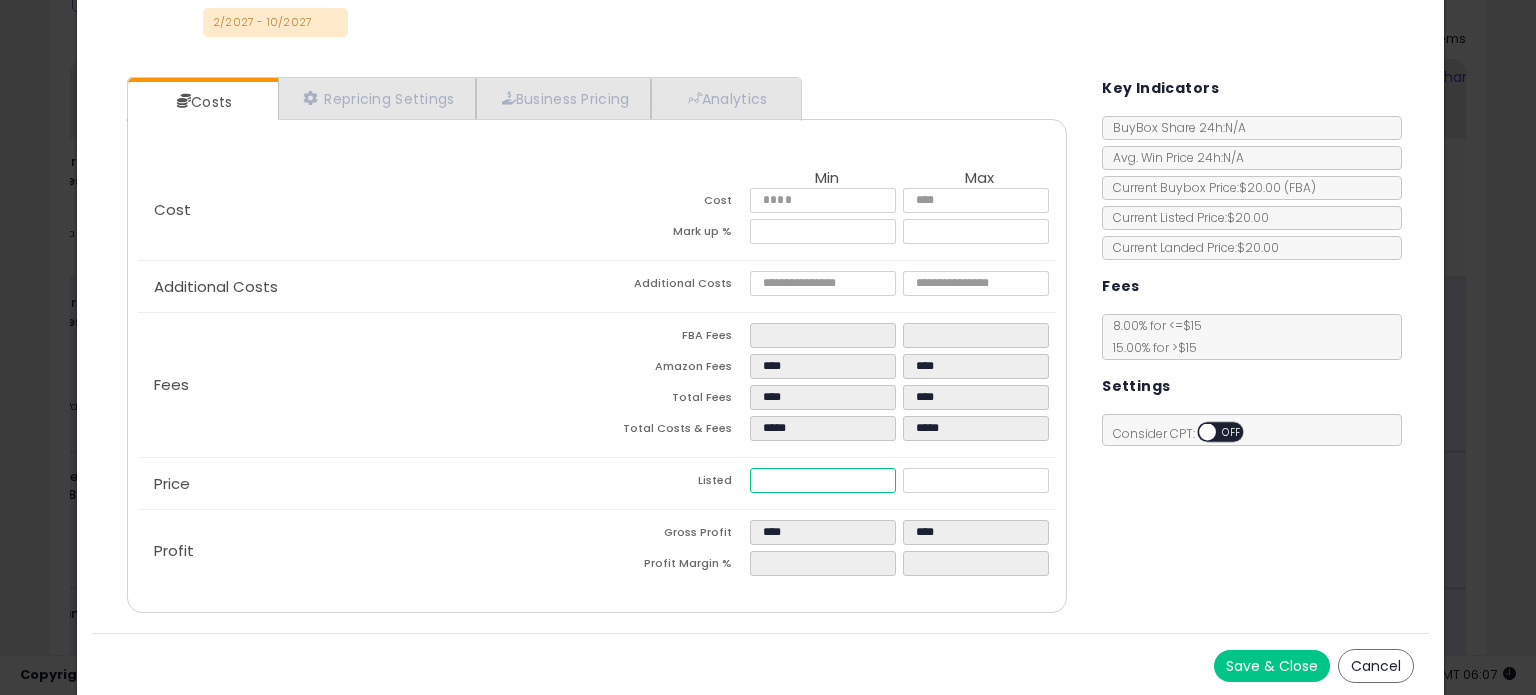 click on "*****" at bounding box center (822, 480) 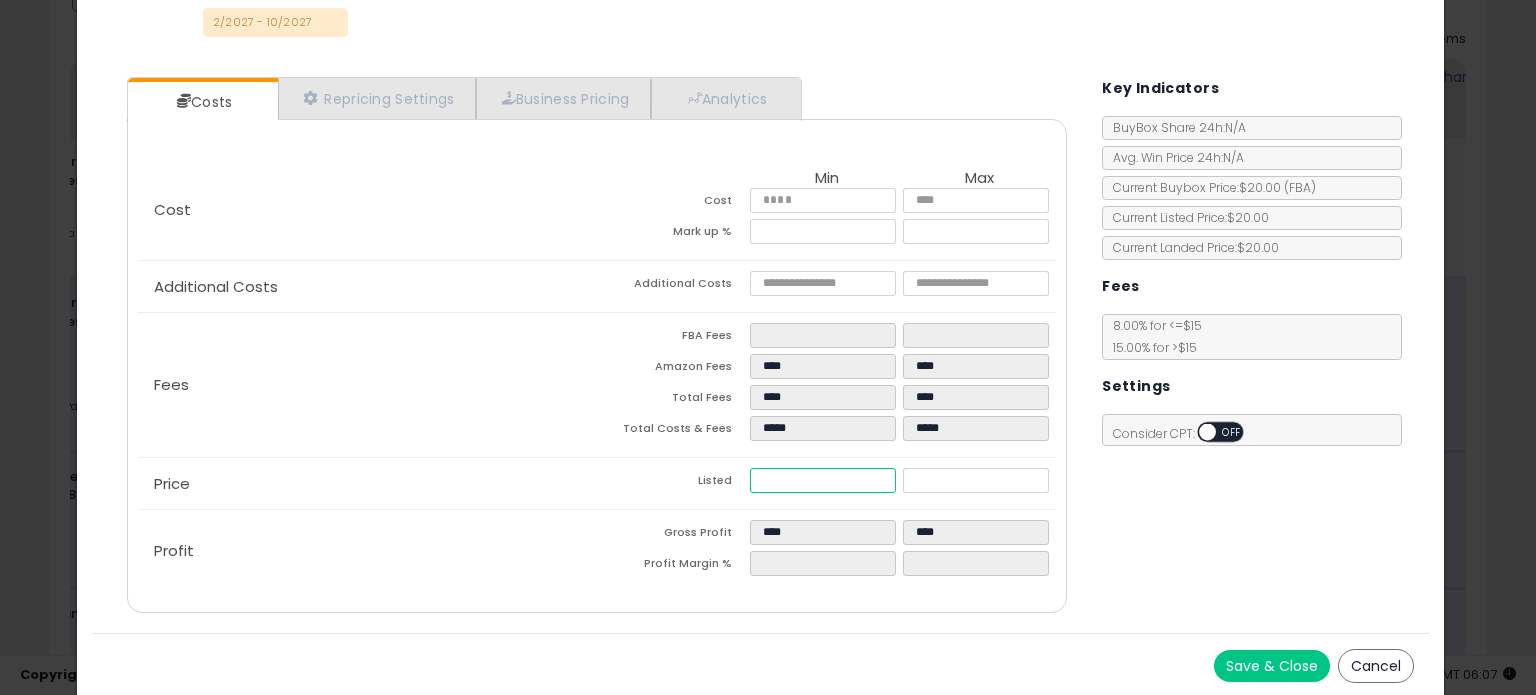 type on "****" 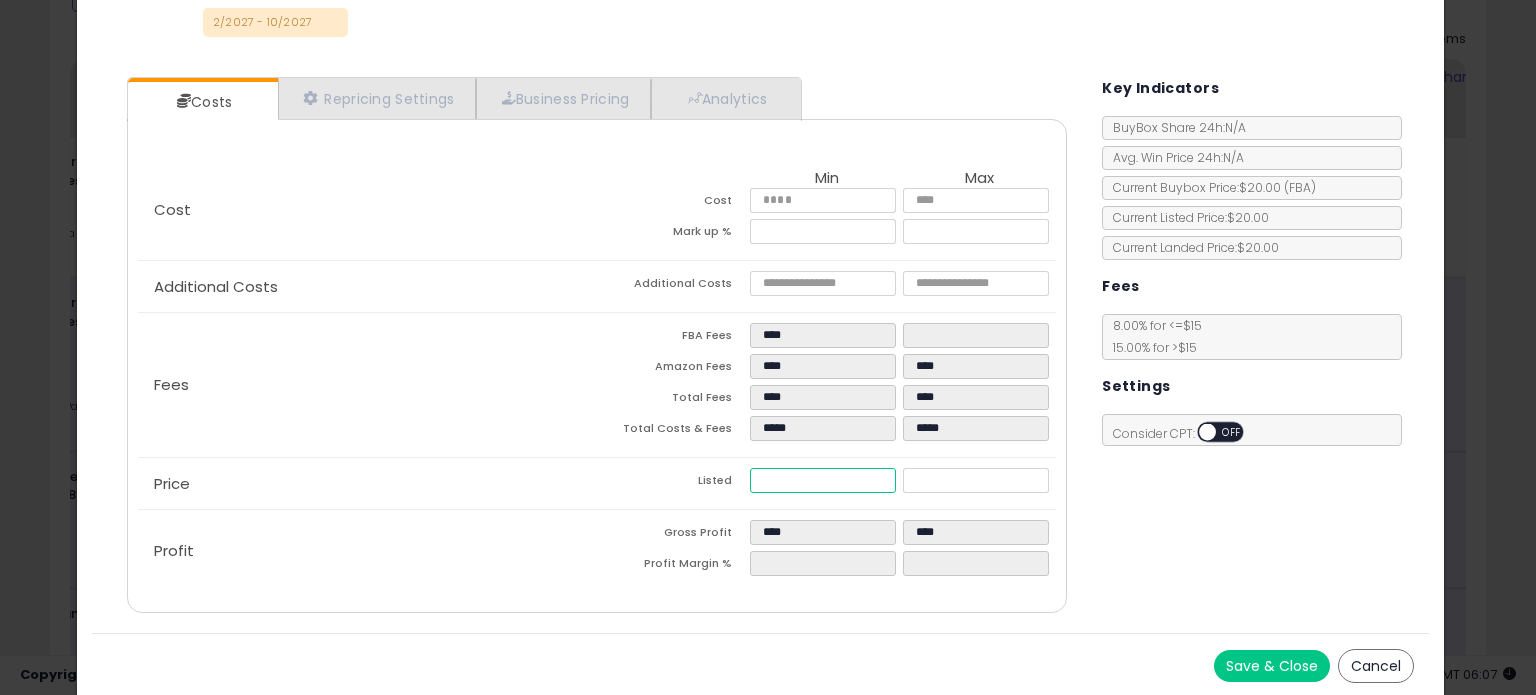 type on "****" 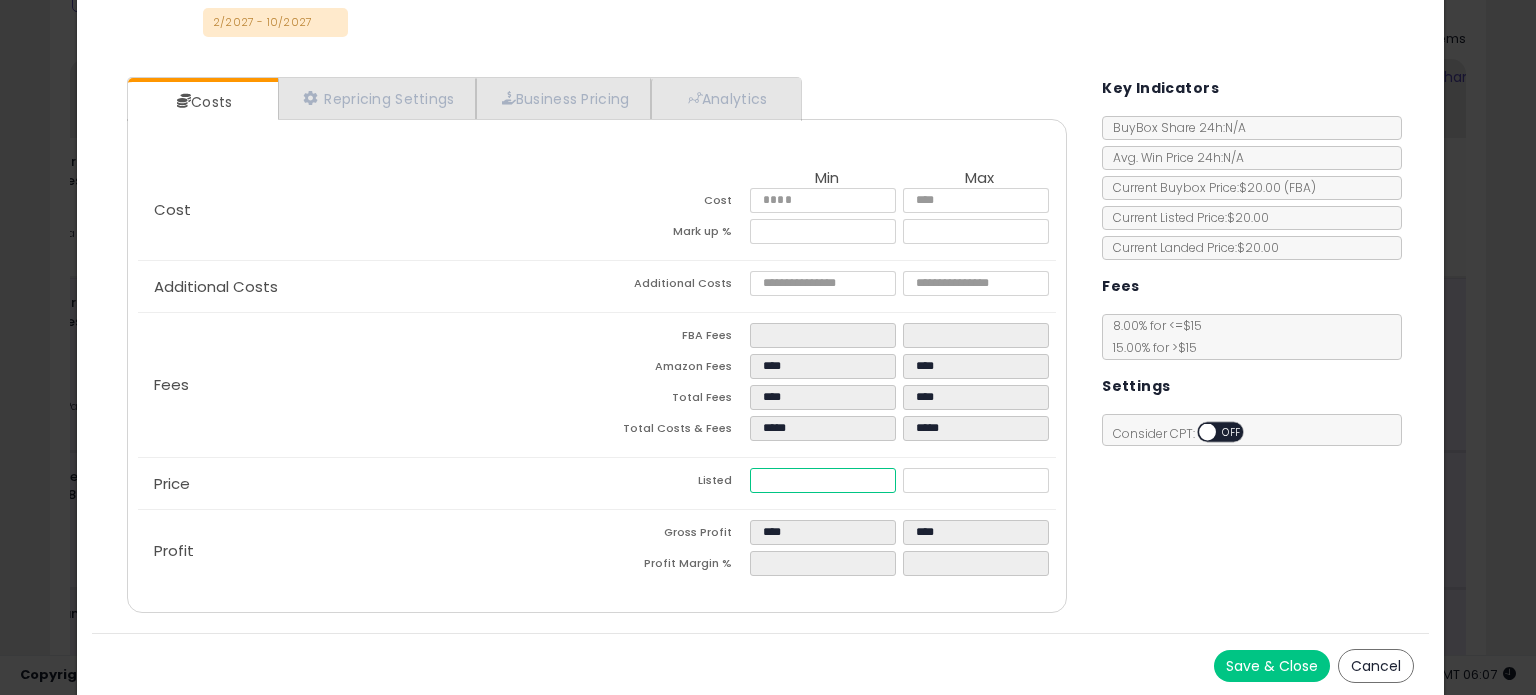 type on "*****" 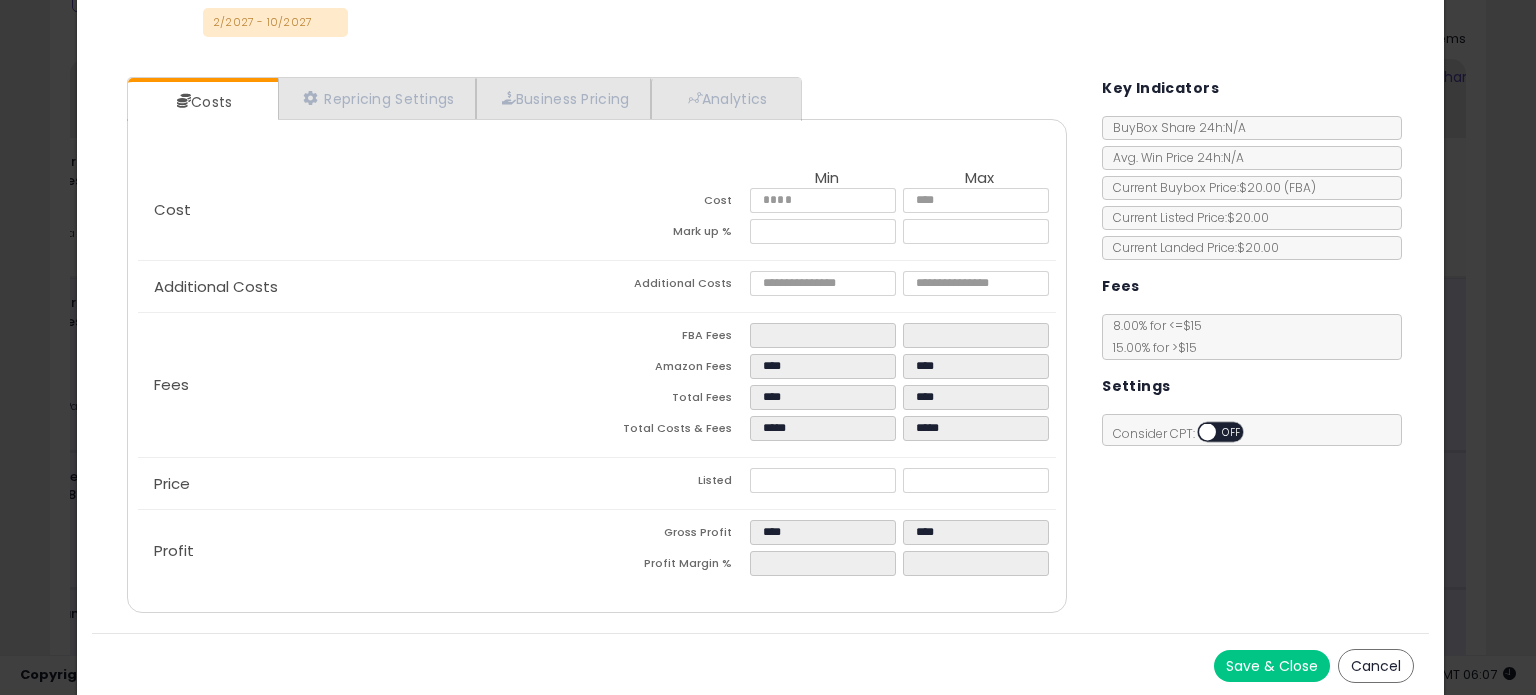 type on "*****" 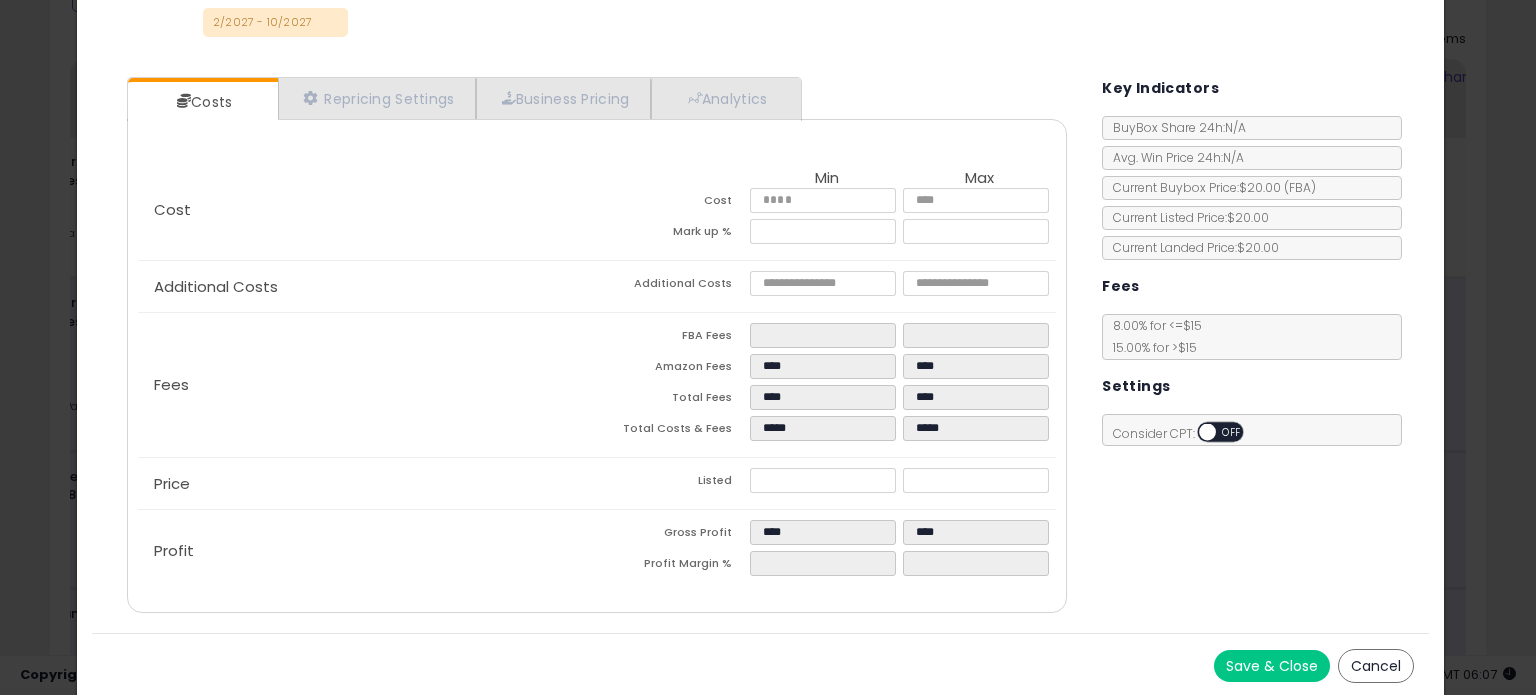 click on "Cancel" at bounding box center [1376, 666] 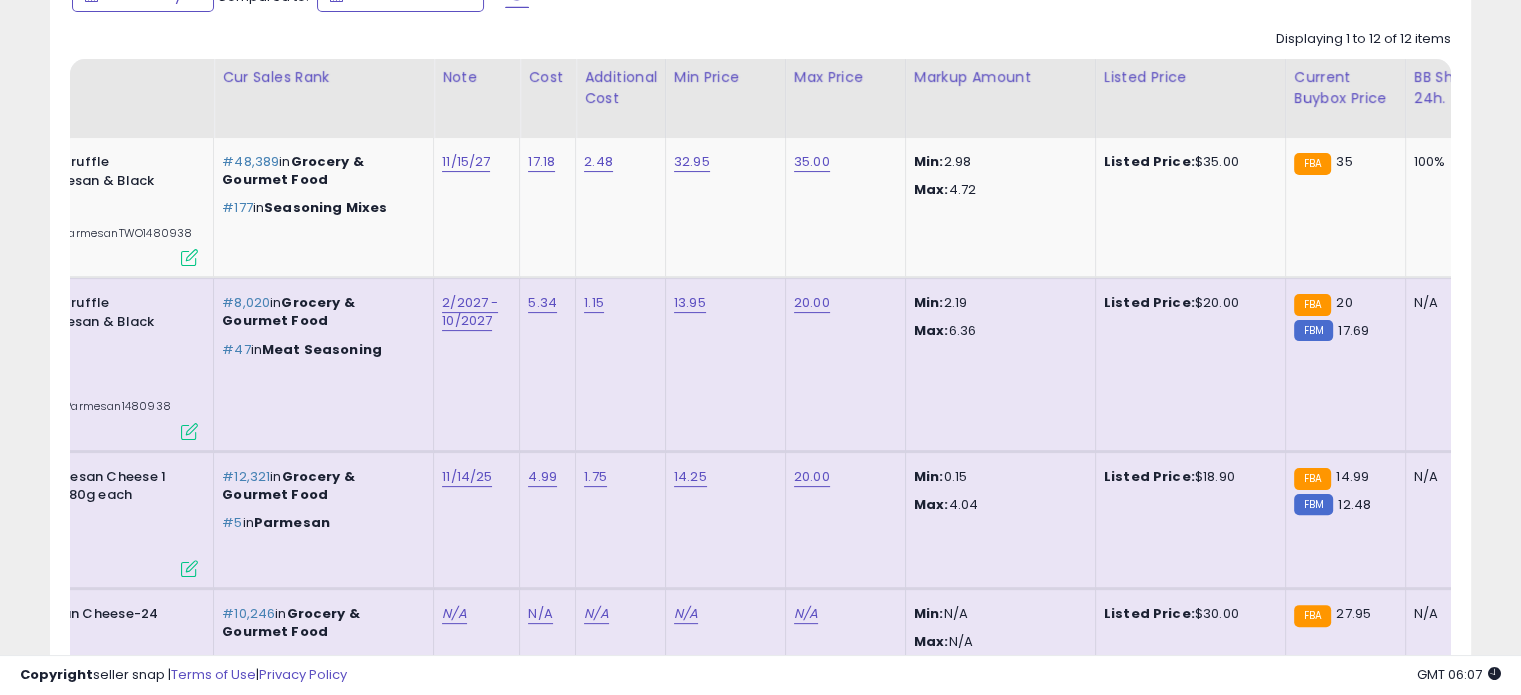 click at bounding box center [189, 431] 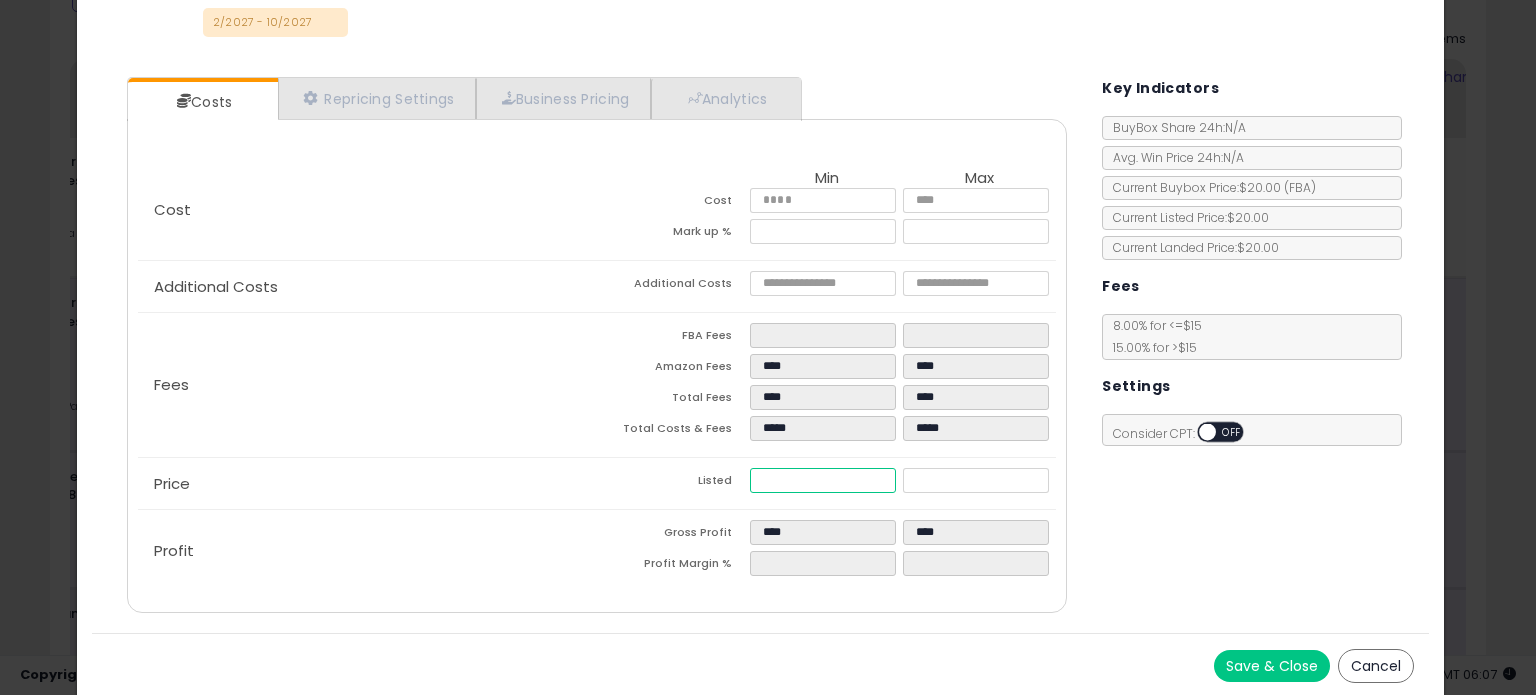 drag, startPoint x: 807, startPoint y: 477, endPoint x: 511, endPoint y: 409, distance: 303.7104 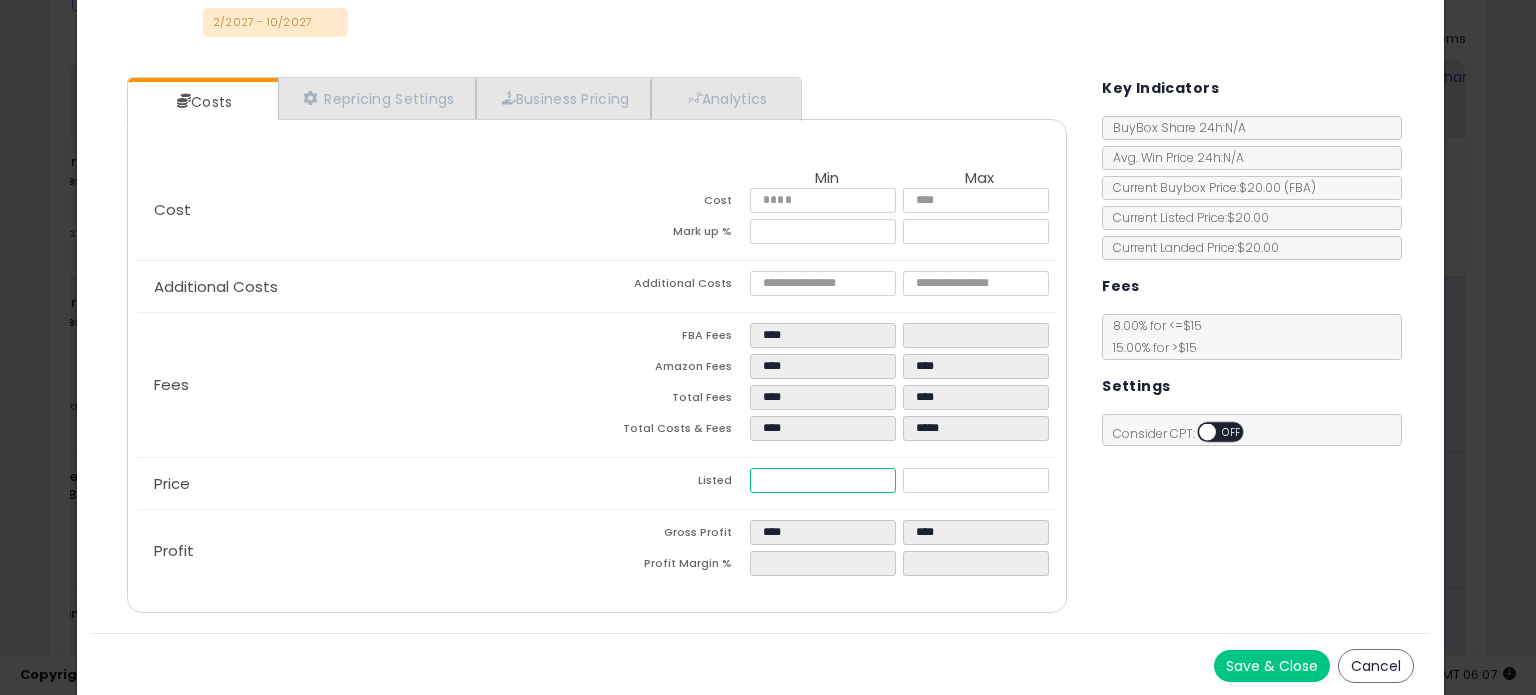 type on "****" 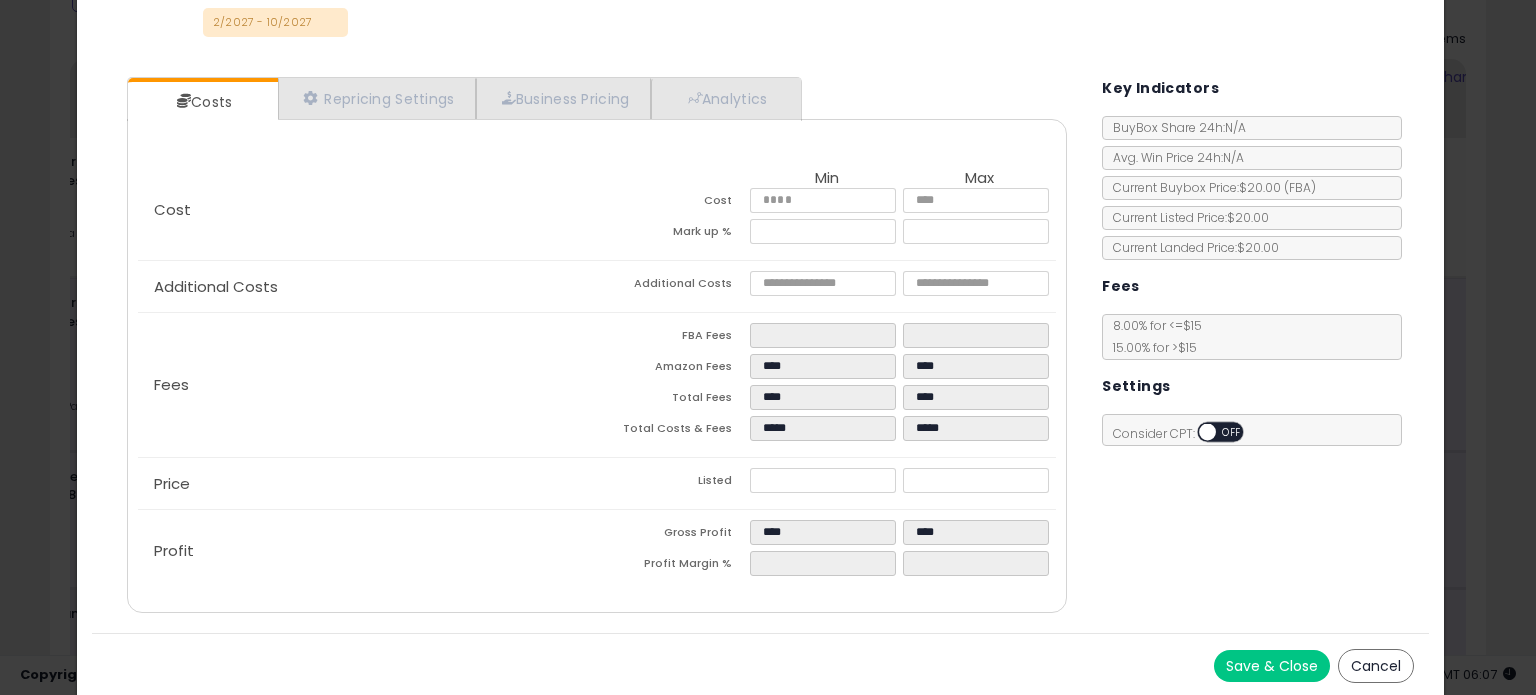 click on "Fees
FBA Fees
****
****
Amazon Fees
****
****
Total Fees
****
****
Total Costs & Fees
*****
*****" 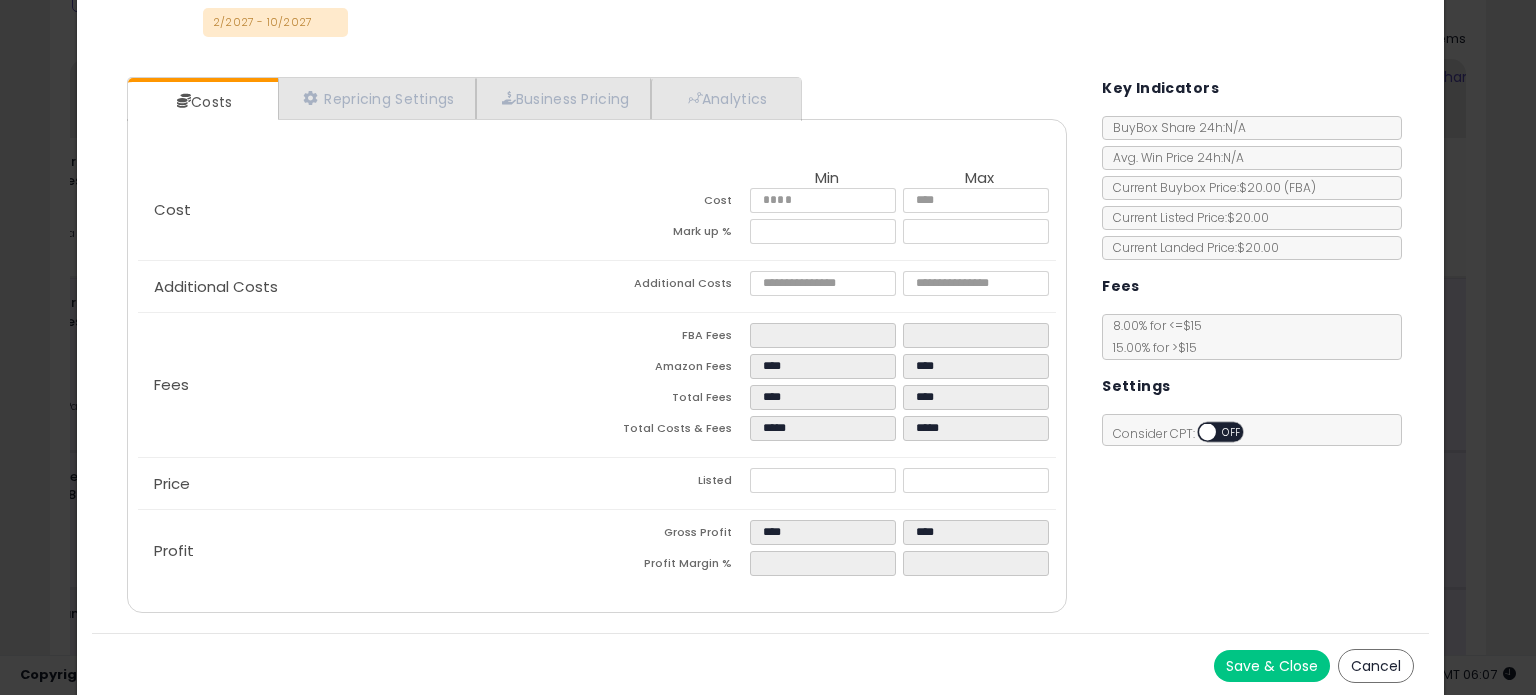 click on "Save & Close" at bounding box center [1272, 666] 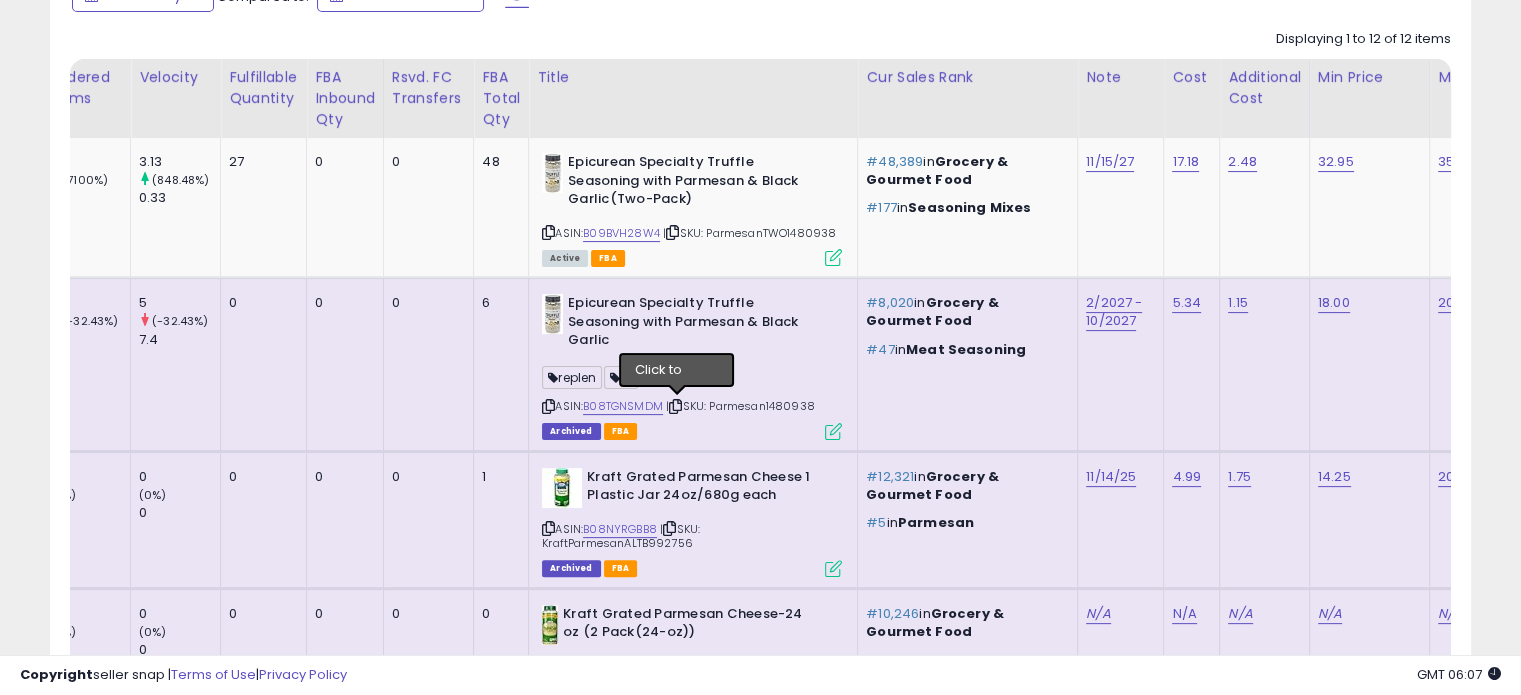 click at bounding box center (675, 406) 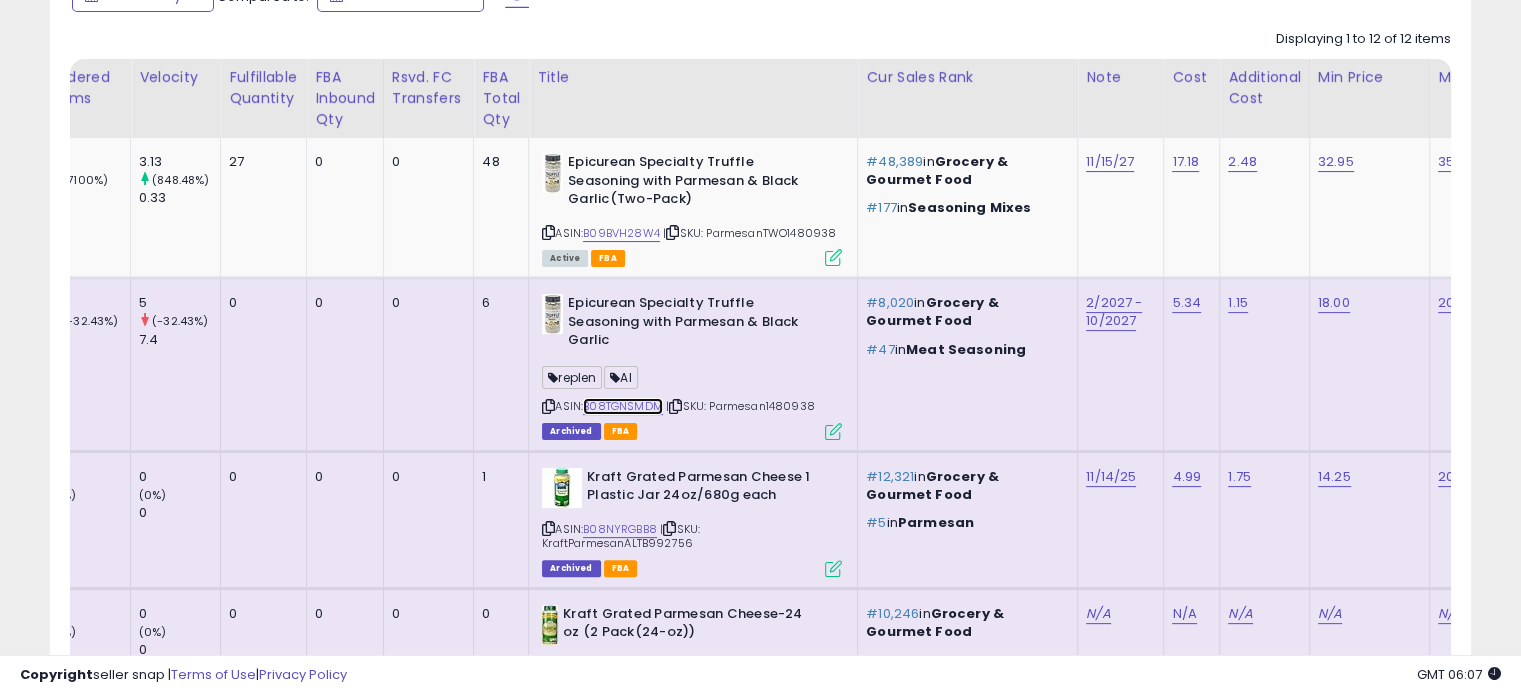 click on "B08TGNSMDM" at bounding box center [623, 406] 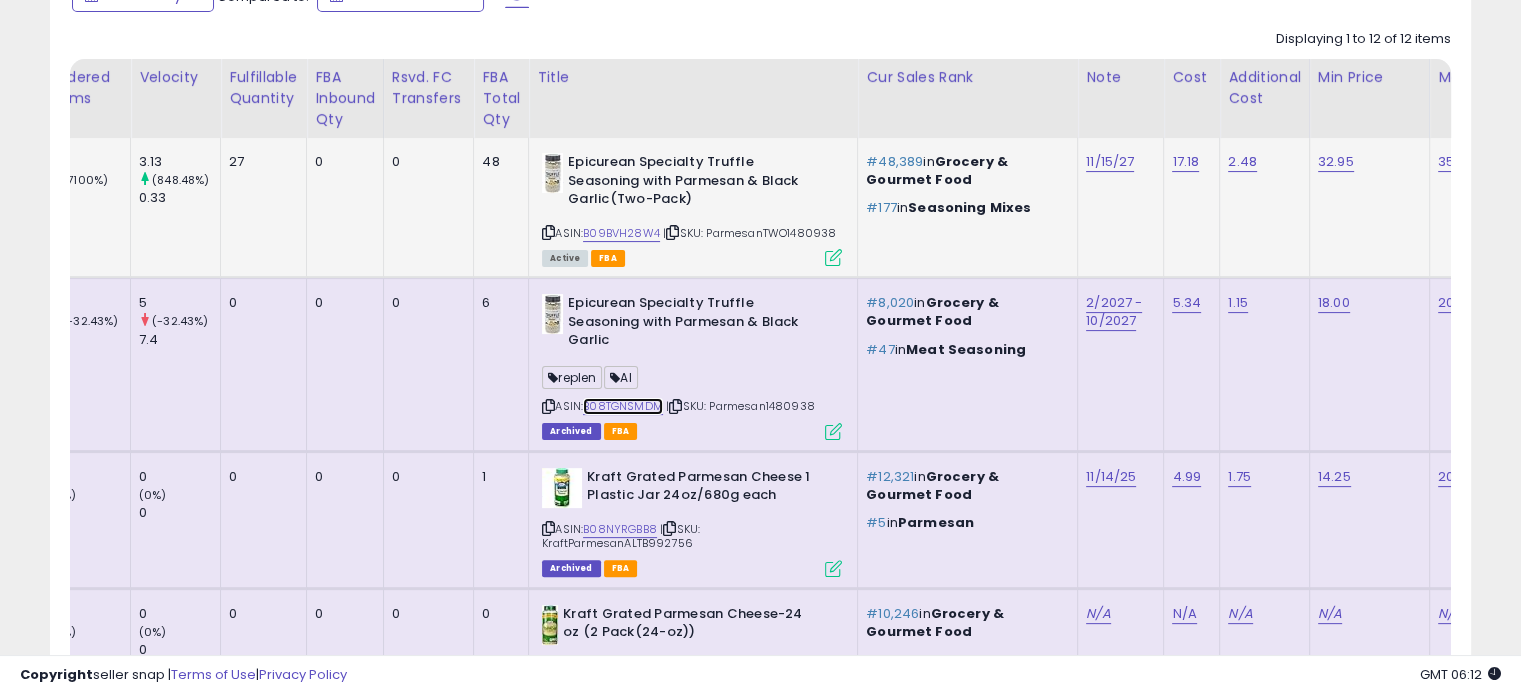 scroll, scrollTop: 0, scrollLeft: 435, axis: horizontal 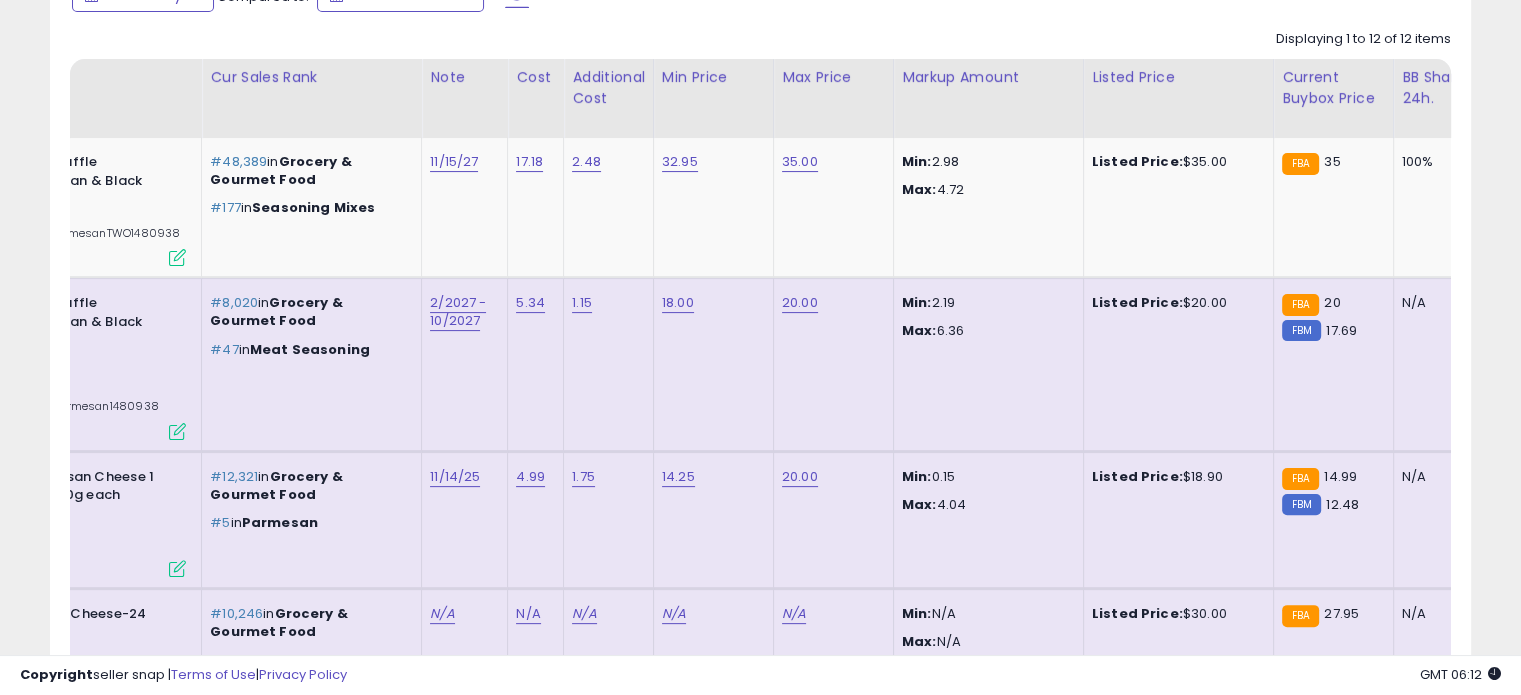 click at bounding box center (177, 431) 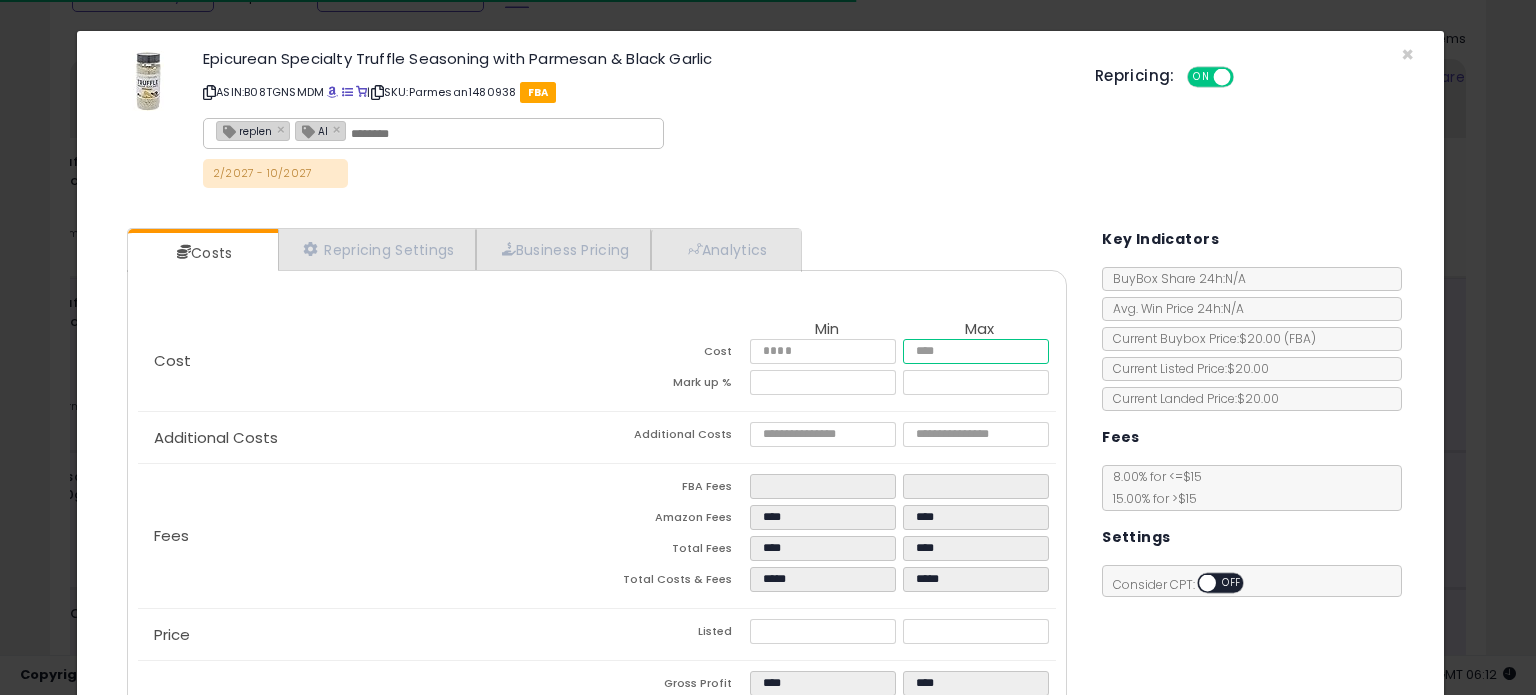 drag, startPoint x: 944, startPoint y: 349, endPoint x: 747, endPoint y: 339, distance: 197.25365 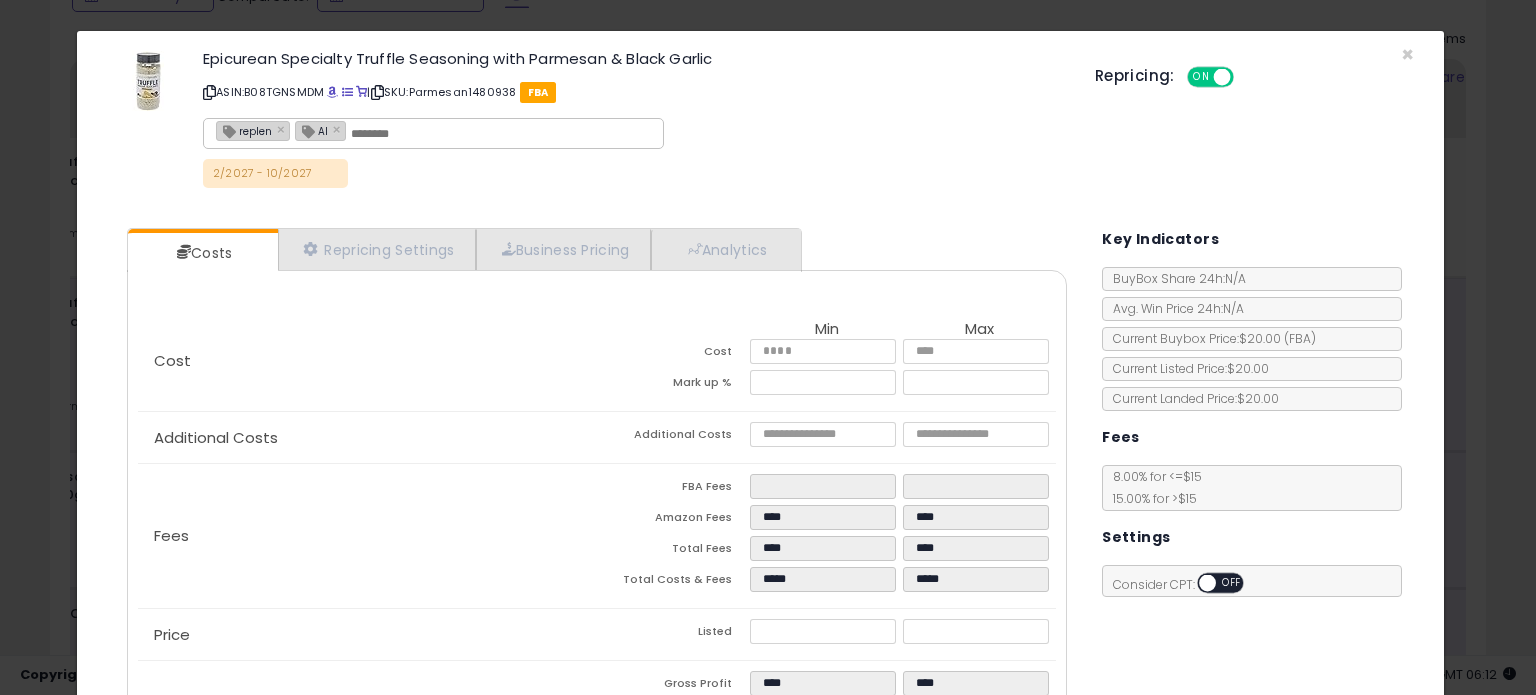 click on "Fees
FBA Fees
****
****
Amazon Fees
****
****
Total Fees
****
****
Total Costs & Fees
*****
*****" 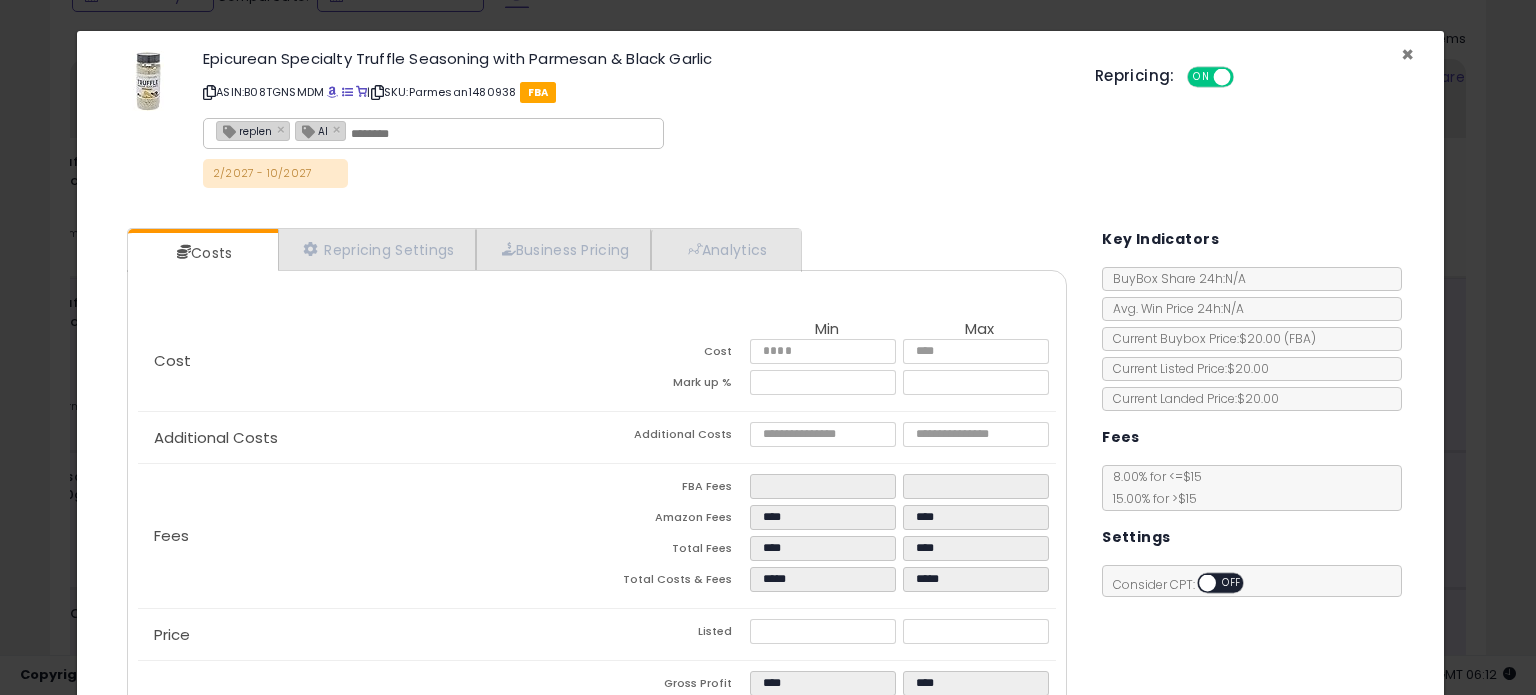 click on "×" at bounding box center (1407, 54) 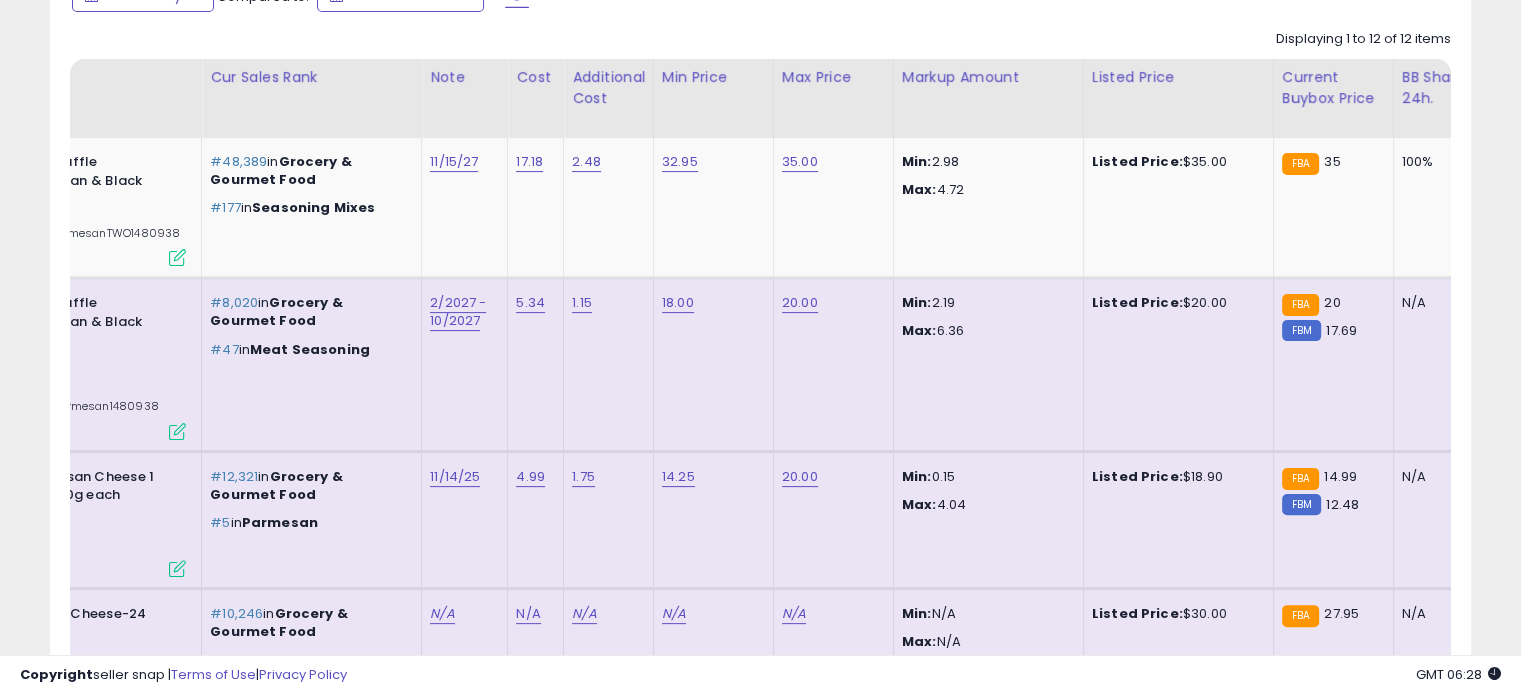 scroll, scrollTop: 0, scrollLeft: 0, axis: both 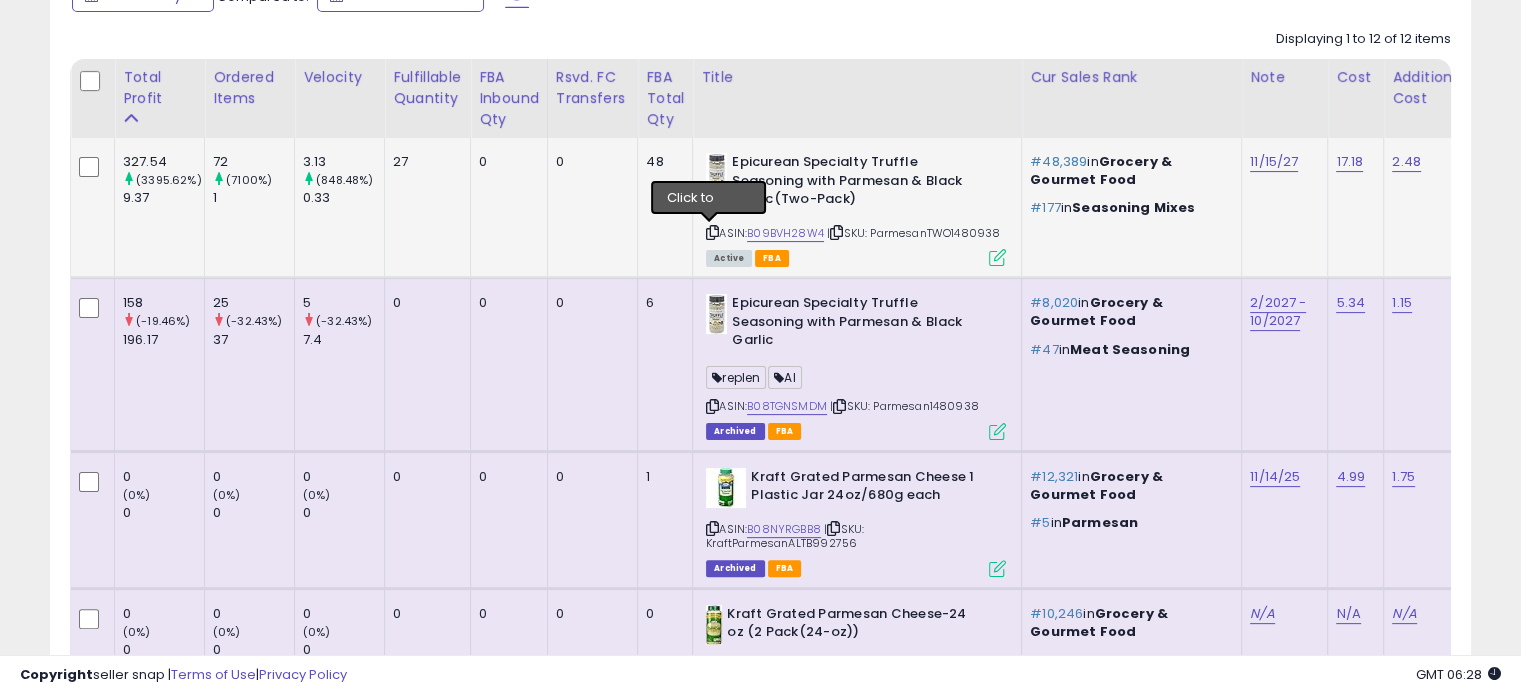 click at bounding box center [712, 232] 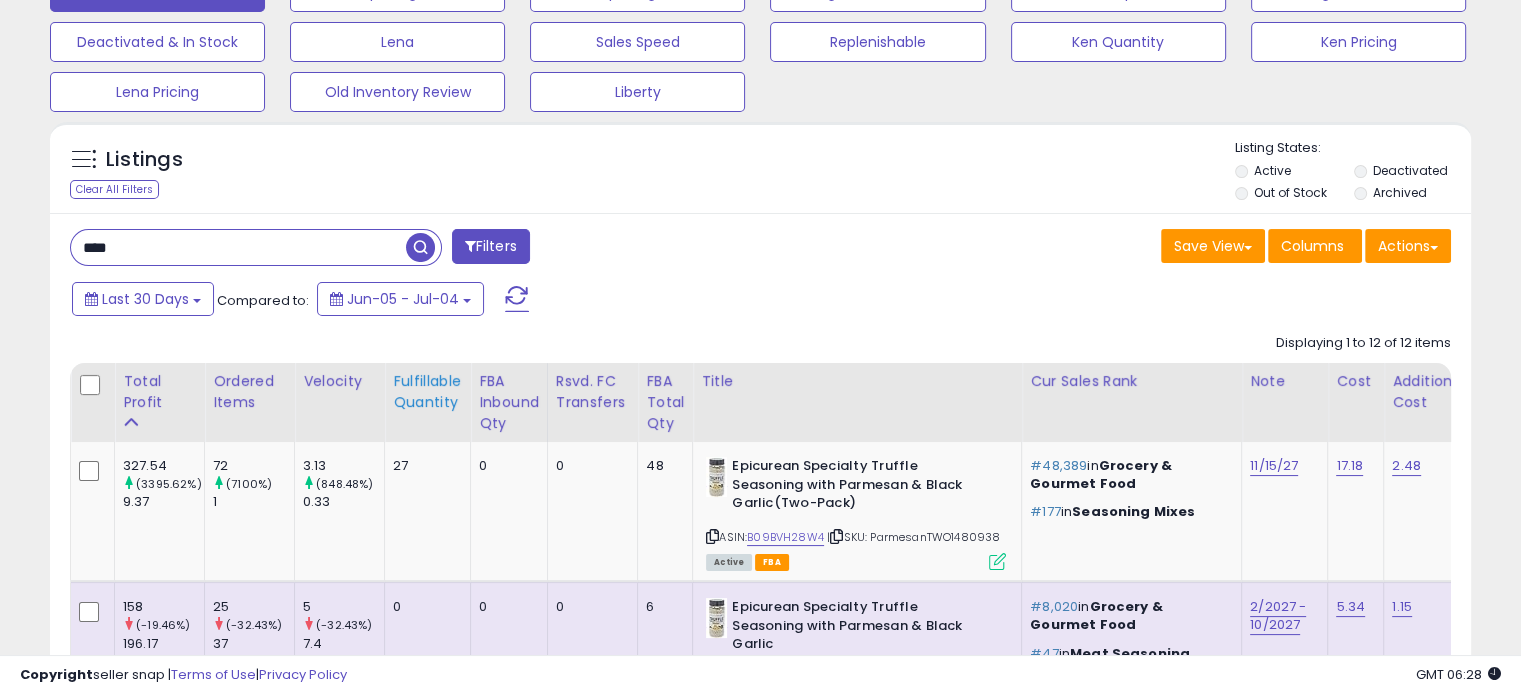 scroll, scrollTop: 140, scrollLeft: 0, axis: vertical 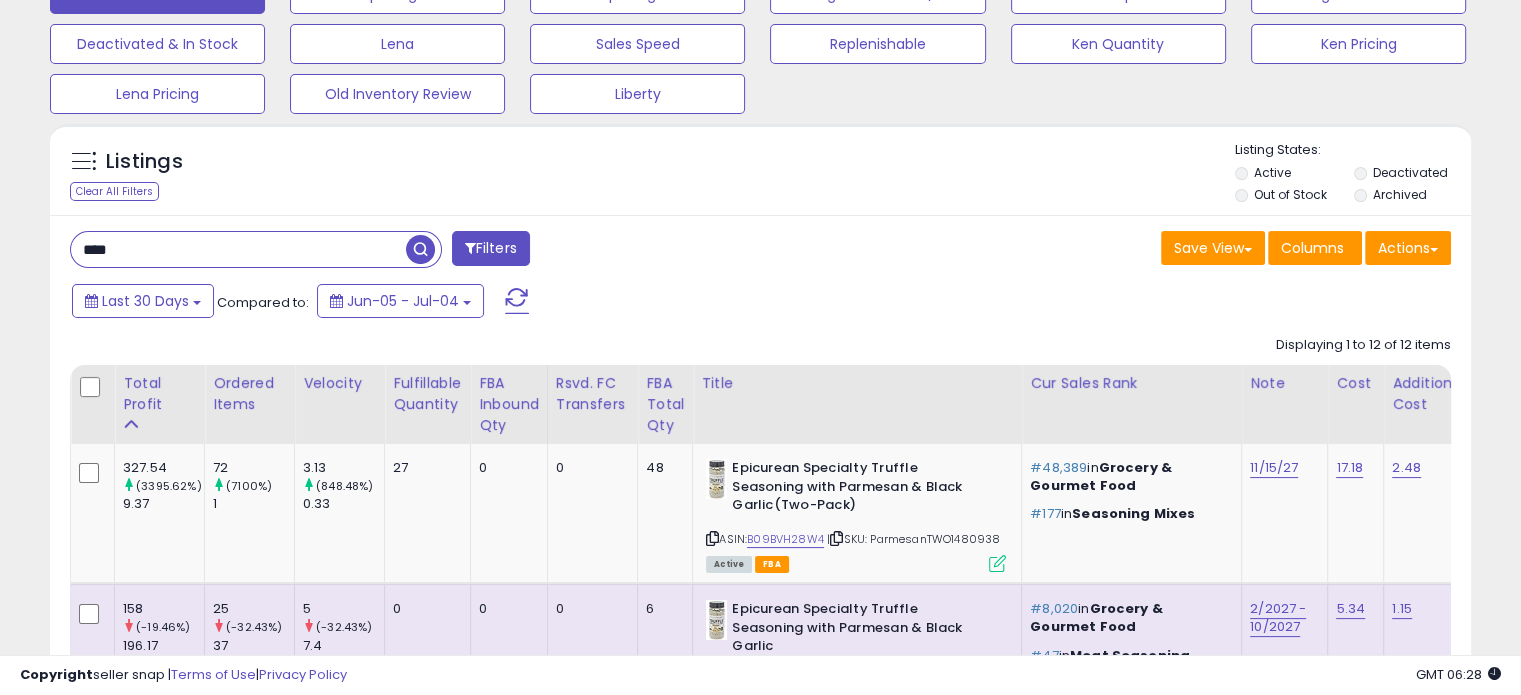 drag, startPoint x: 174, startPoint y: 259, endPoint x: 0, endPoint y: 199, distance: 184.05434 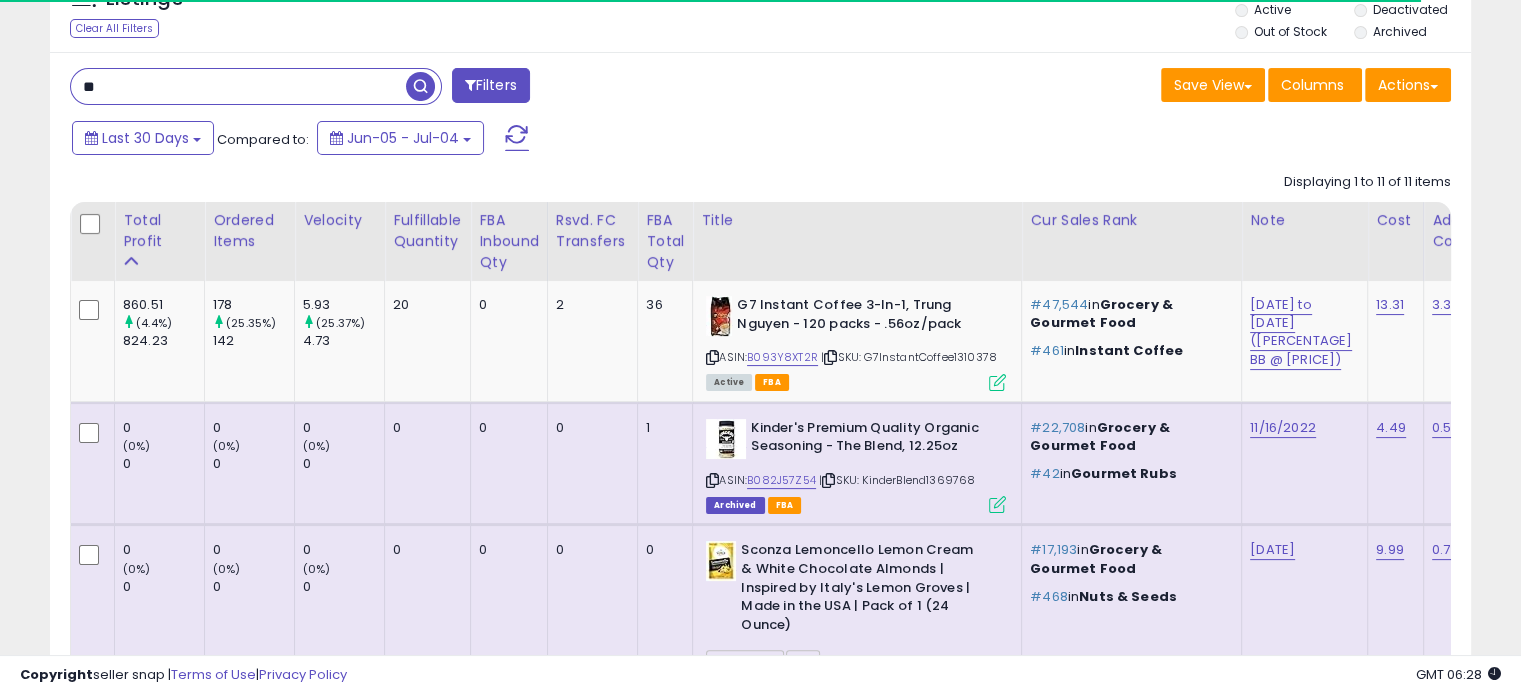 scroll, scrollTop: 304, scrollLeft: 0, axis: vertical 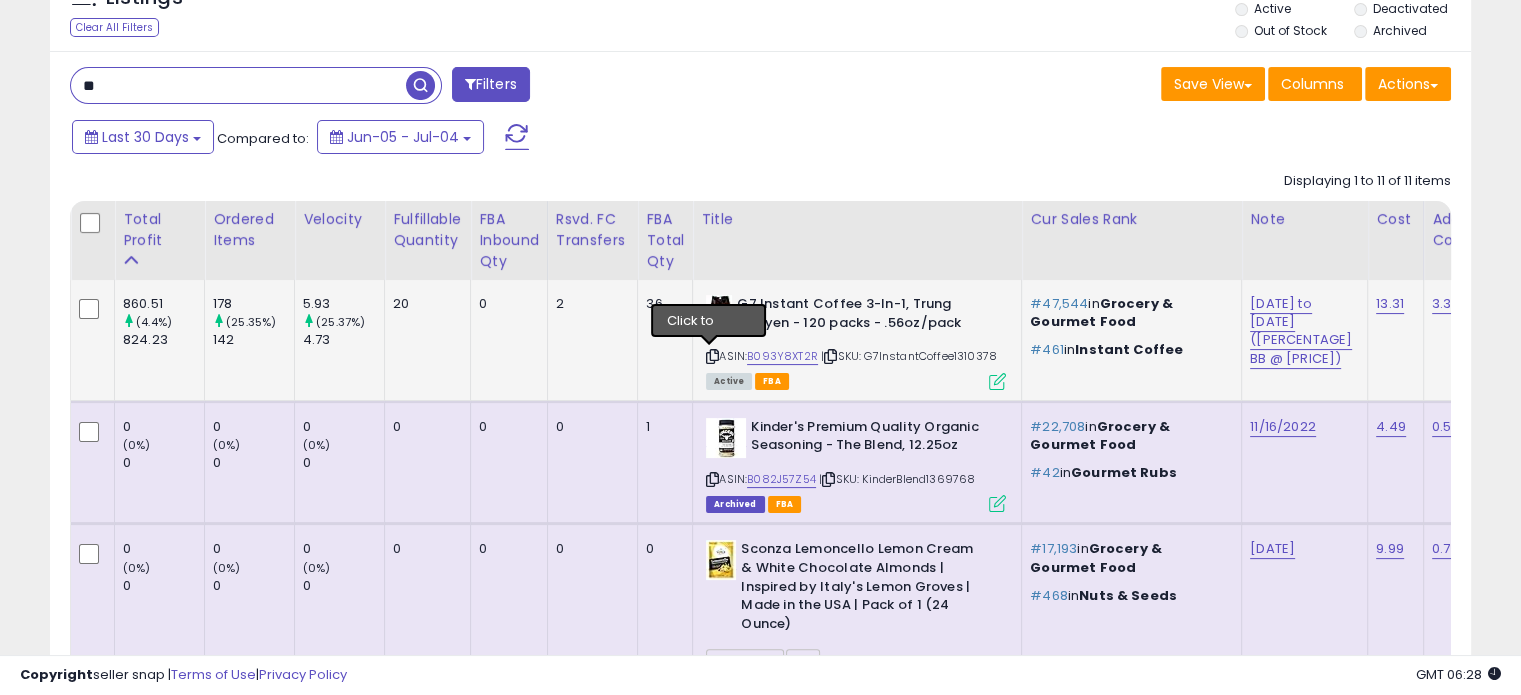 click at bounding box center (712, 356) 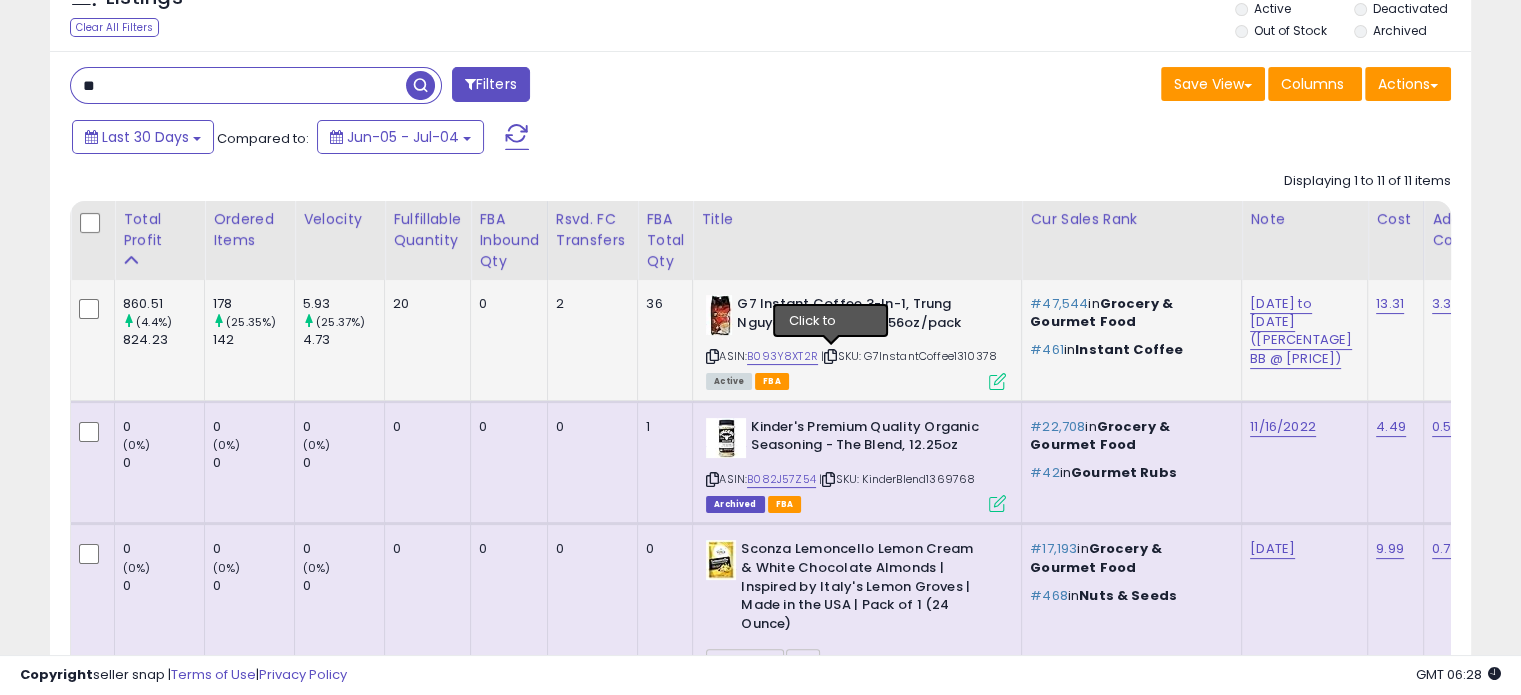 click at bounding box center (830, 356) 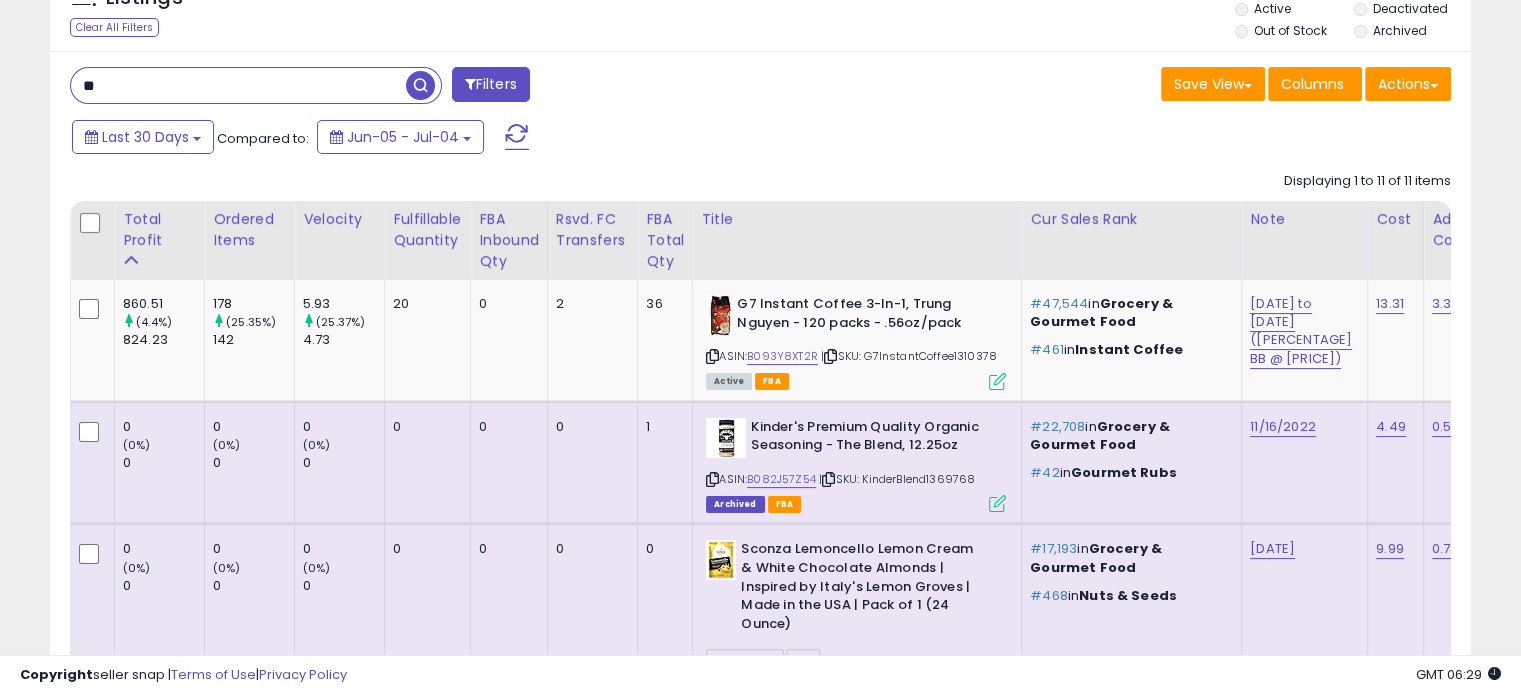 drag, startPoint x: 156, startPoint y: 77, endPoint x: 0, endPoint y: 67, distance: 156.32019 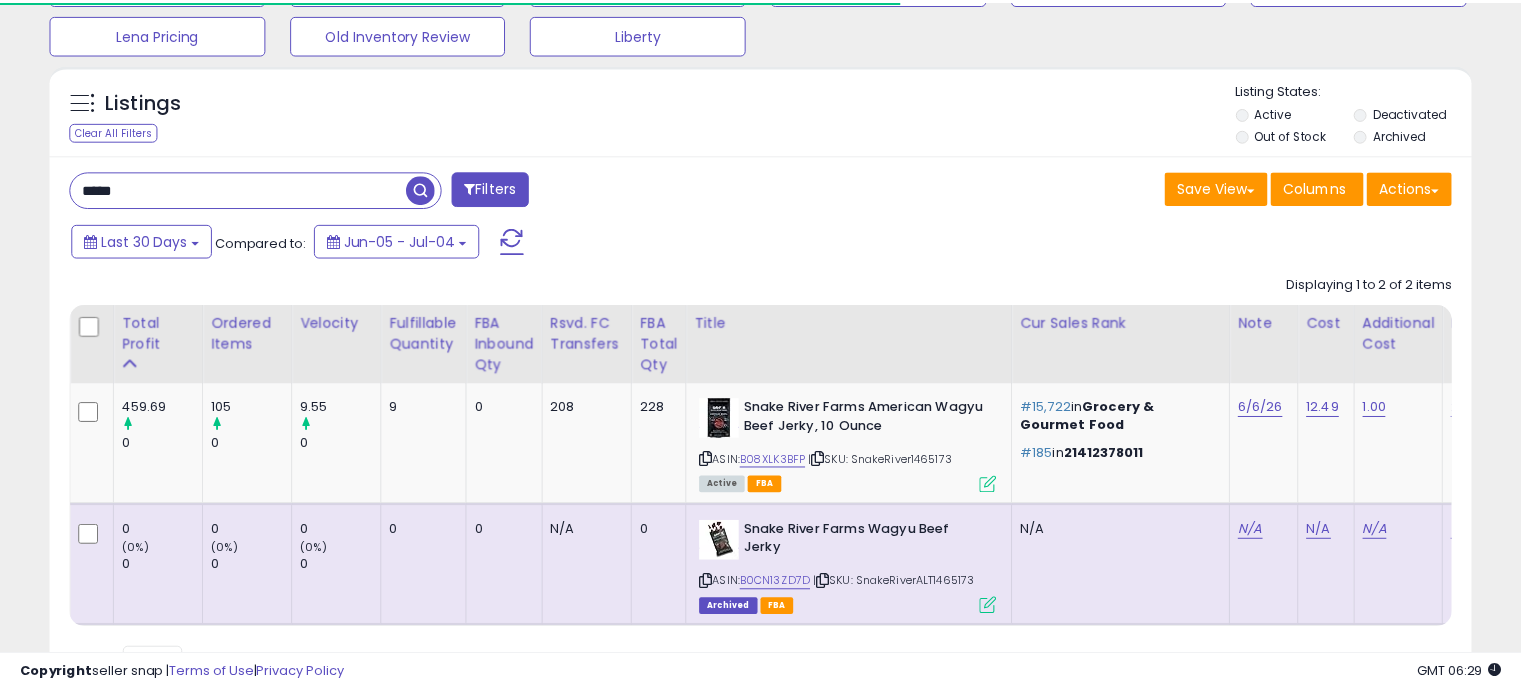 scroll, scrollTop: 302, scrollLeft: 0, axis: vertical 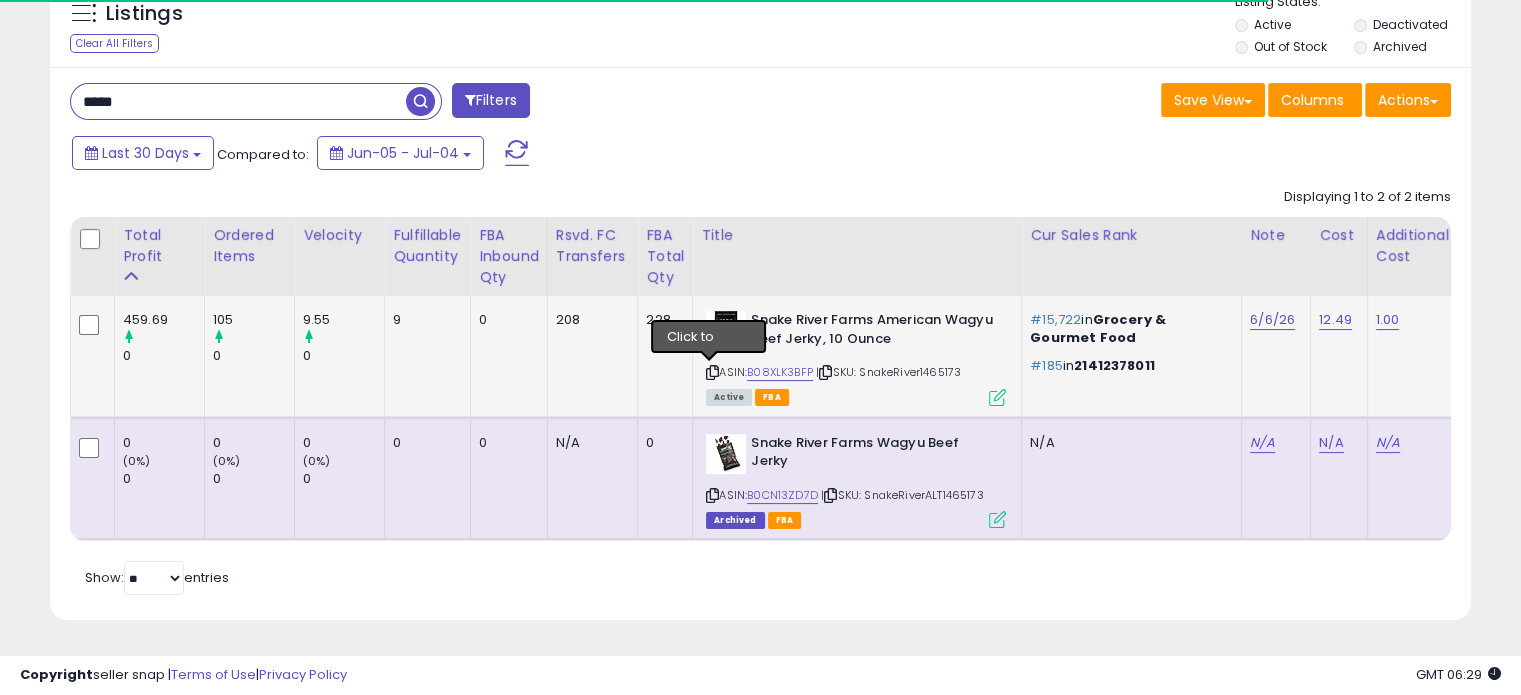 click at bounding box center [712, 372] 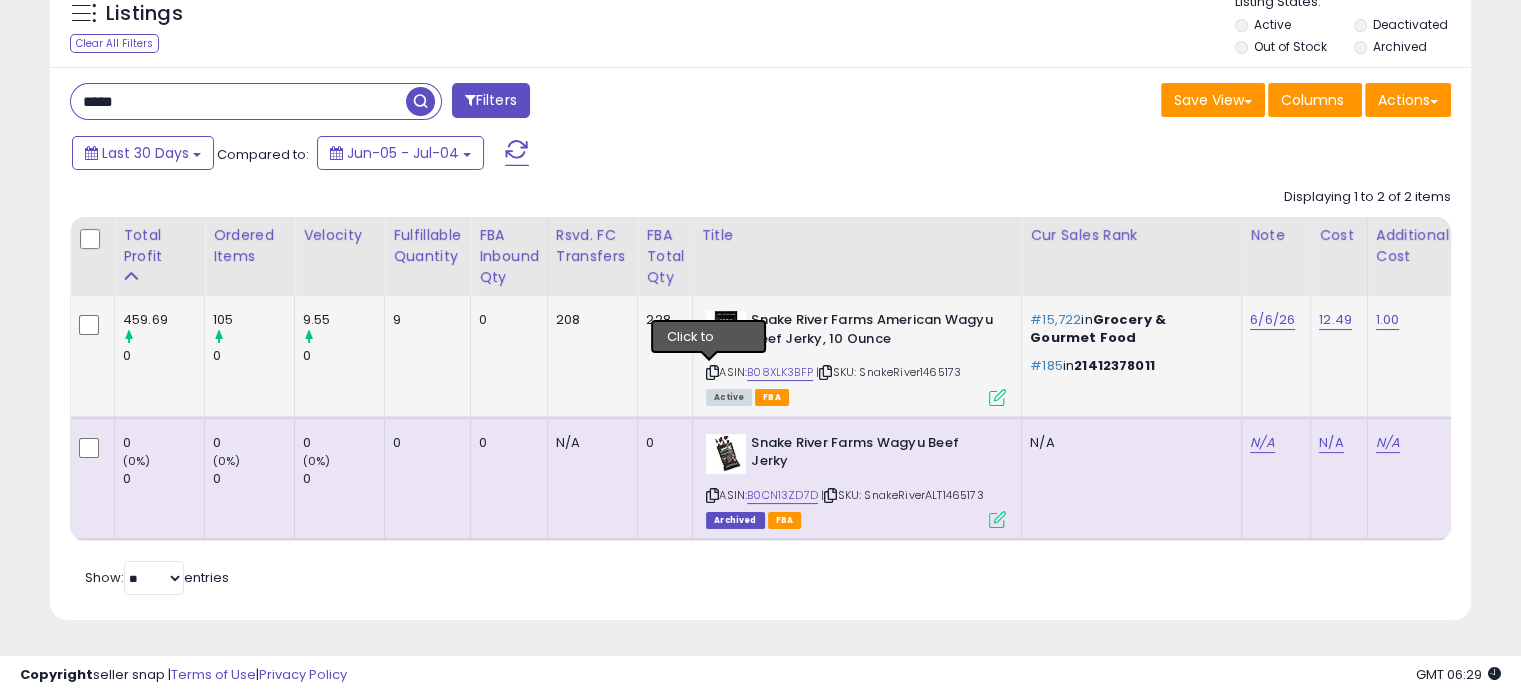 click at bounding box center [712, 372] 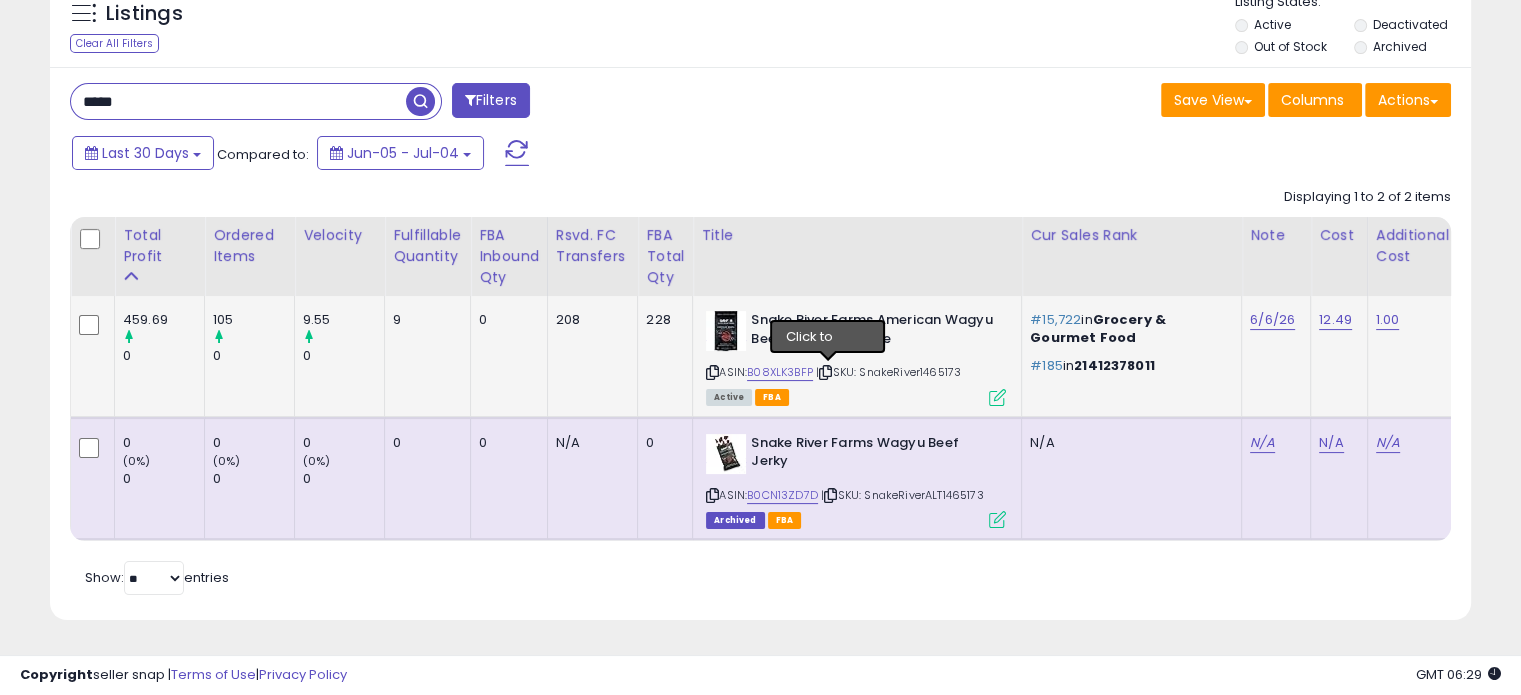 click at bounding box center [825, 372] 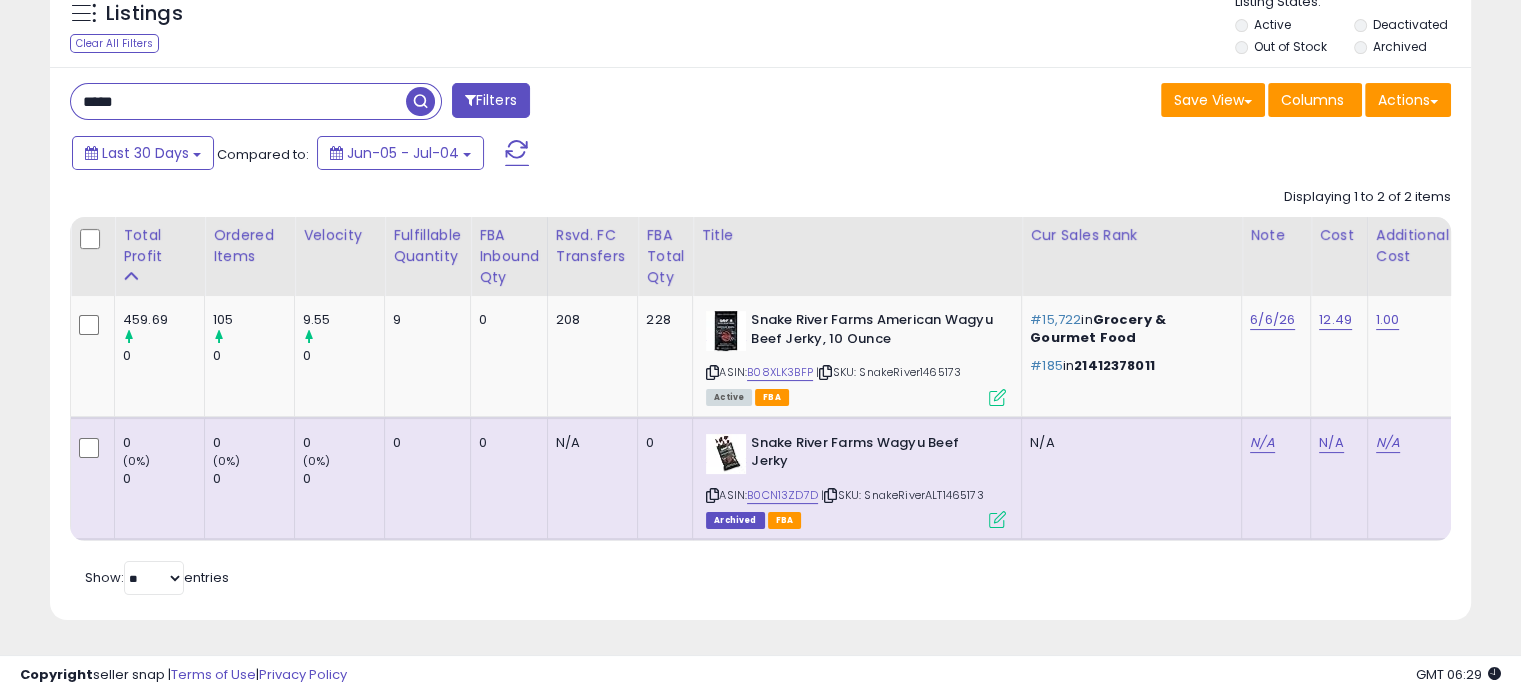 drag, startPoint x: 148, startPoint y: 87, endPoint x: 0, endPoint y: 50, distance: 152.5549 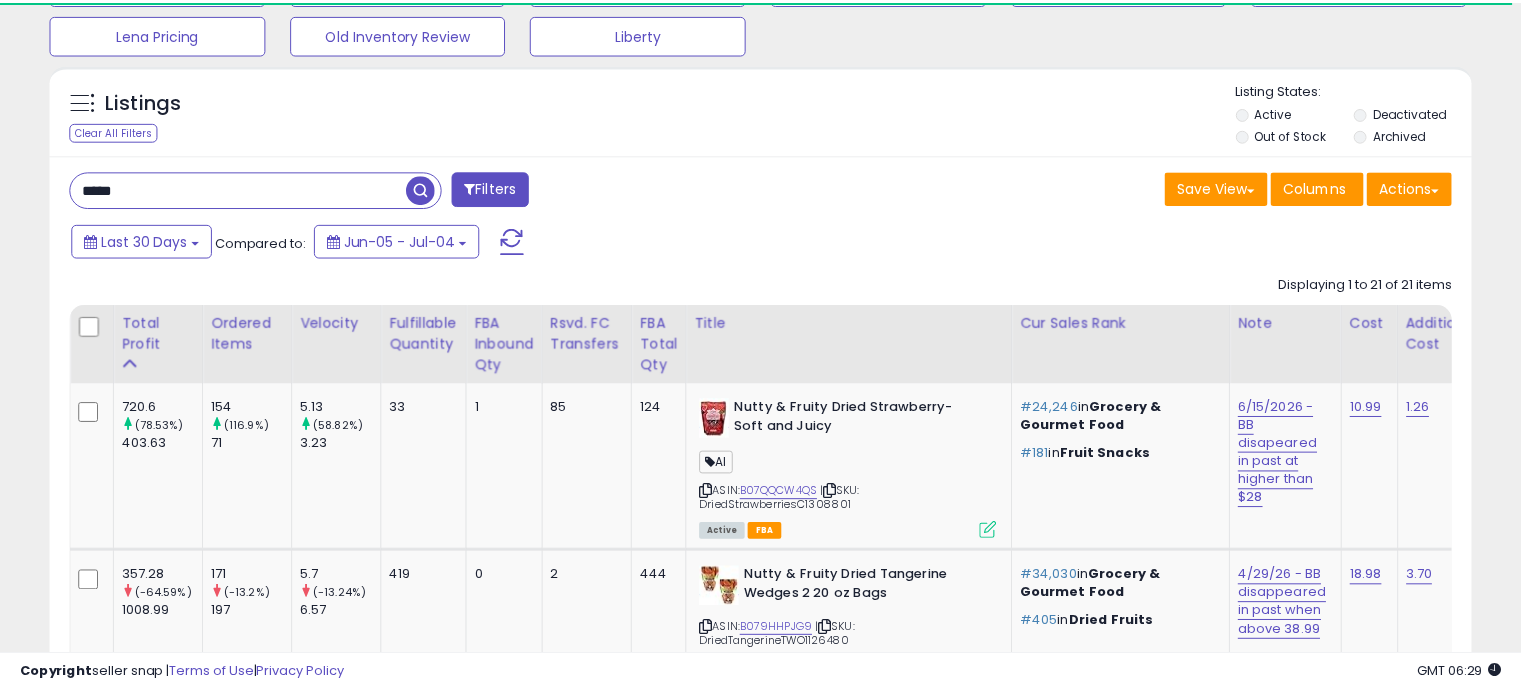 scroll, scrollTop: 302, scrollLeft: 0, axis: vertical 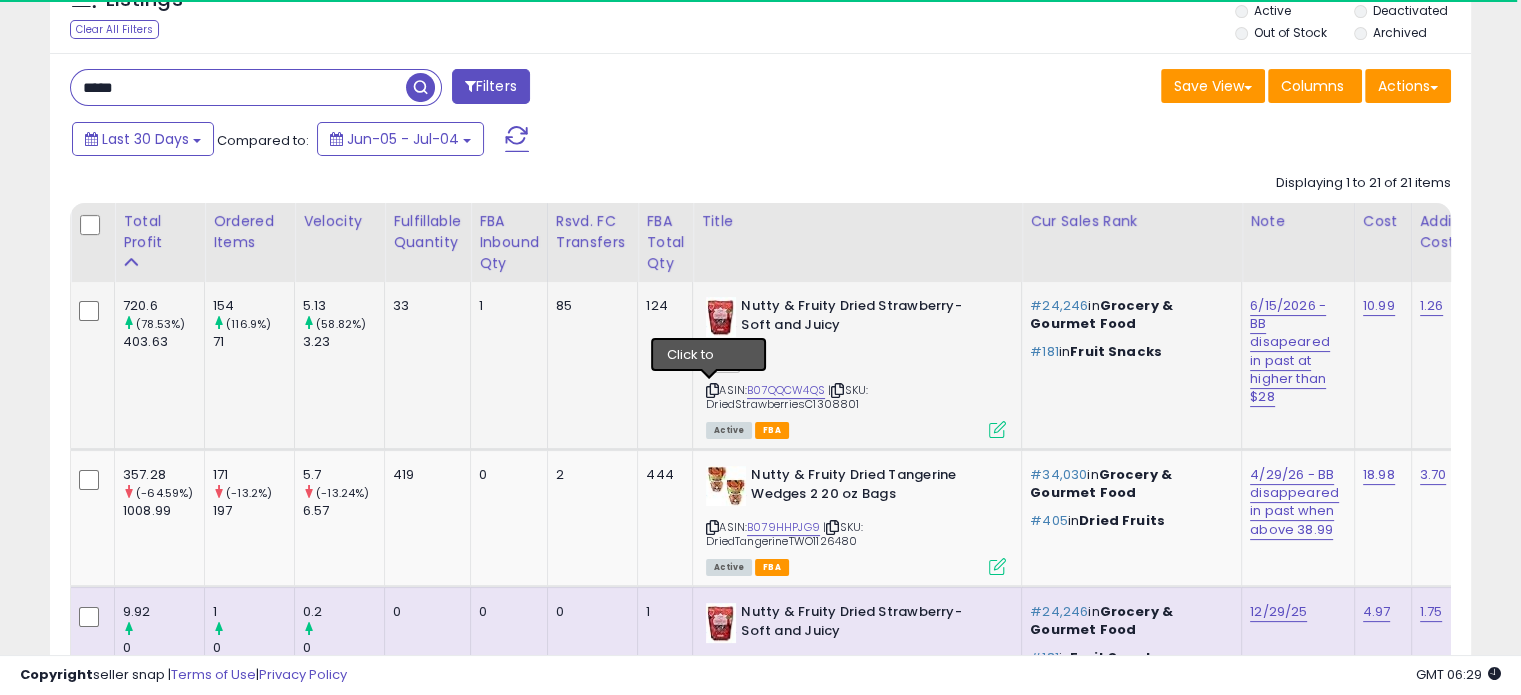 click at bounding box center (712, 390) 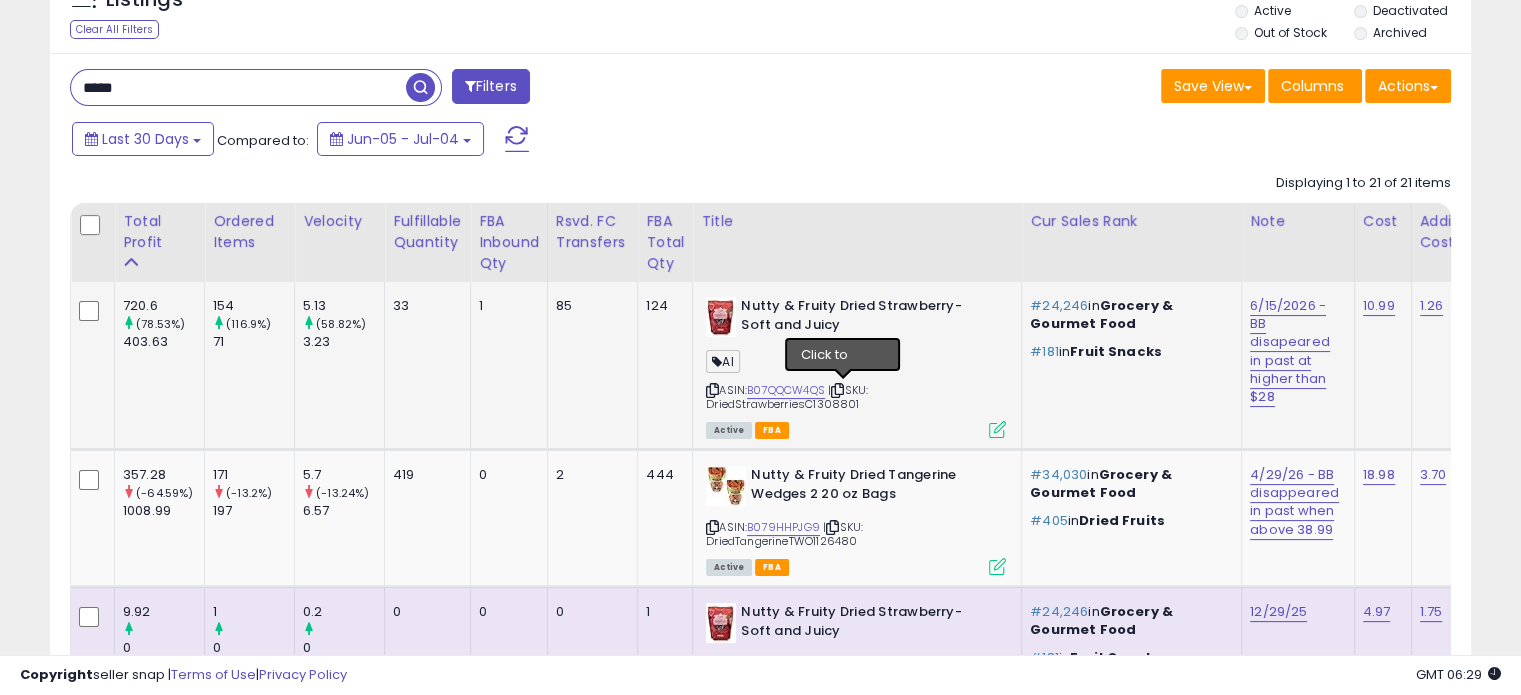 click at bounding box center (837, 390) 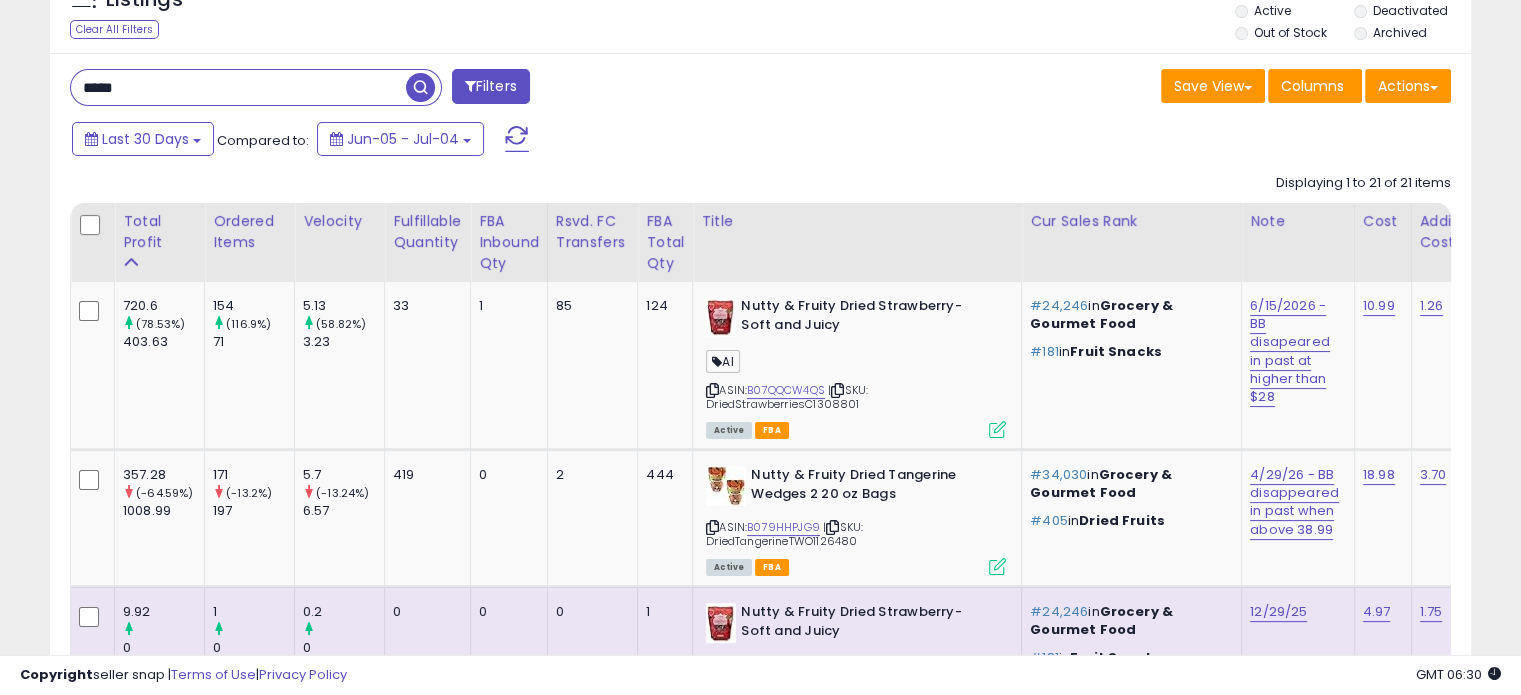 drag, startPoint x: 130, startPoint y: 92, endPoint x: 0, endPoint y: 59, distance: 134.12308 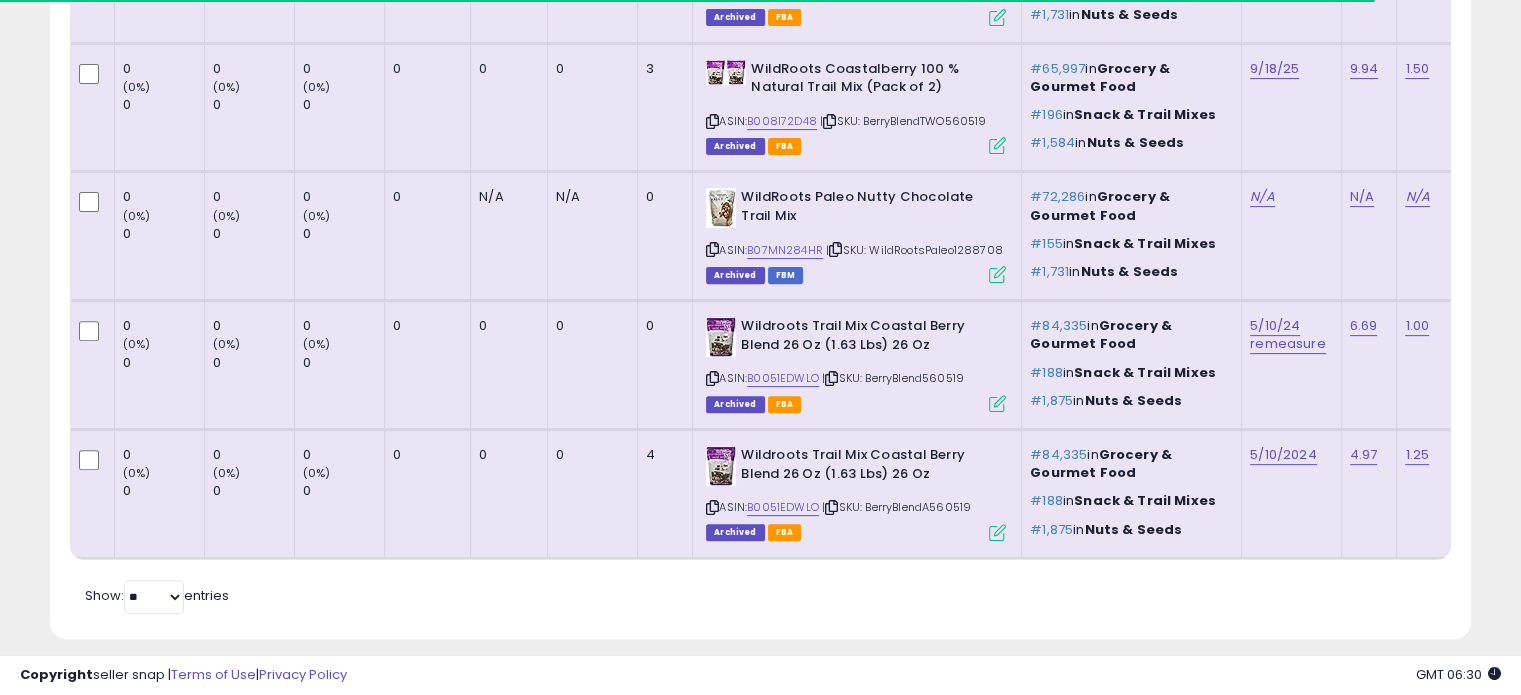 scroll, scrollTop: 699, scrollLeft: 0, axis: vertical 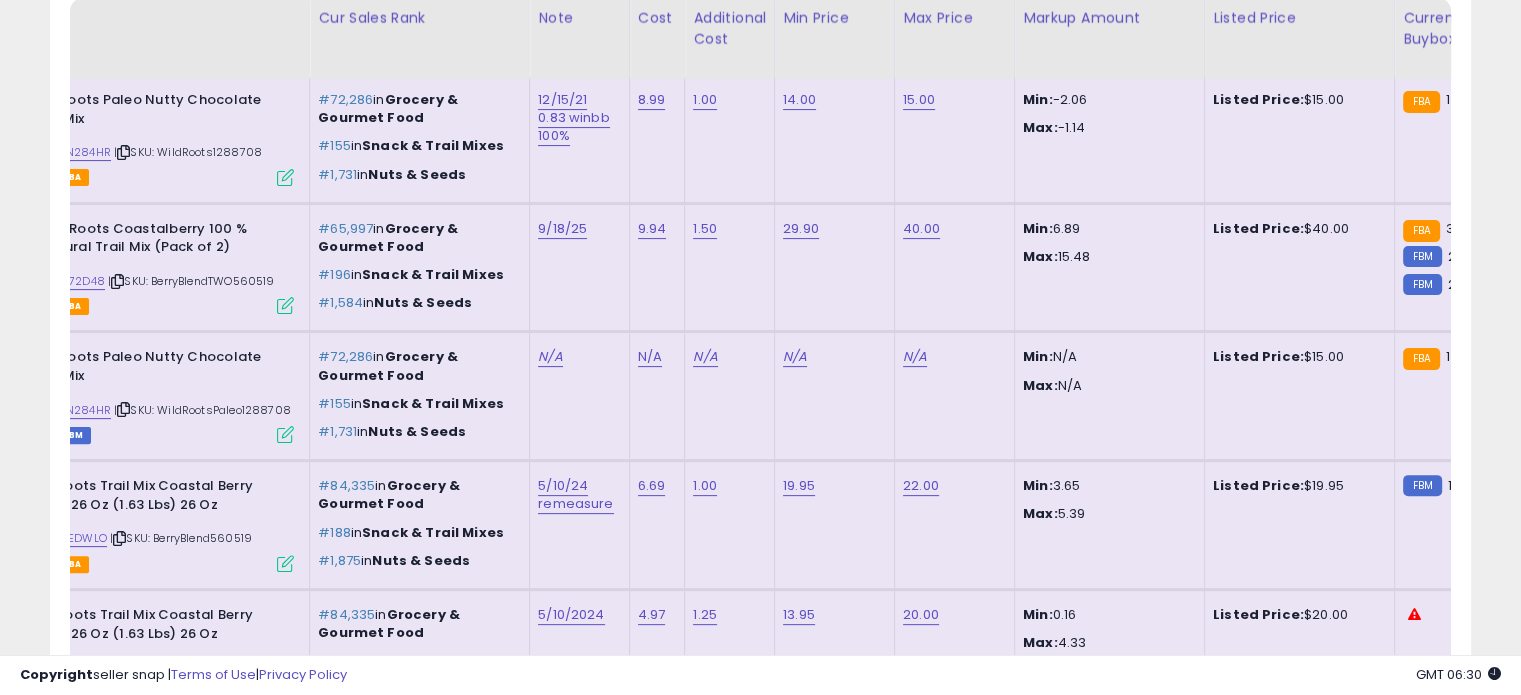 click at bounding box center (285, 305) 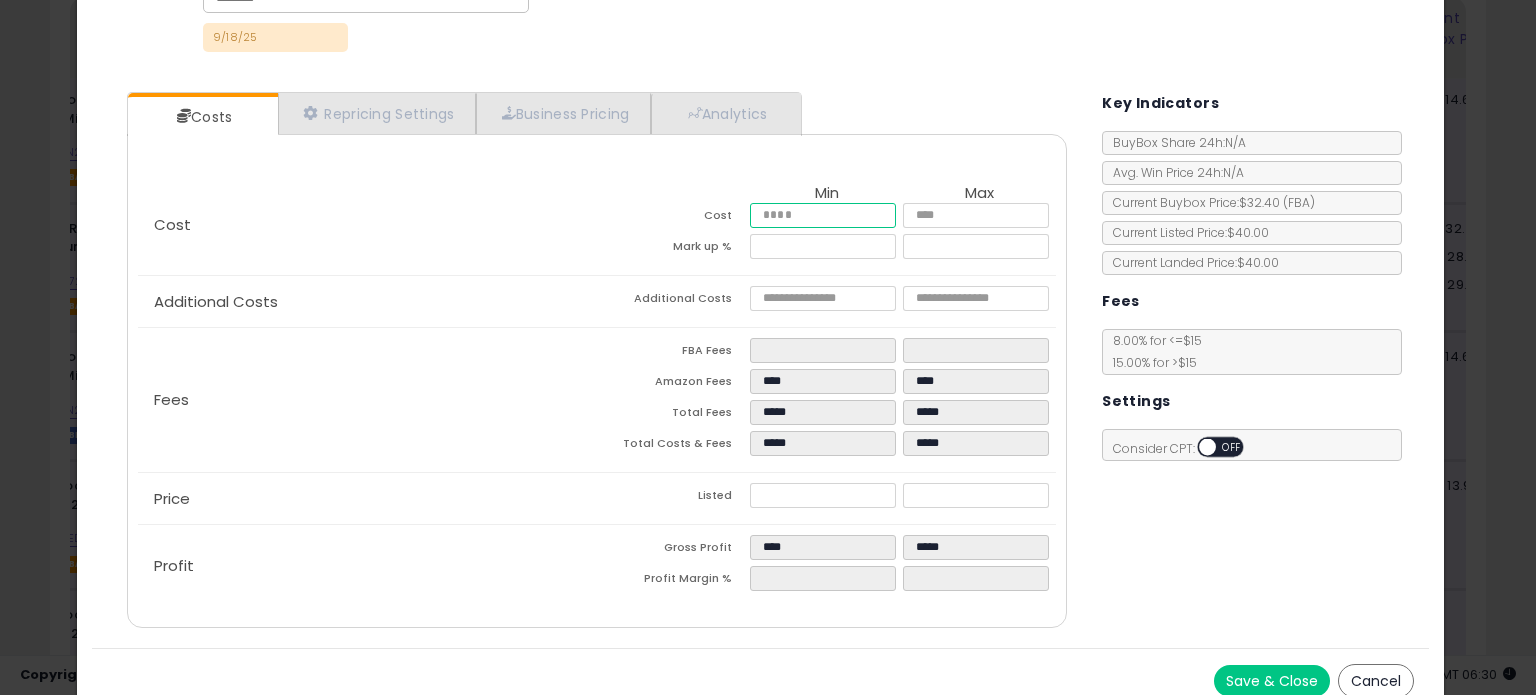 drag, startPoint x: 800, startPoint y: 210, endPoint x: 574, endPoint y: 246, distance: 228.84929 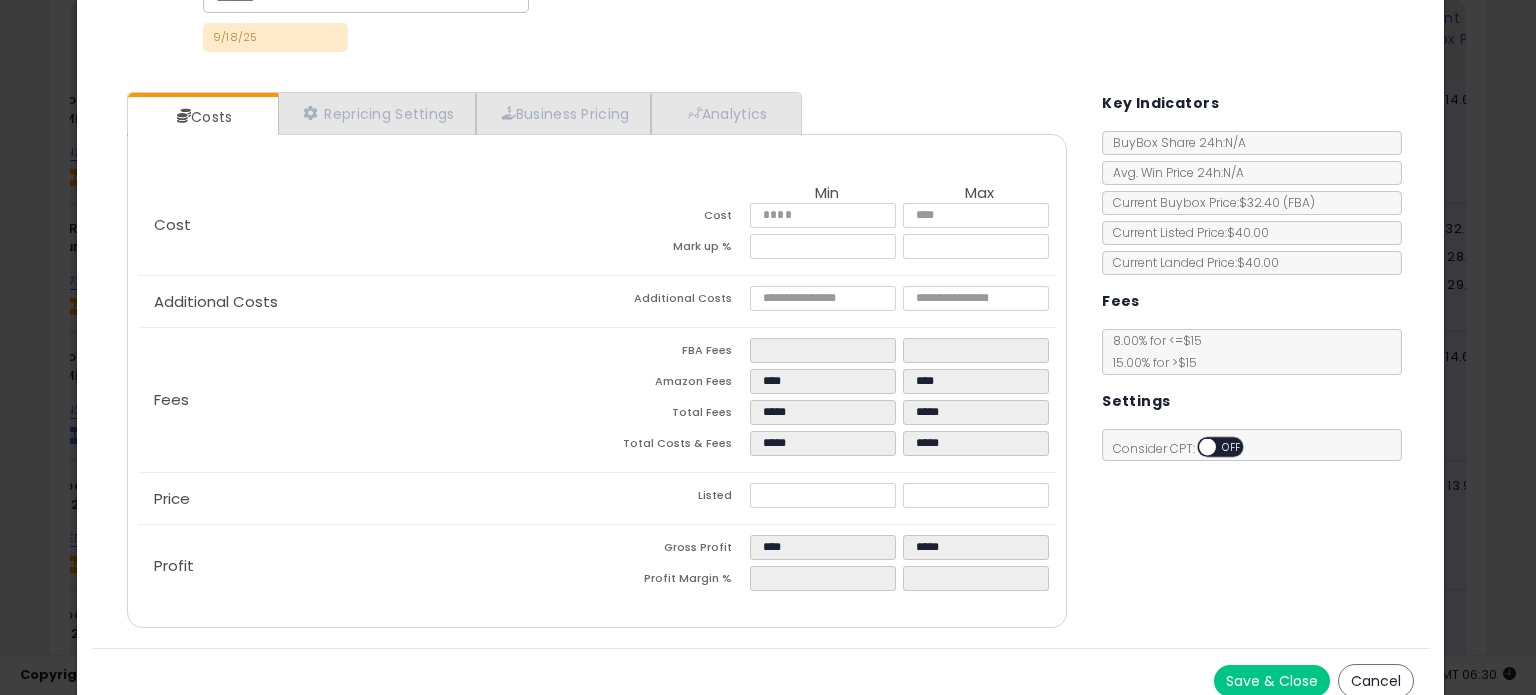 click on "Fees" at bounding box center (367, 400) 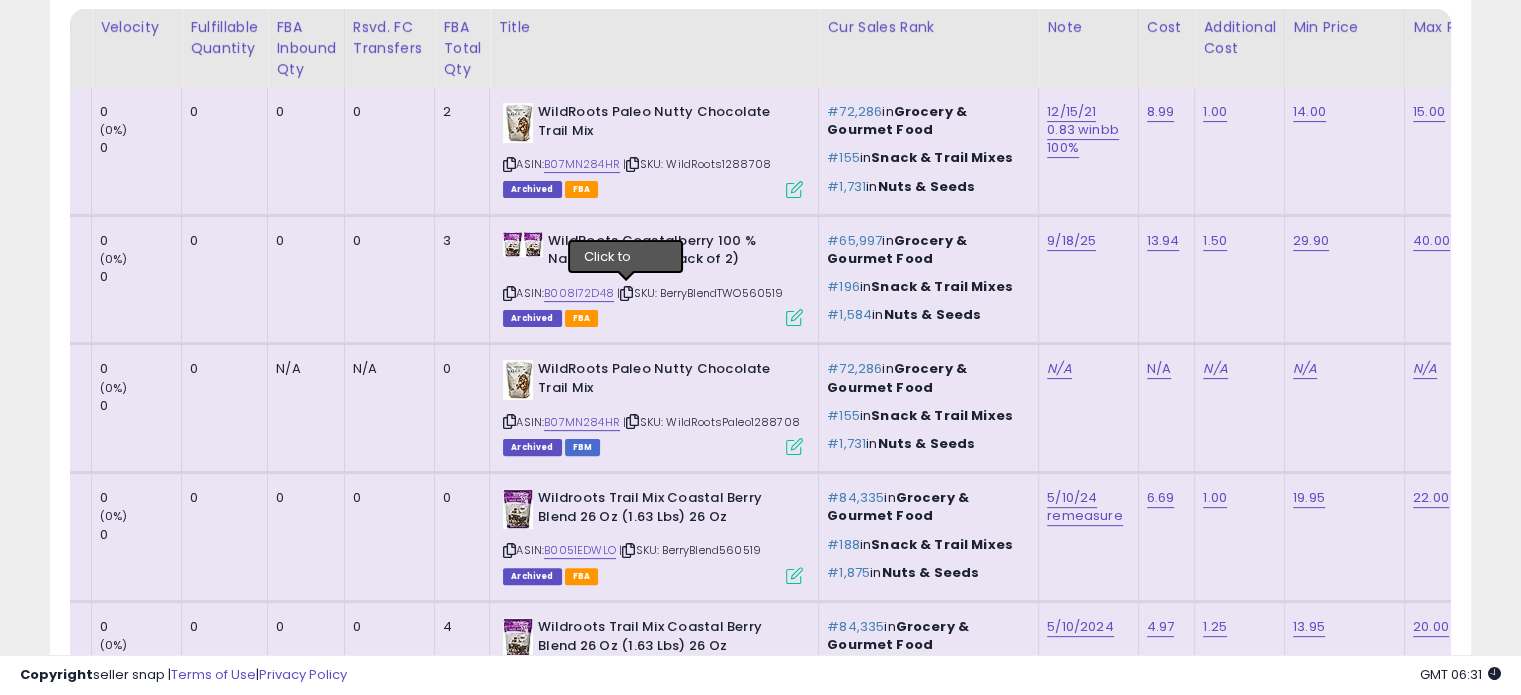 click at bounding box center [626, 293] 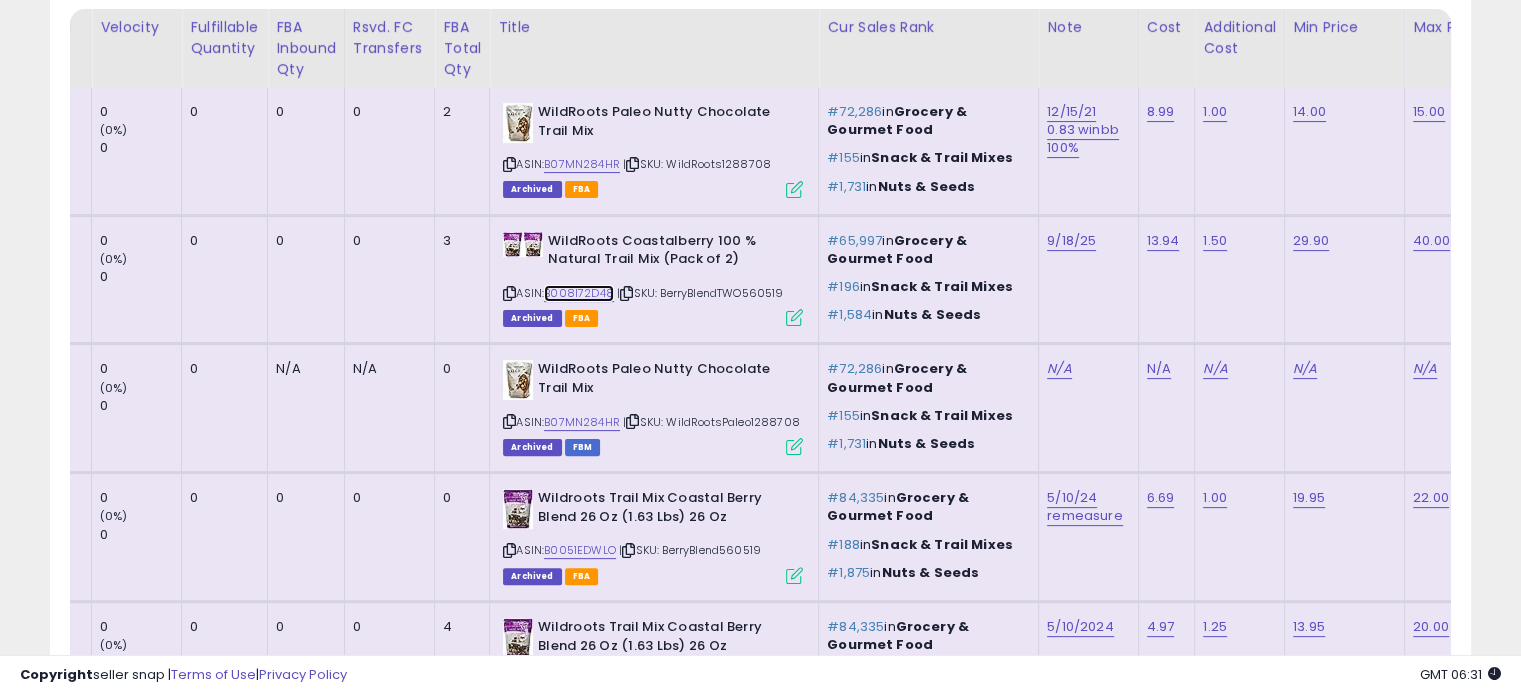click on "B008I72D48" at bounding box center (579, 293) 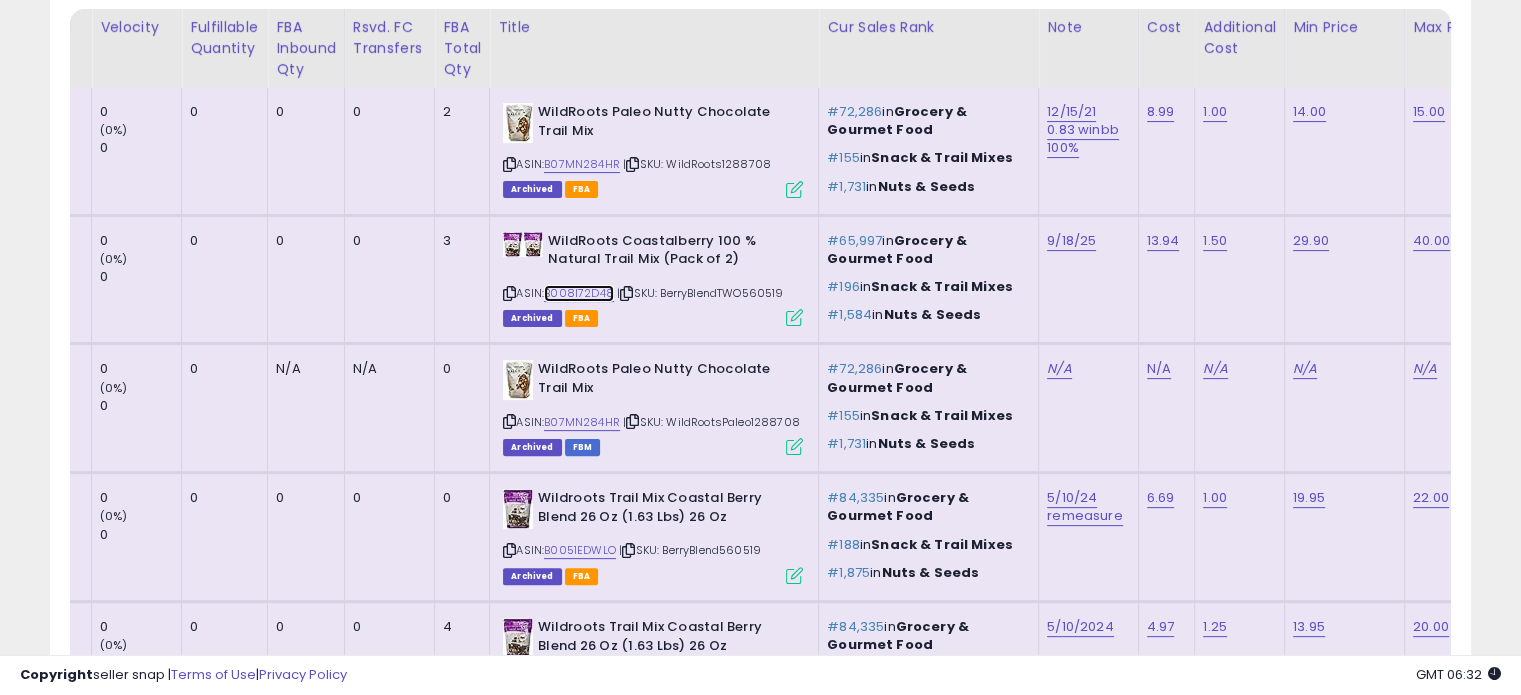 scroll, scrollTop: 0, scrollLeft: 628, axis: horizontal 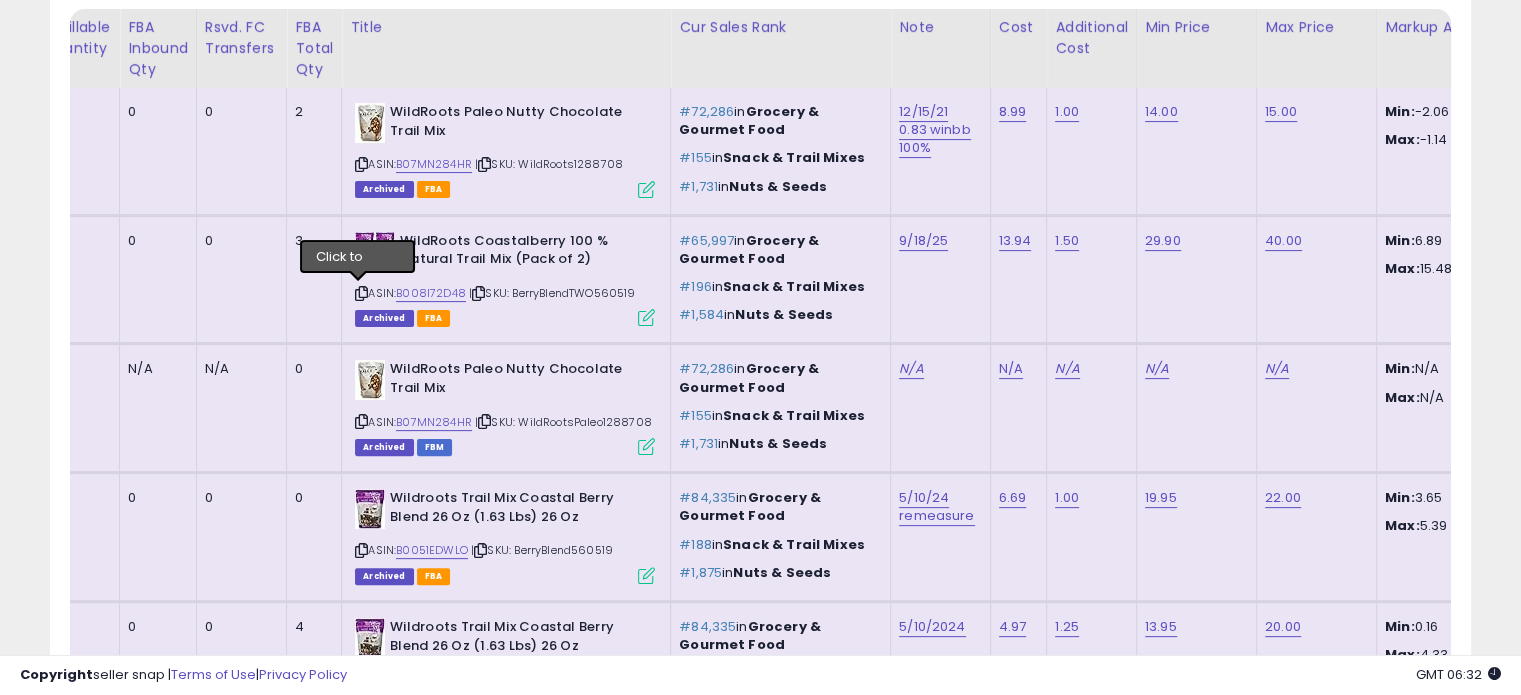 click at bounding box center (361, 293) 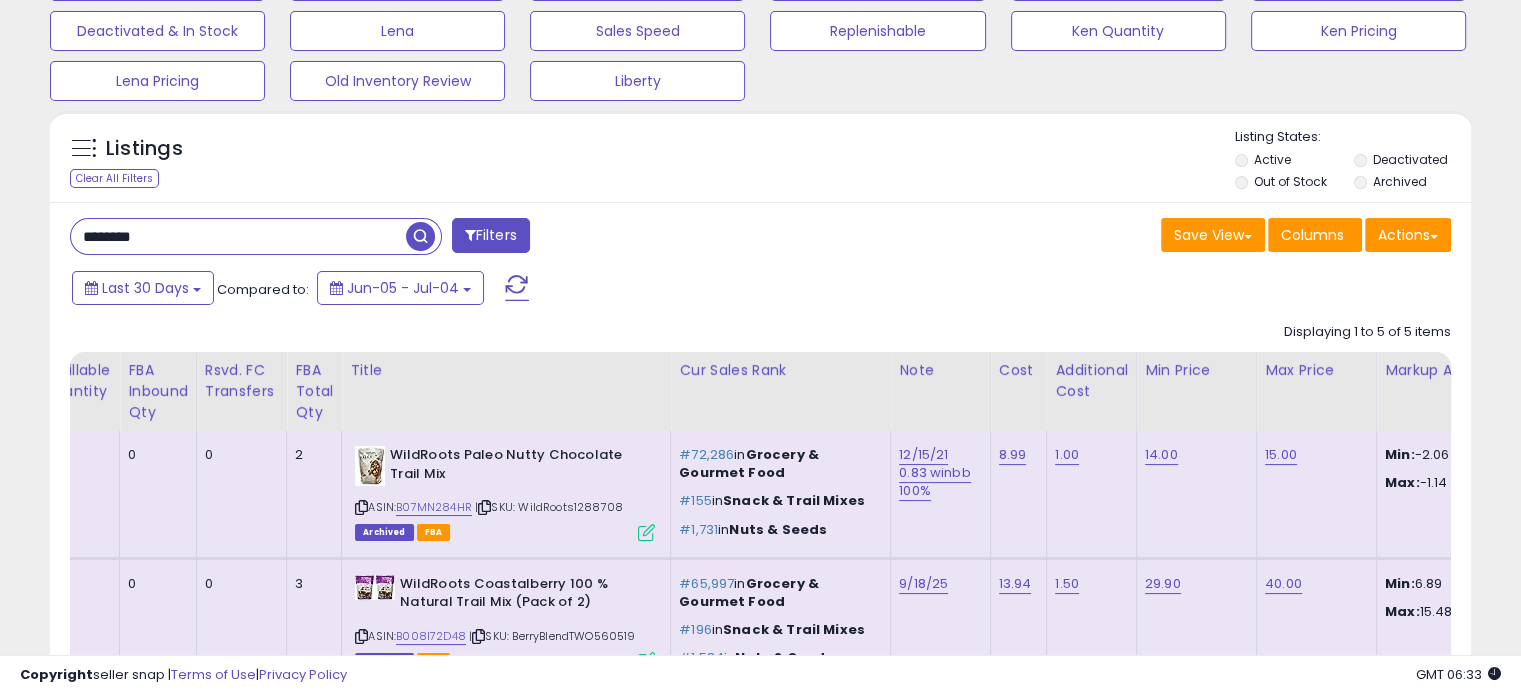 scroll, scrollTop: 147, scrollLeft: 0, axis: vertical 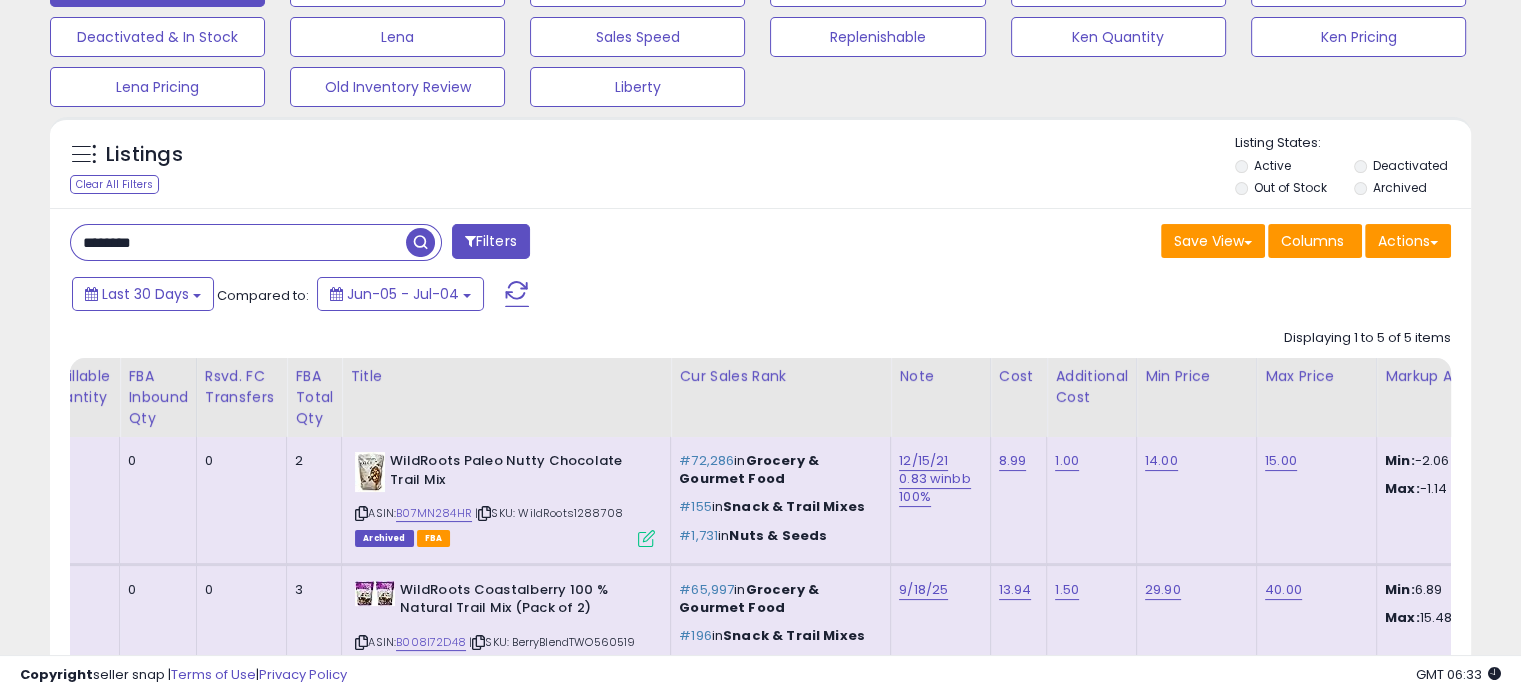 drag, startPoint x: 176, startPoint y: 241, endPoint x: 0, endPoint y: 207, distance: 179.25401 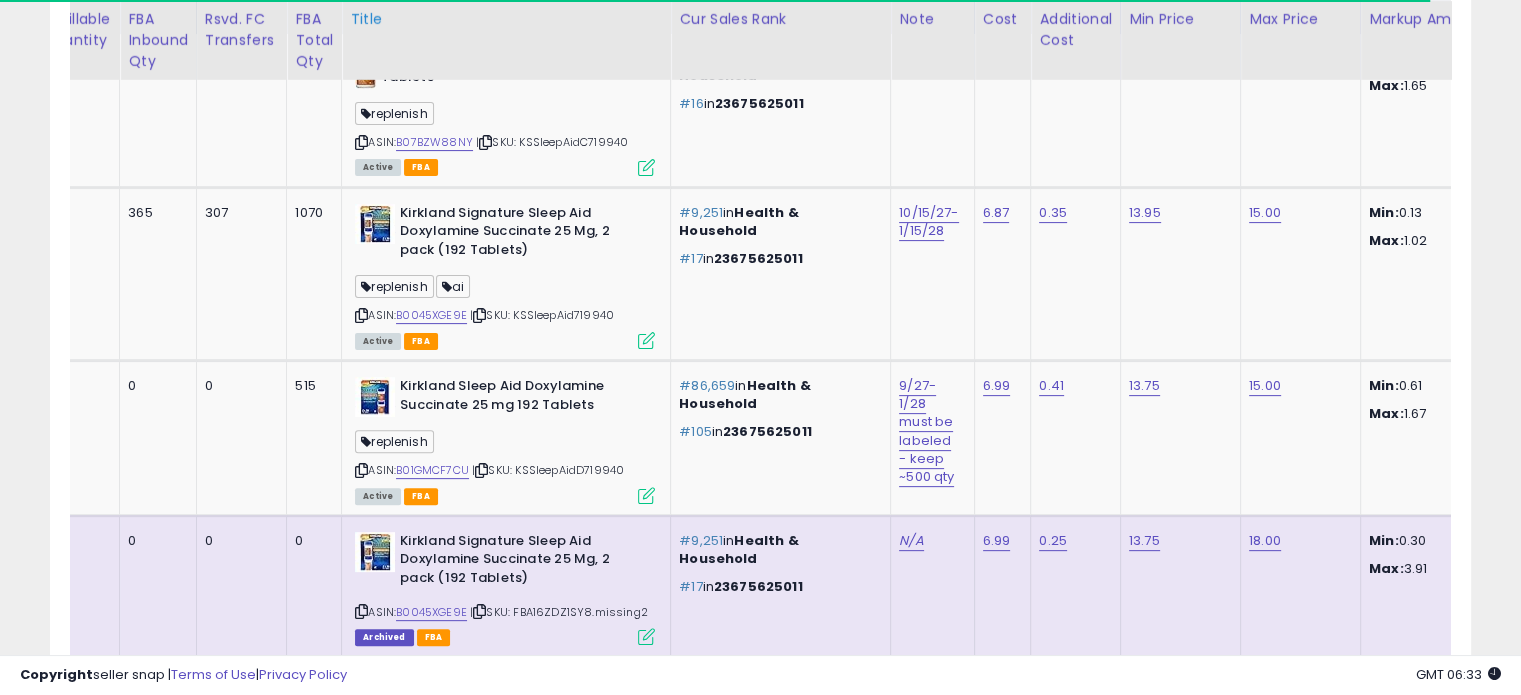 scroll, scrollTop: 551, scrollLeft: 0, axis: vertical 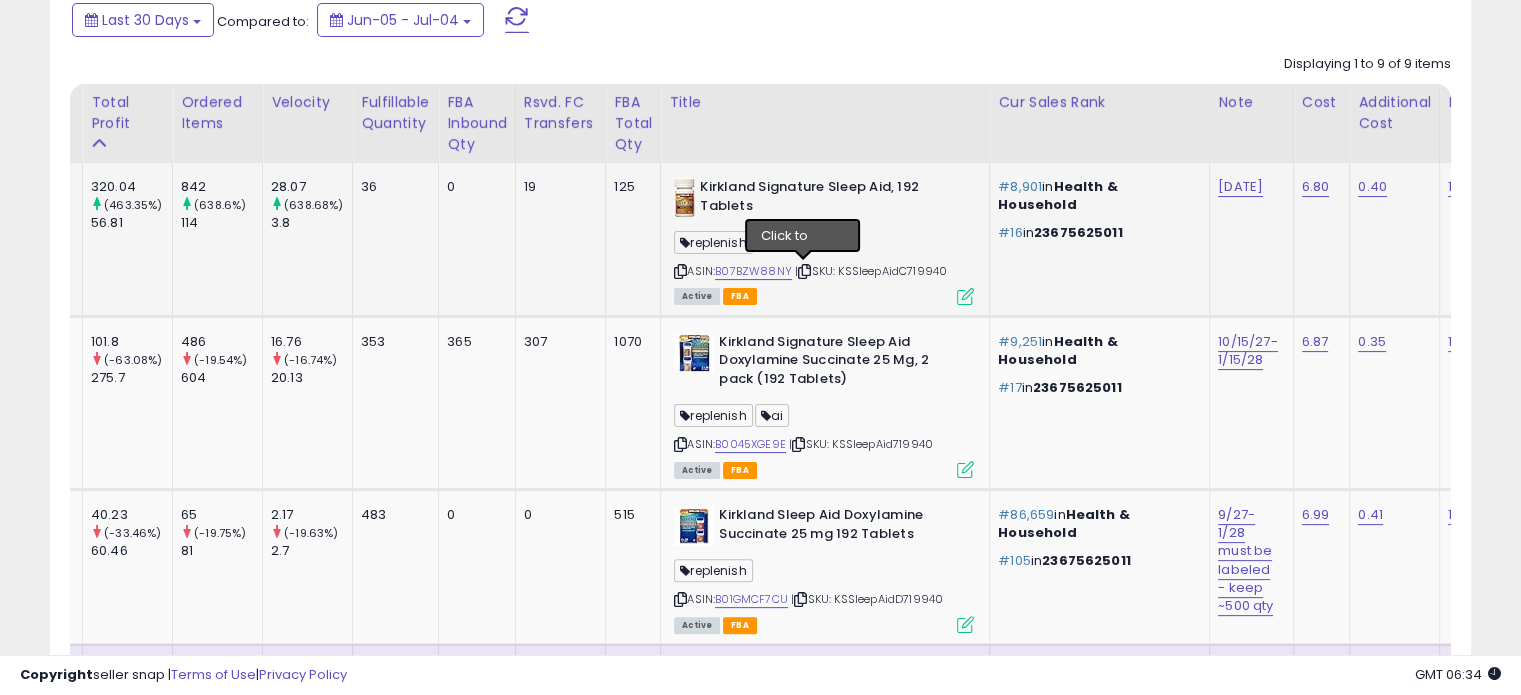 click at bounding box center (804, 271) 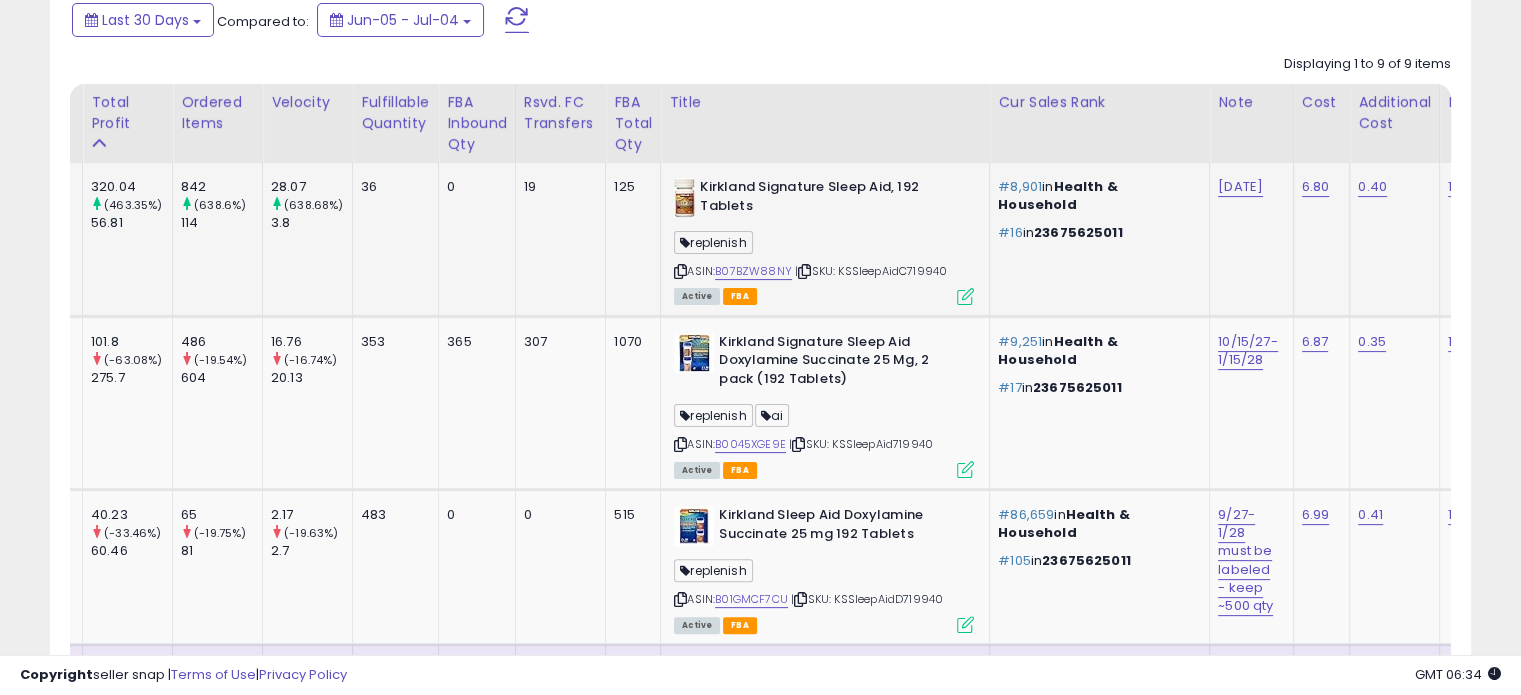 click at bounding box center [804, 271] 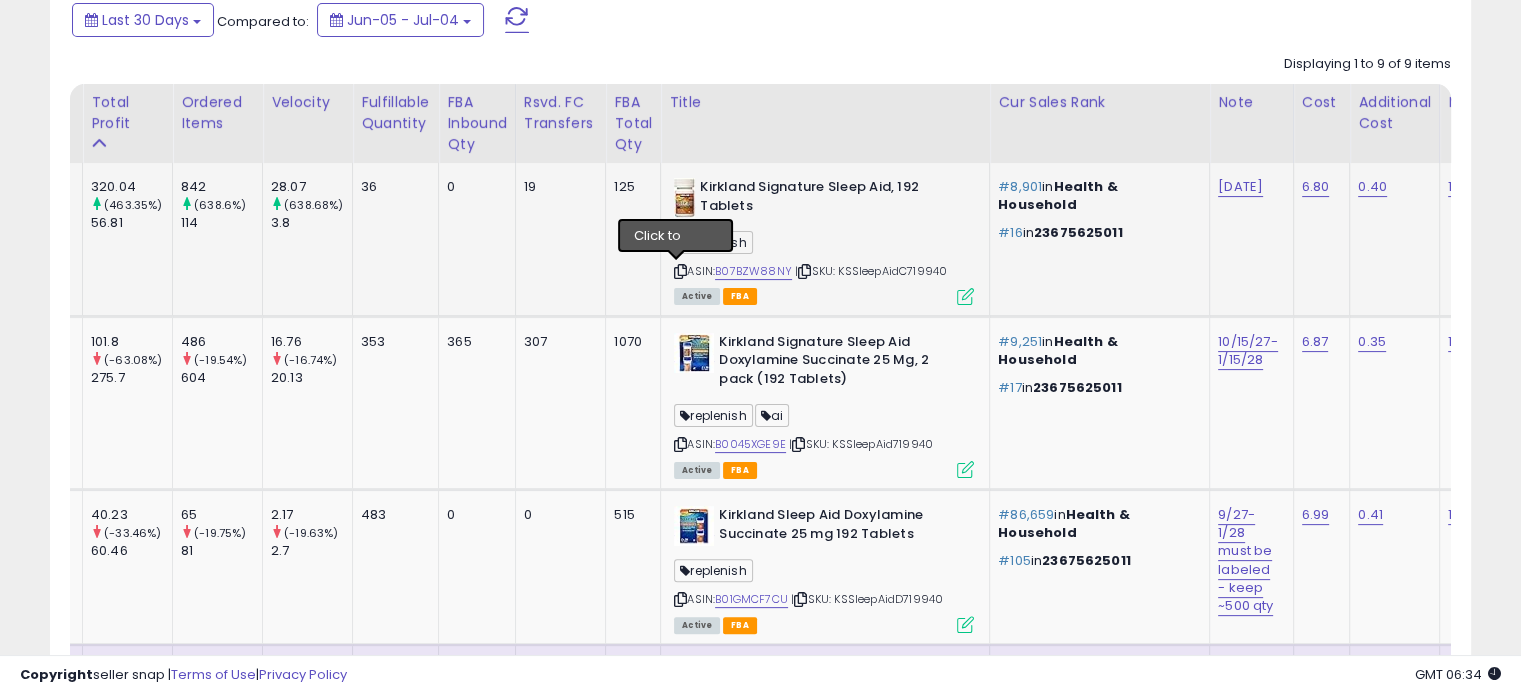 click at bounding box center [680, 271] 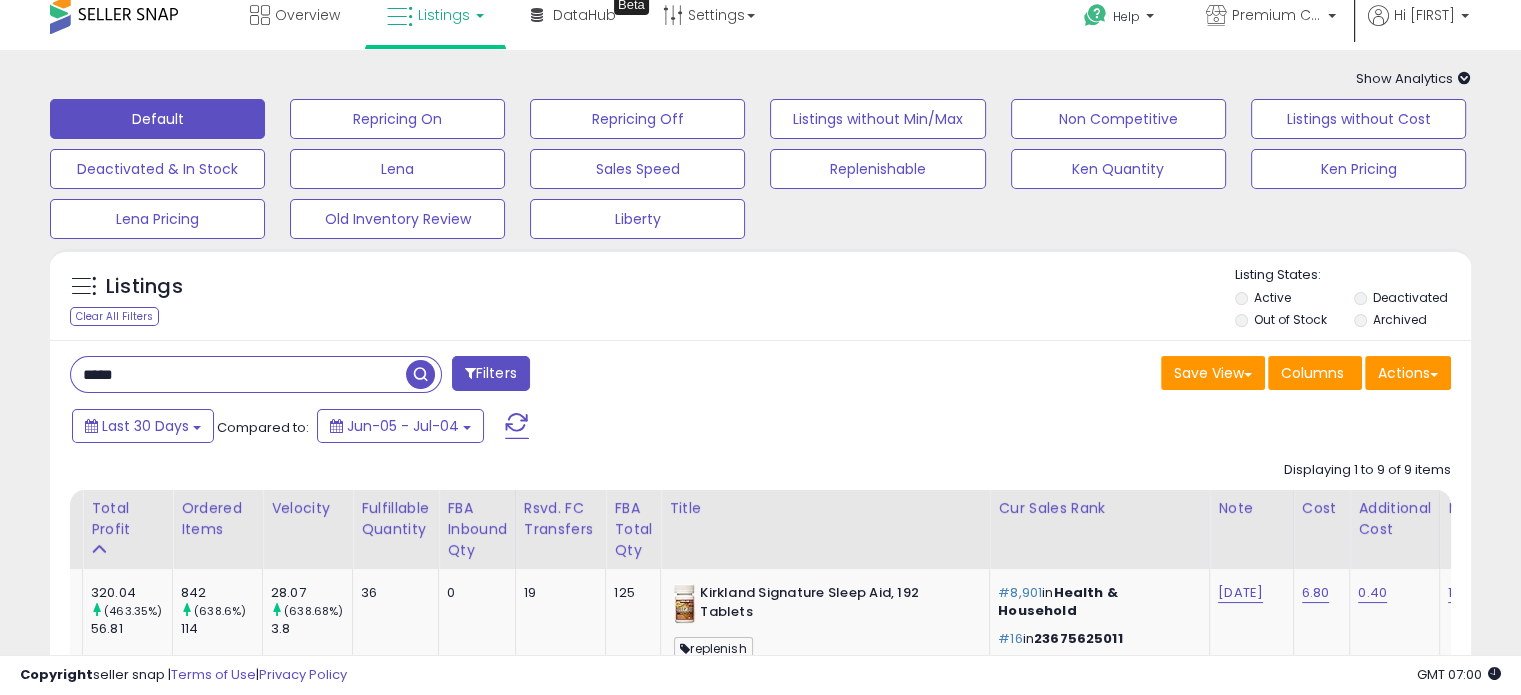 scroll, scrollTop: 0, scrollLeft: 0, axis: both 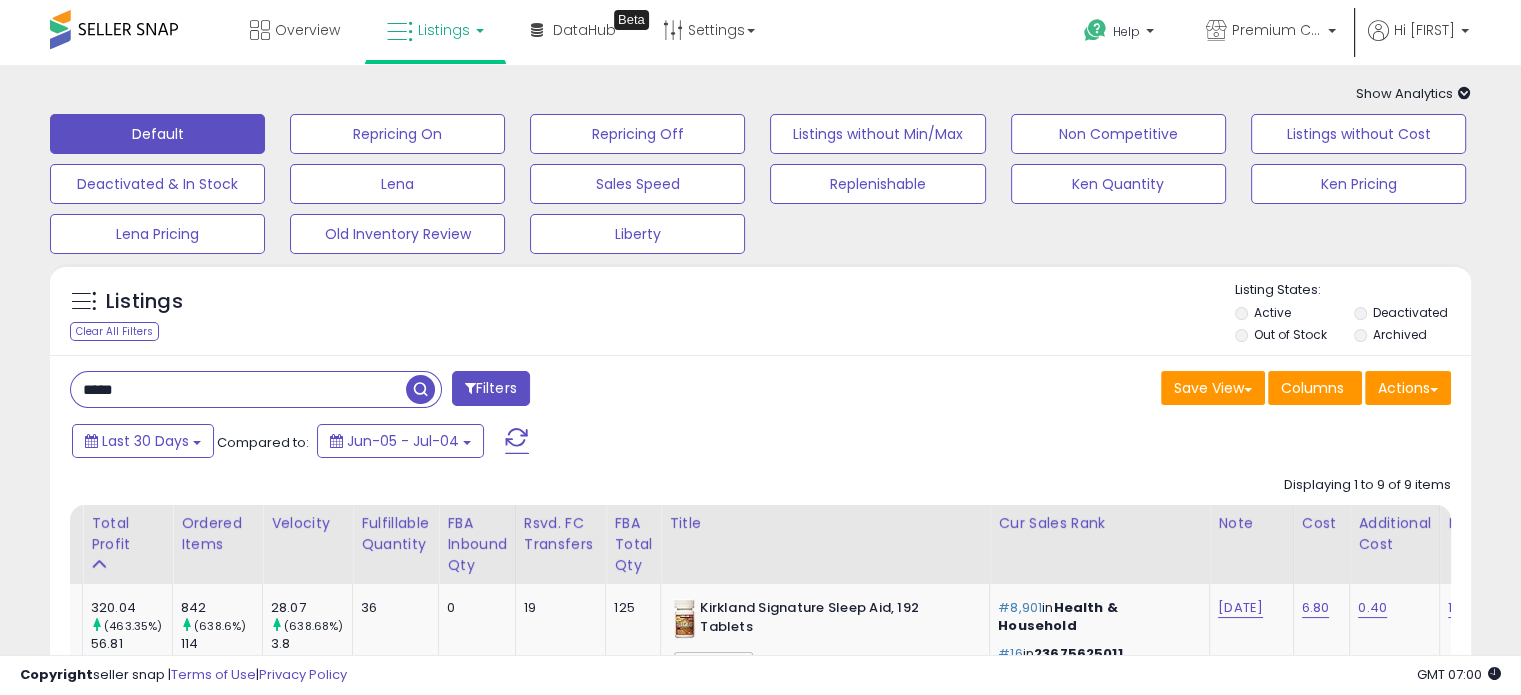 drag, startPoint x: 158, startPoint y: 387, endPoint x: 0, endPoint y: 408, distance: 159.38947 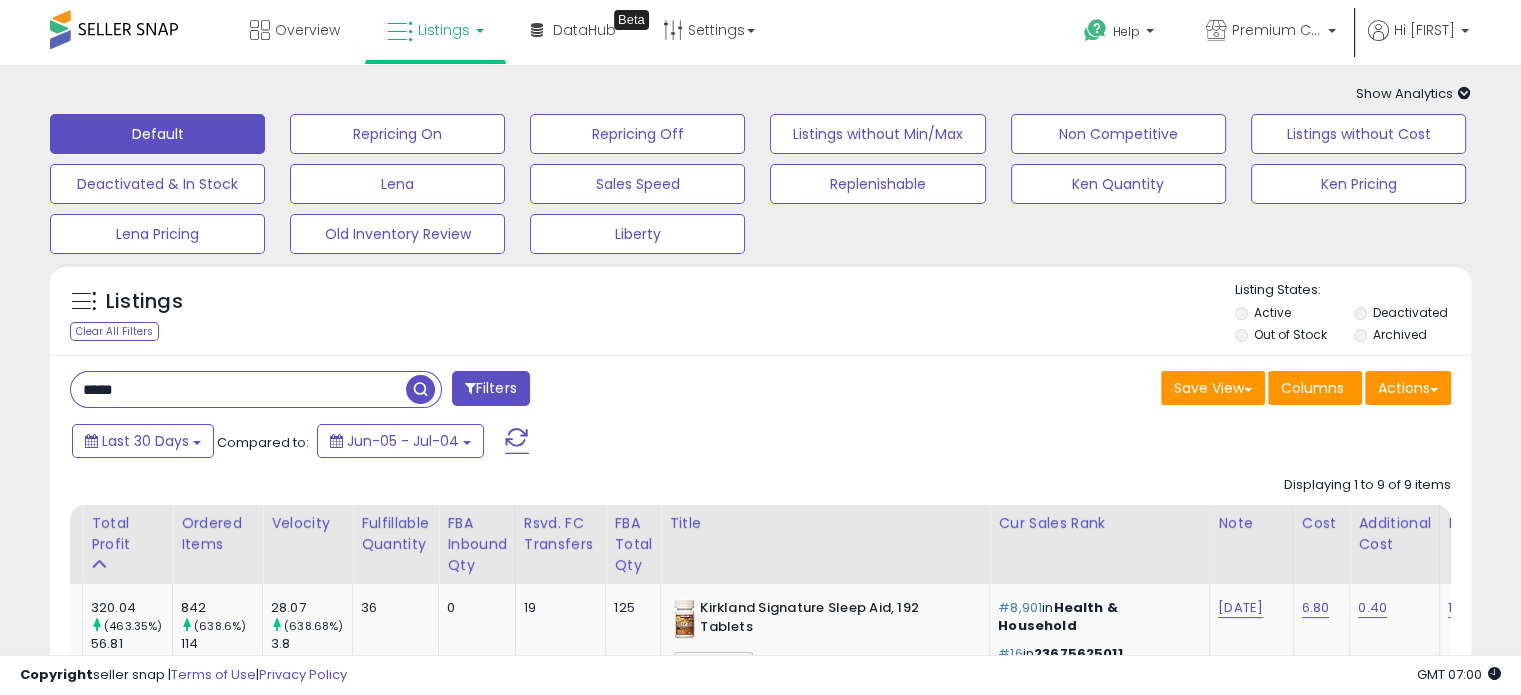 paste on "*****" 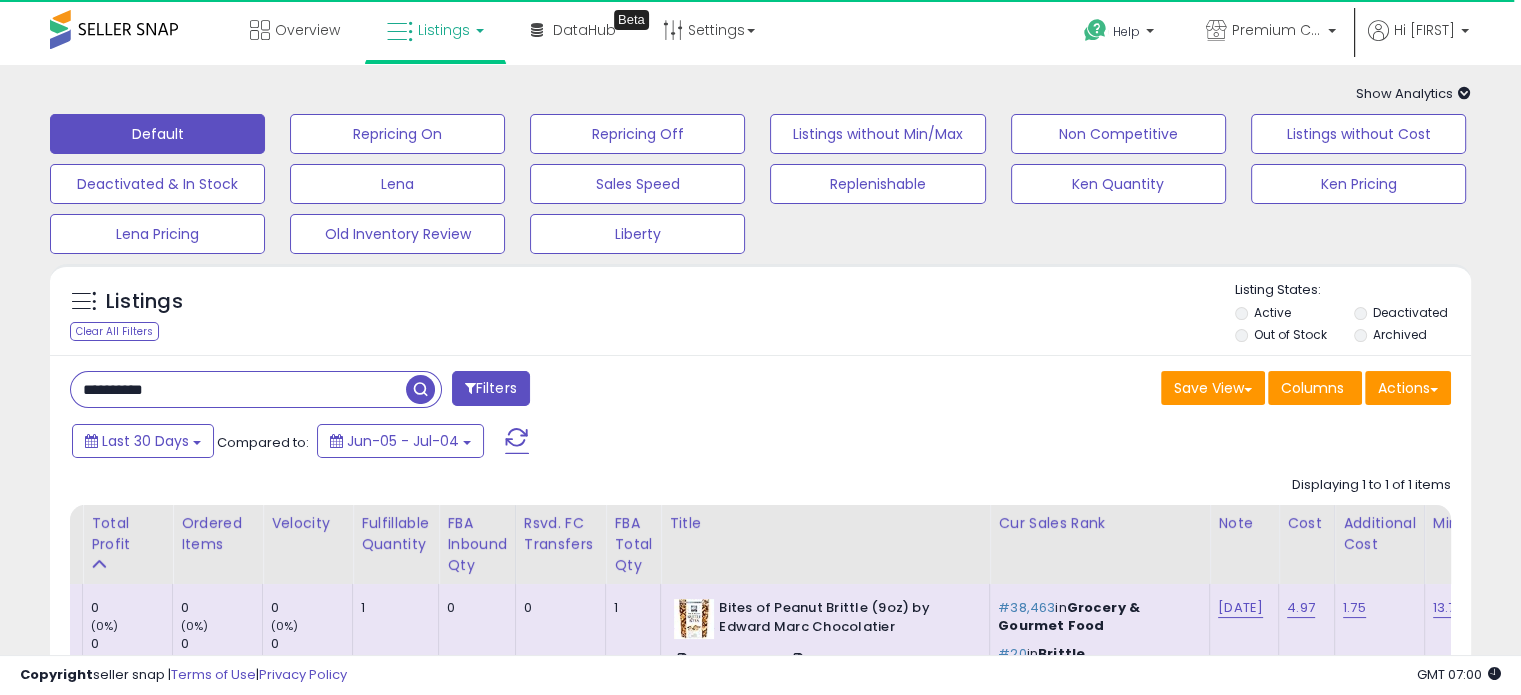 scroll, scrollTop: 184, scrollLeft: 0, axis: vertical 